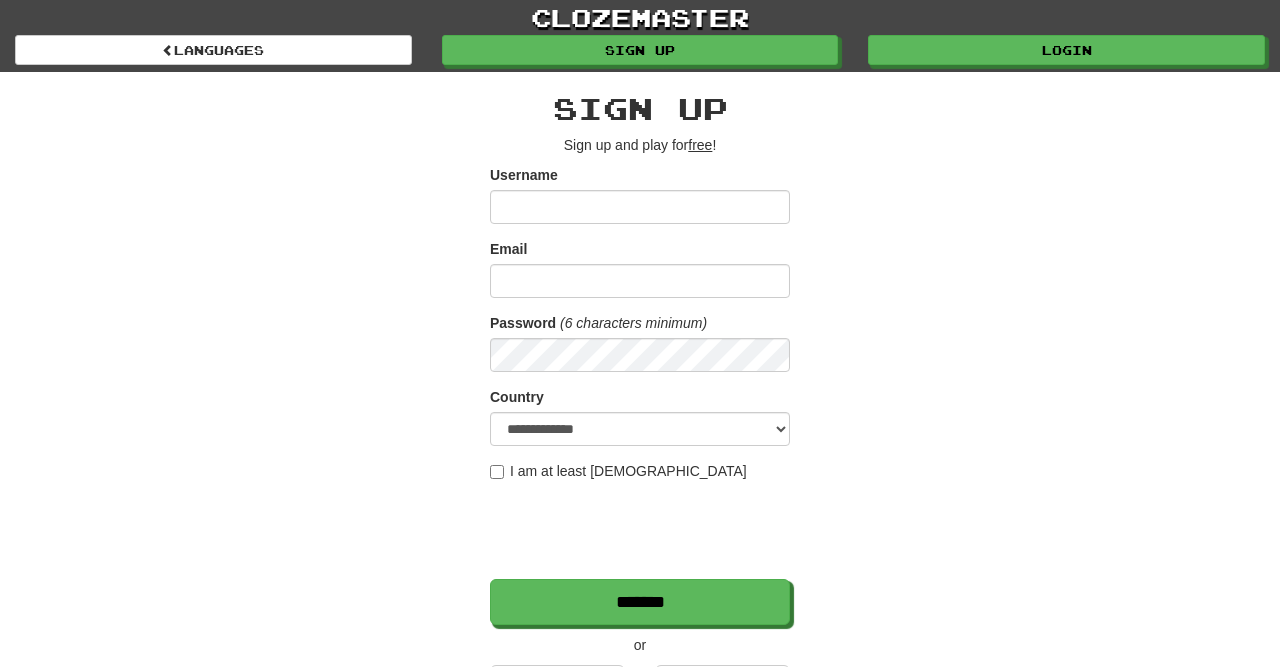scroll, scrollTop: 0, scrollLeft: 0, axis: both 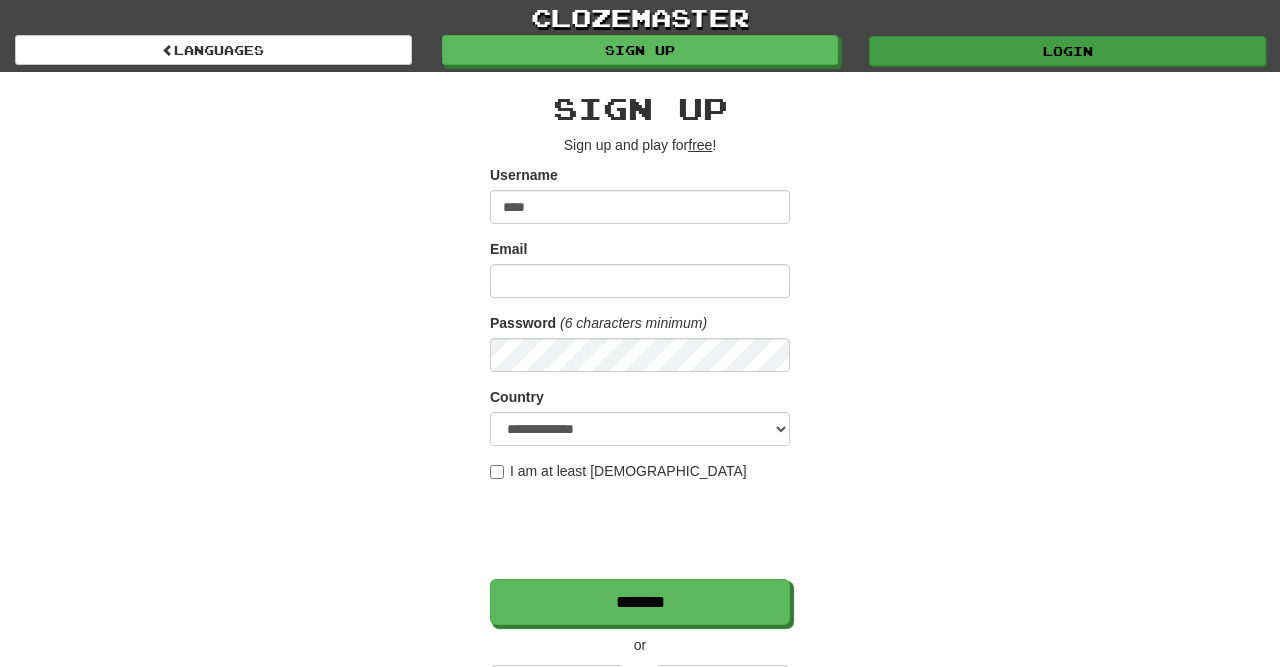 type on "****" 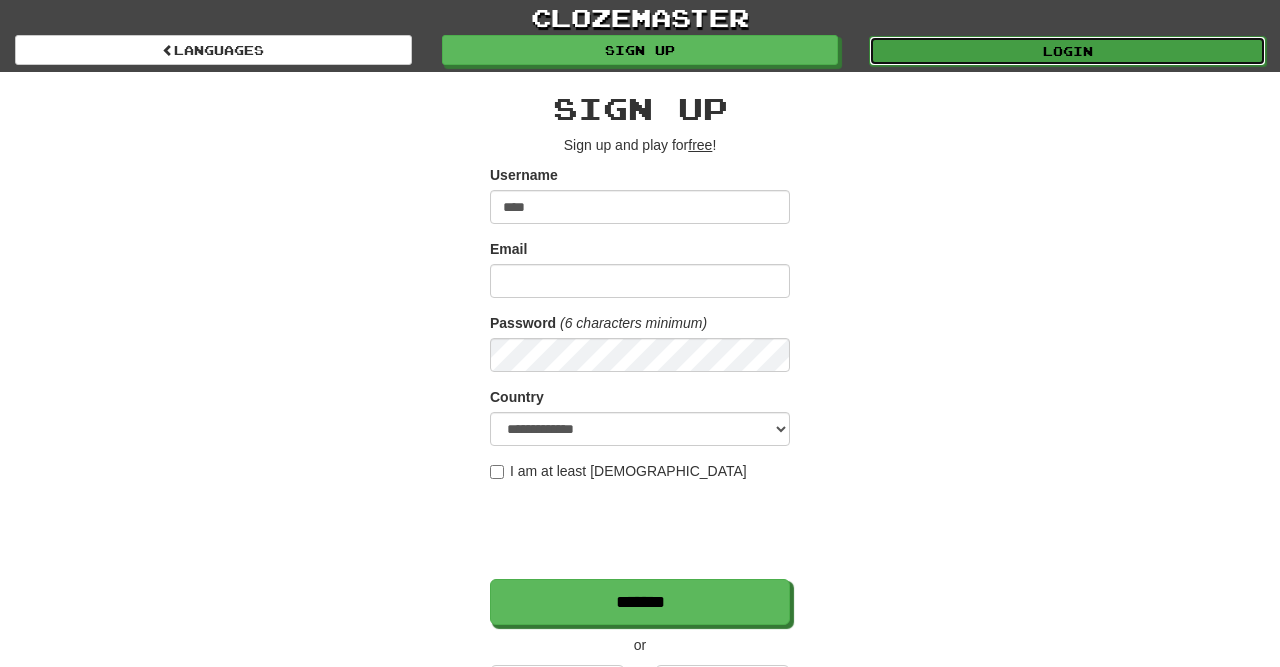 click on "Login" at bounding box center (1067, 51) 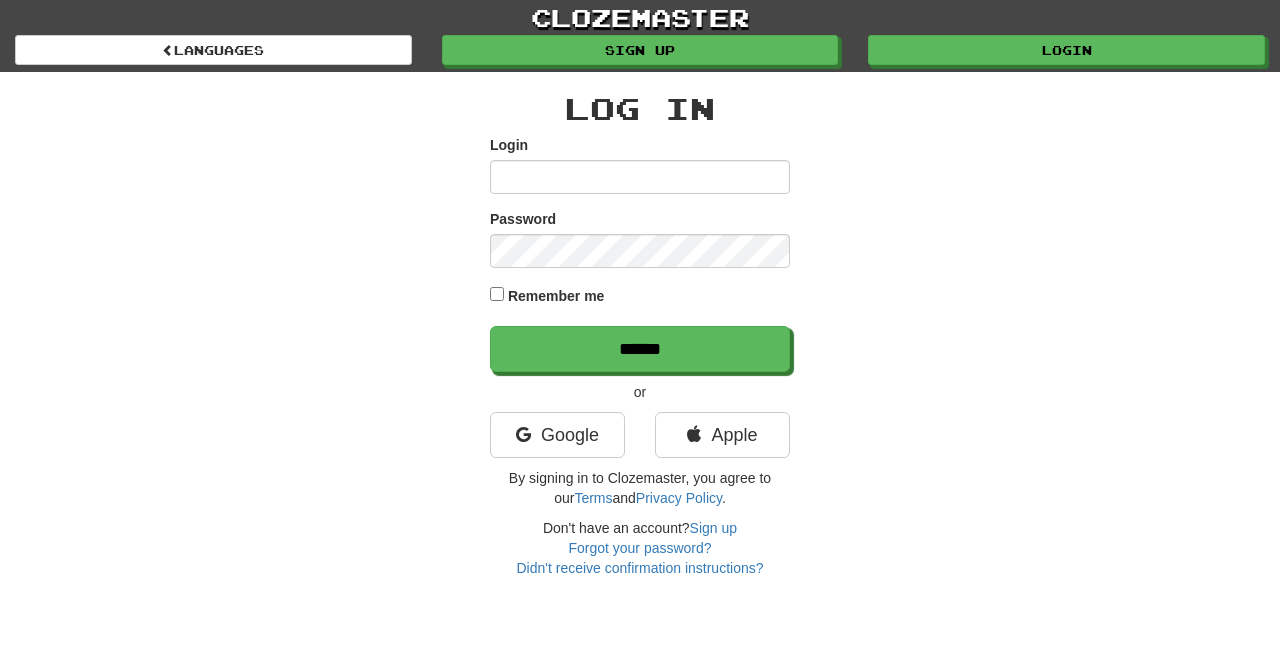 scroll, scrollTop: 0, scrollLeft: 0, axis: both 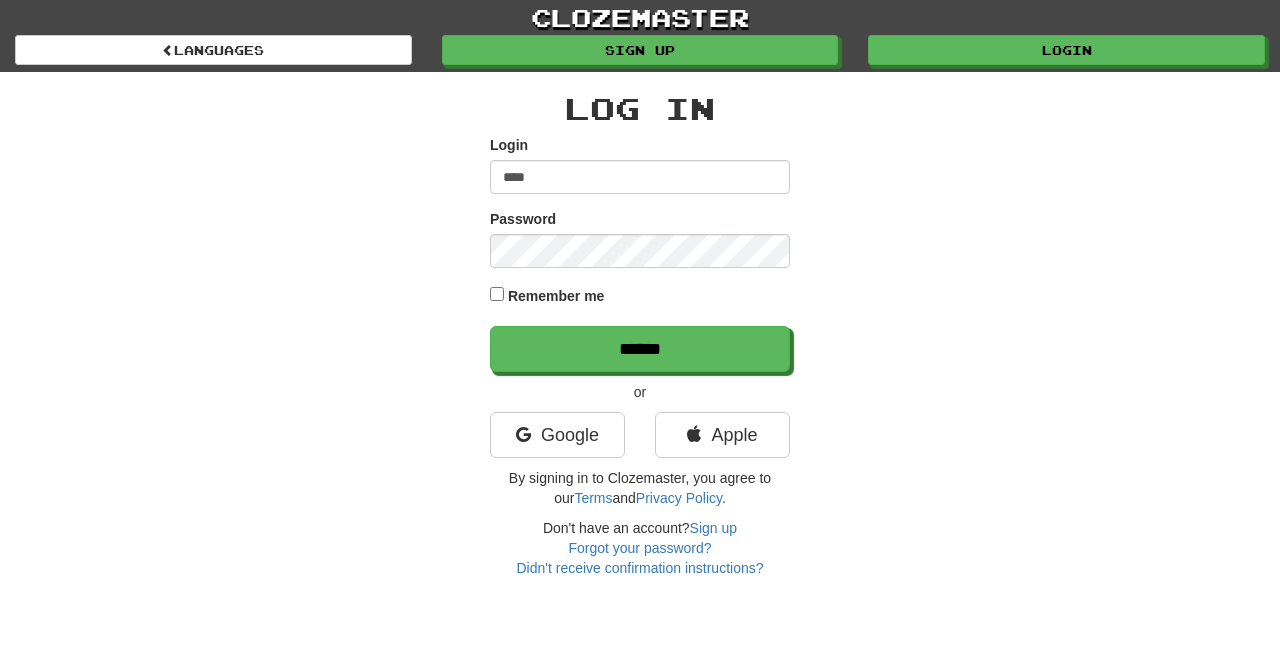 type on "****" 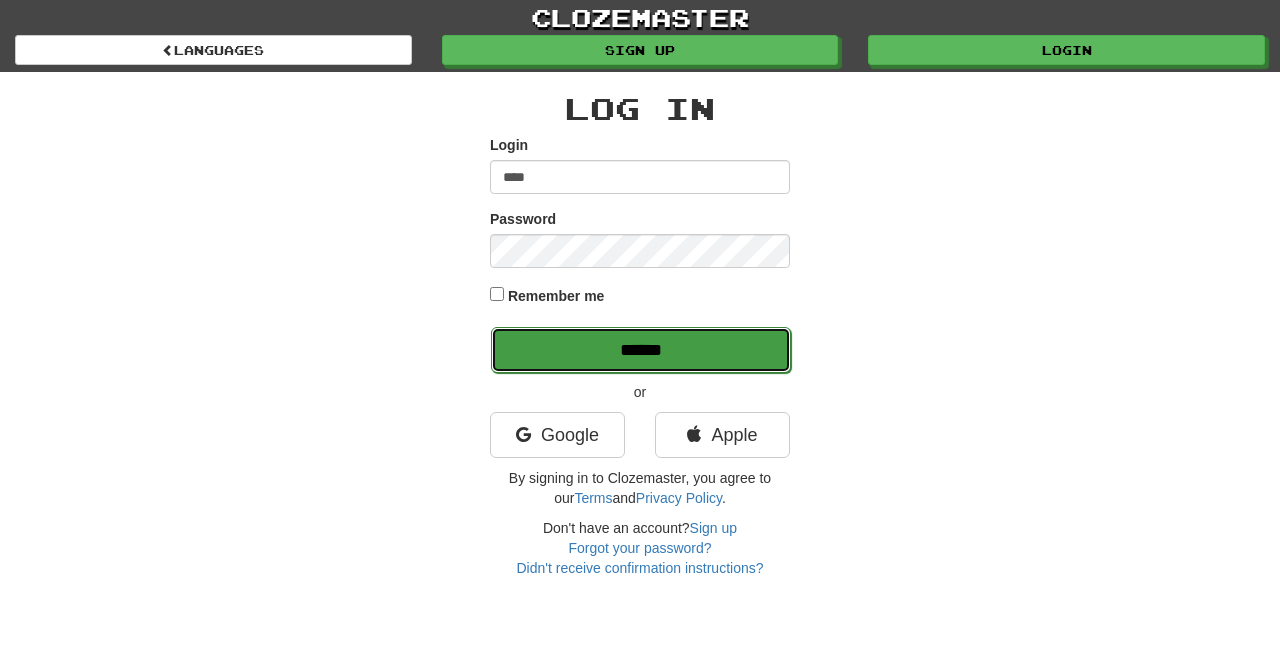 click on "******" at bounding box center (641, 350) 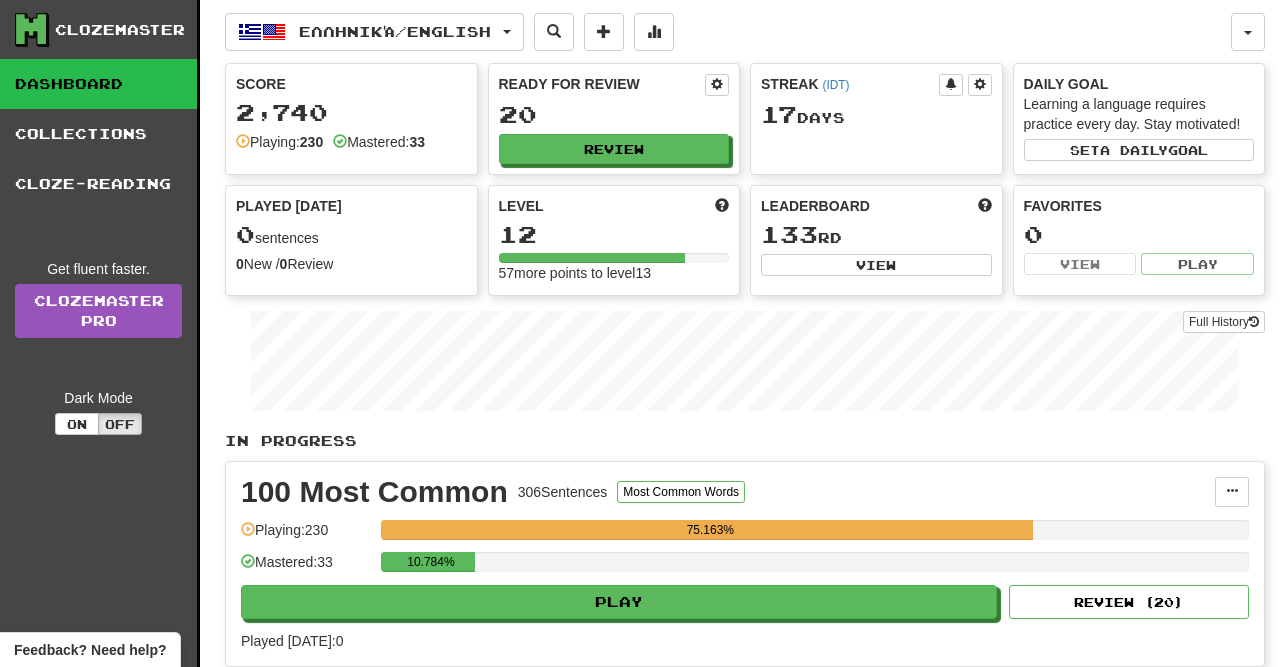 scroll, scrollTop: 0, scrollLeft: 0, axis: both 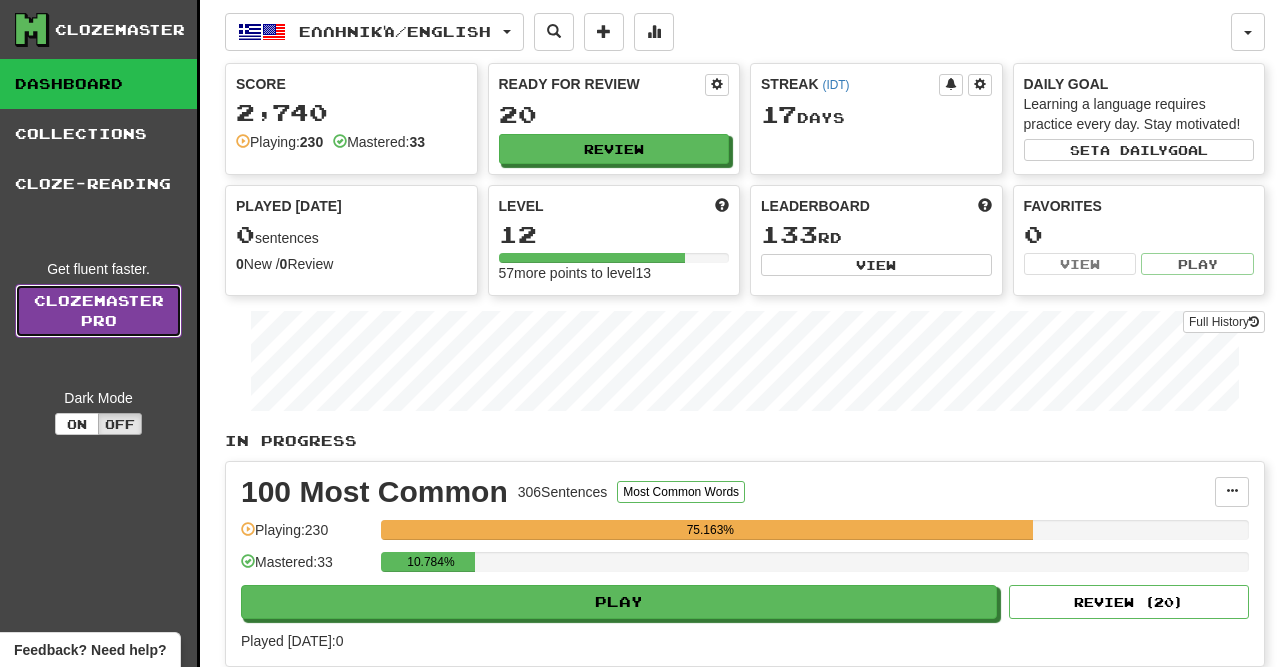 click on "Clozemaster Pro" at bounding box center [98, 311] 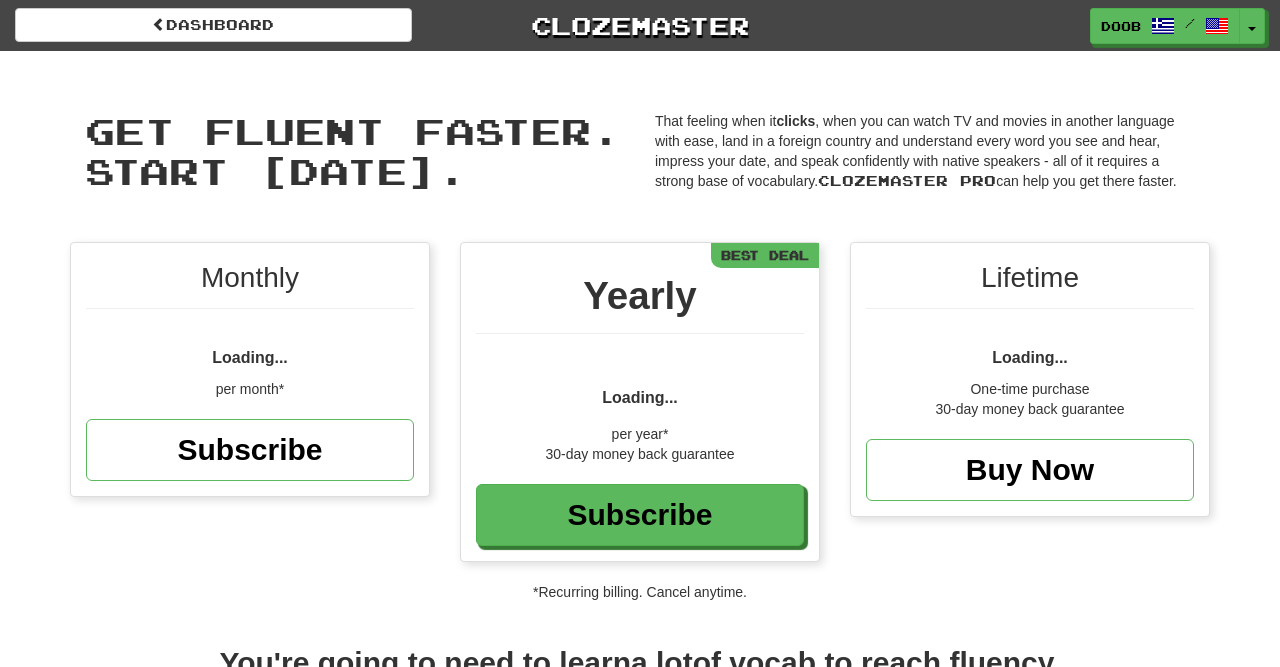 scroll, scrollTop: 0, scrollLeft: 0, axis: both 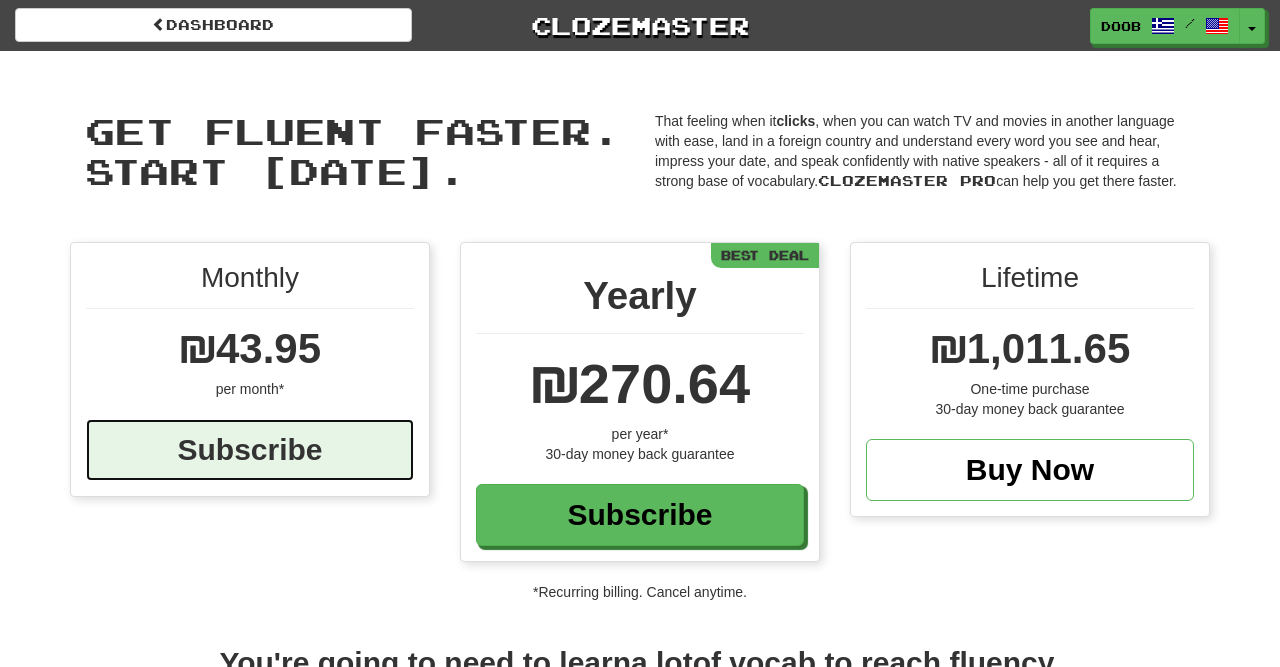 click on "Subscribe" at bounding box center (250, 450) 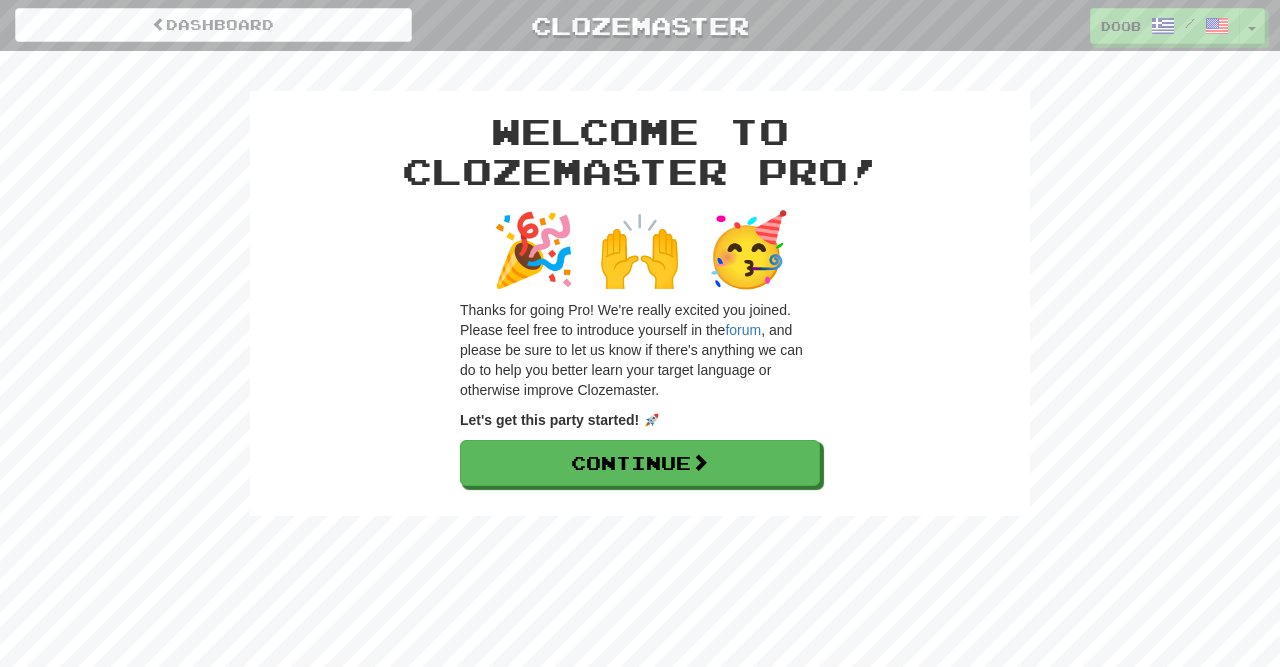 scroll, scrollTop: 0, scrollLeft: 0, axis: both 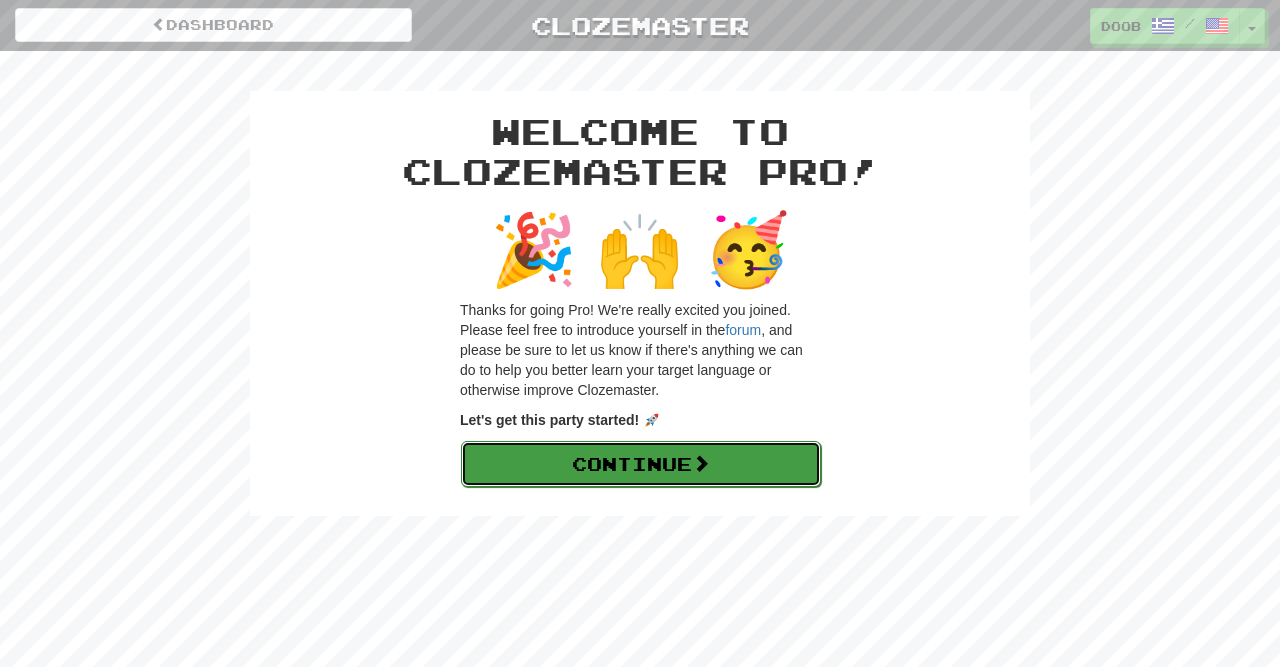 click on "Continue" at bounding box center [641, 464] 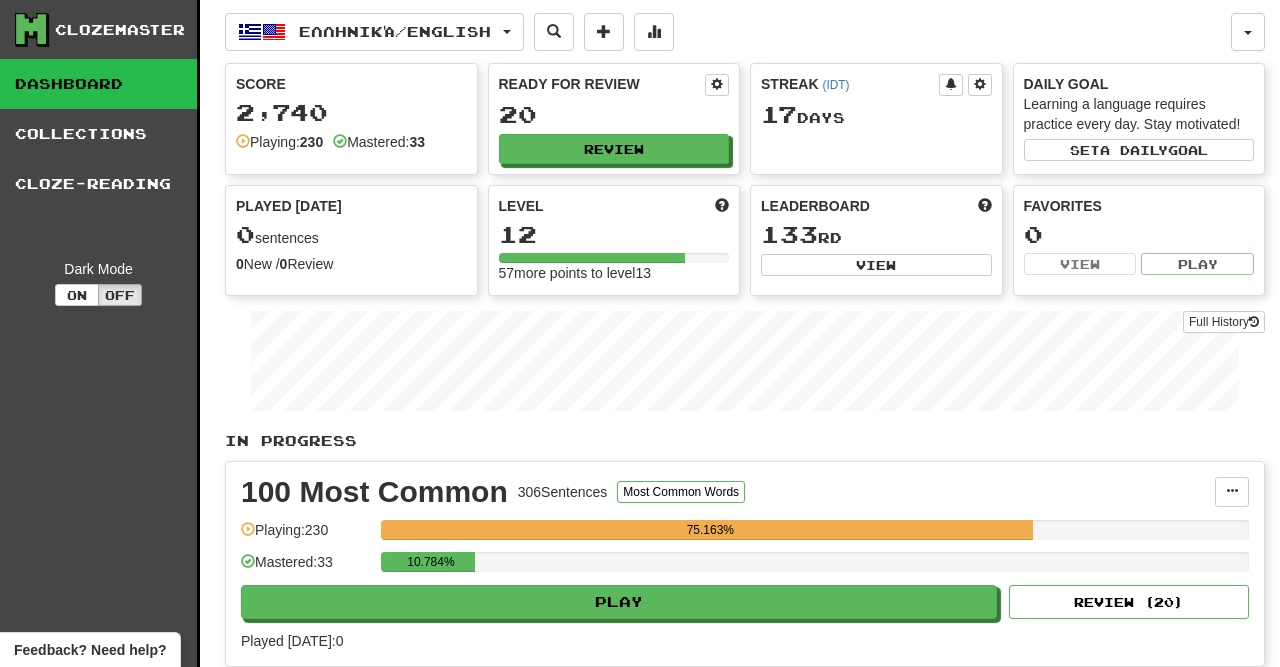 scroll, scrollTop: 0, scrollLeft: 0, axis: both 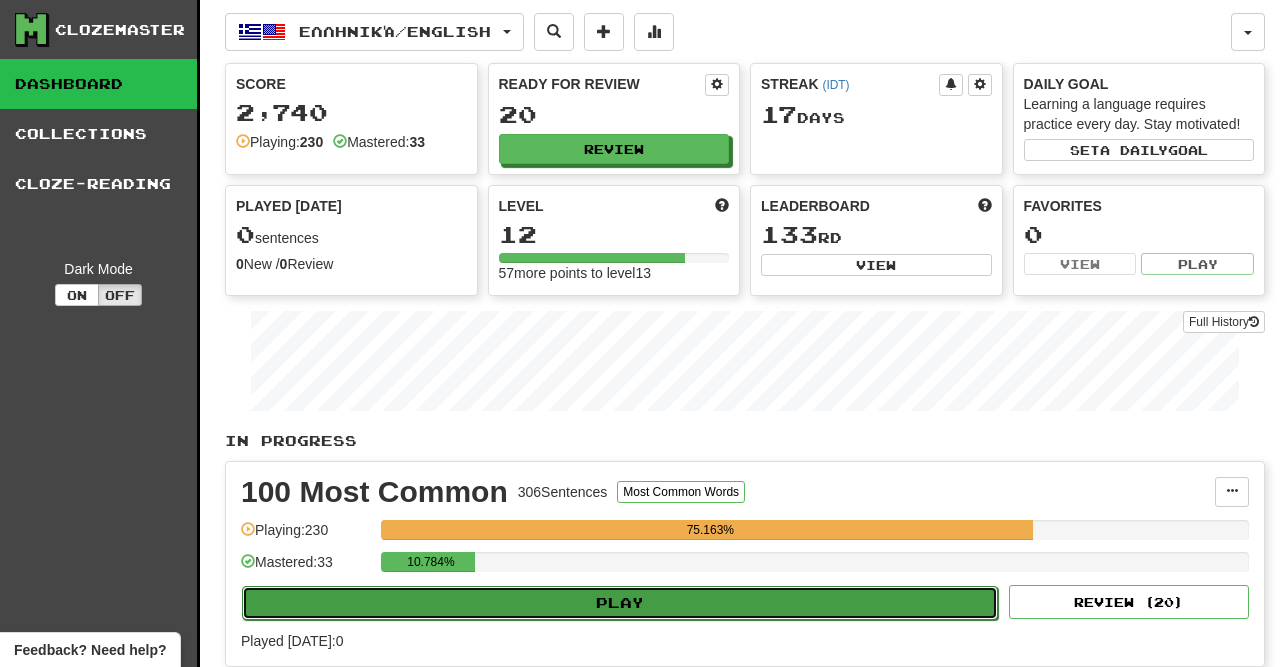 click on "Play" at bounding box center (620, 603) 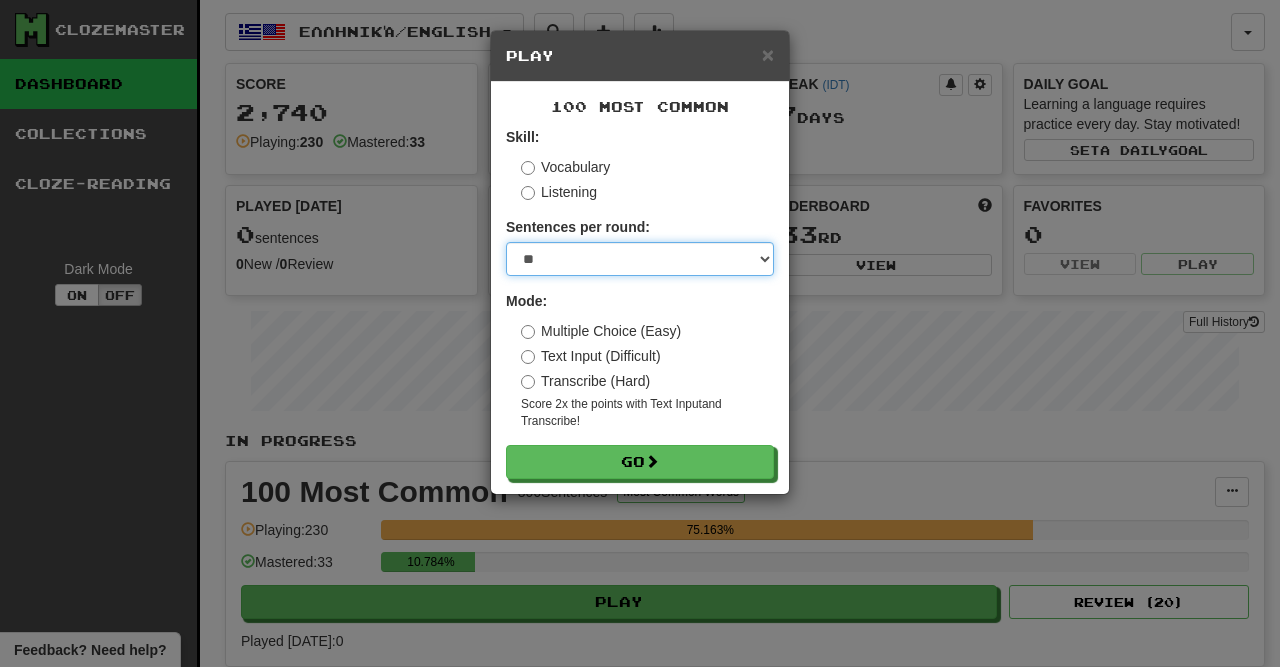 click on "* ** ** ** ** ** *** ********" at bounding box center (640, 259) 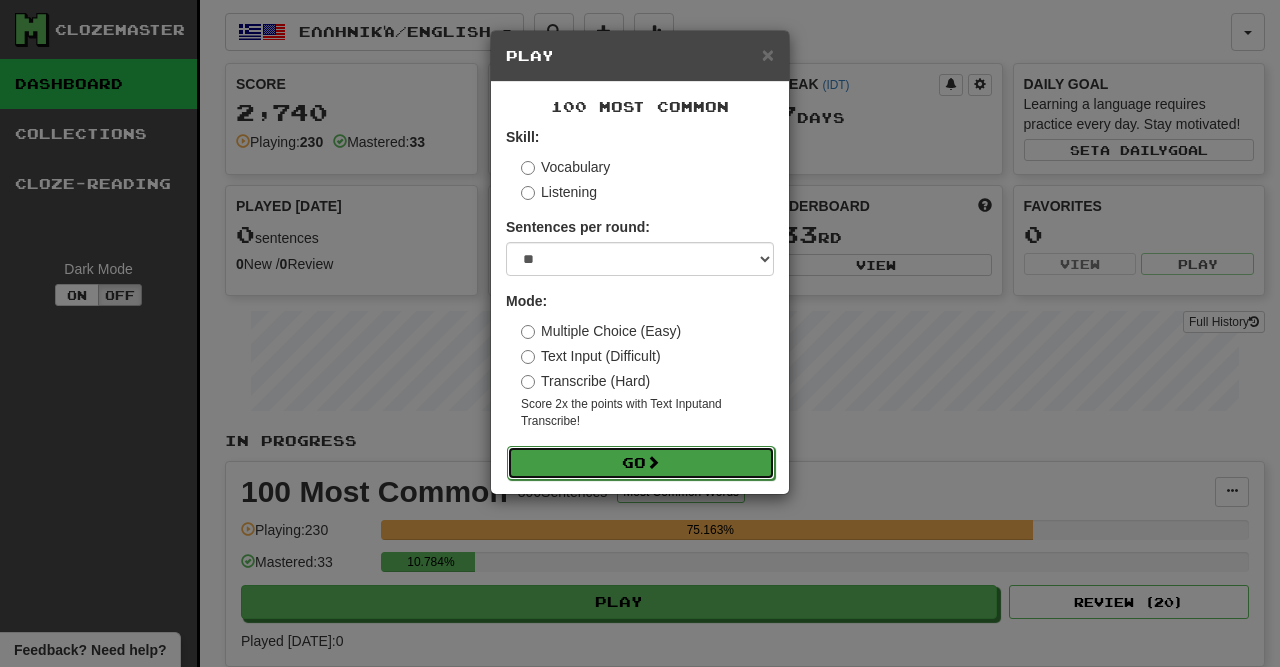 click on "Go" at bounding box center [641, 463] 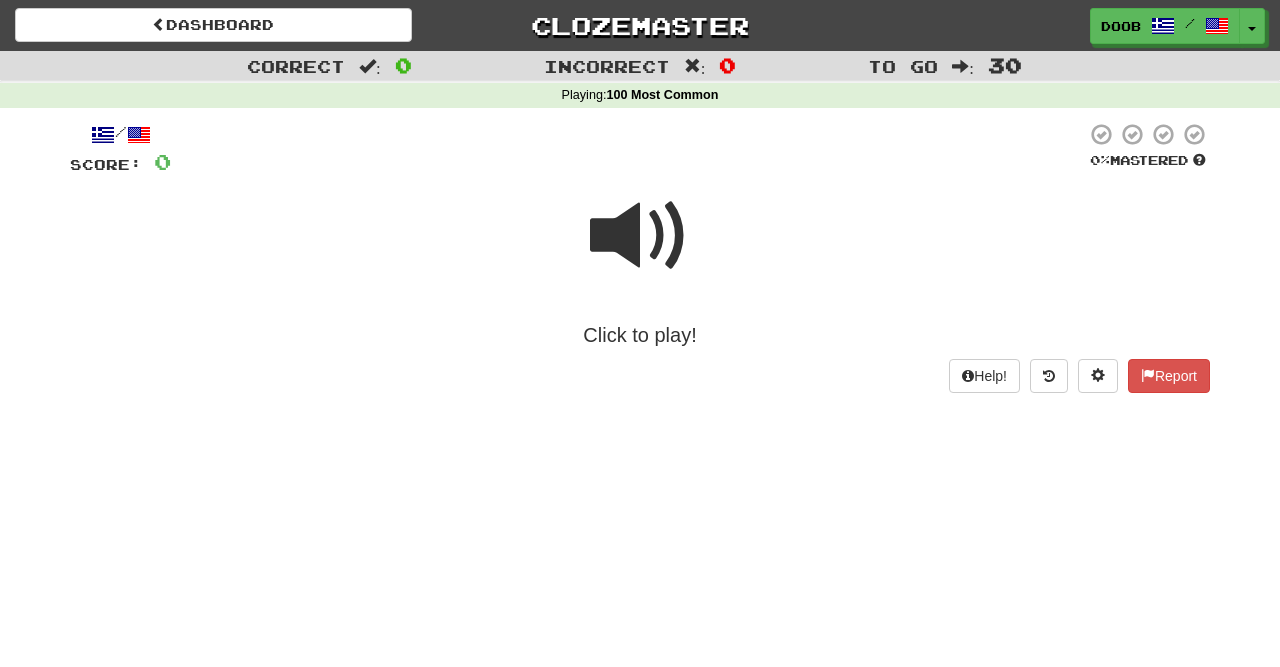 scroll, scrollTop: 0, scrollLeft: 0, axis: both 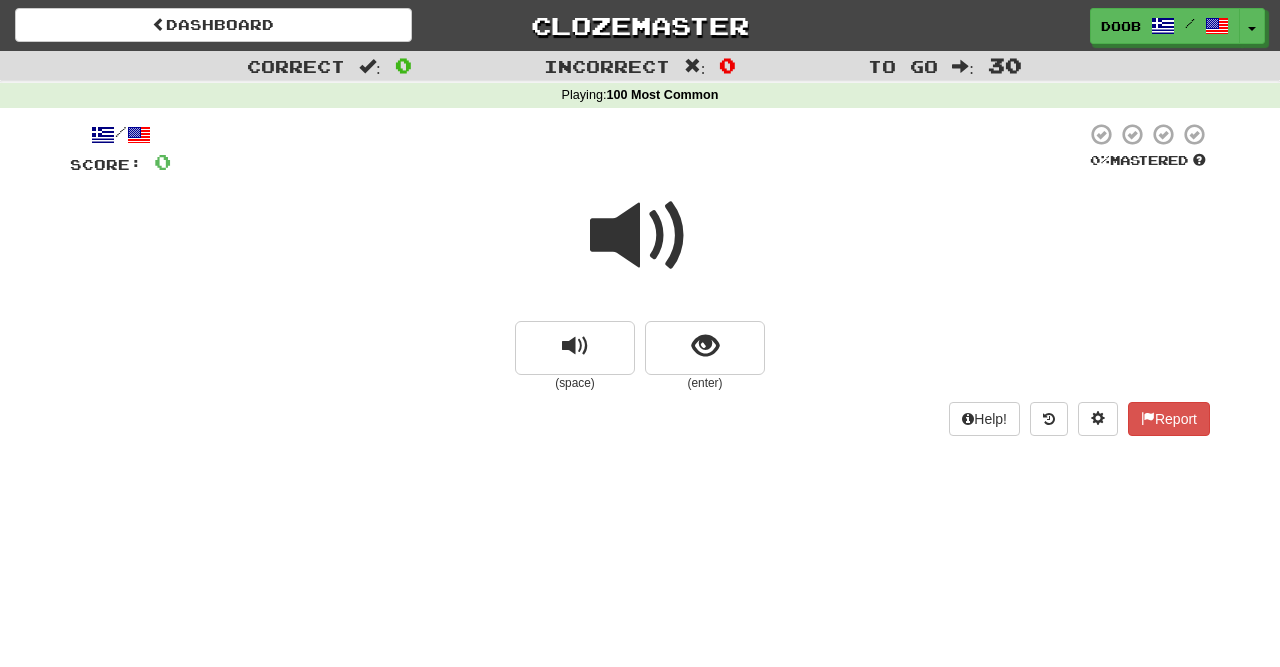 click at bounding box center [640, 236] 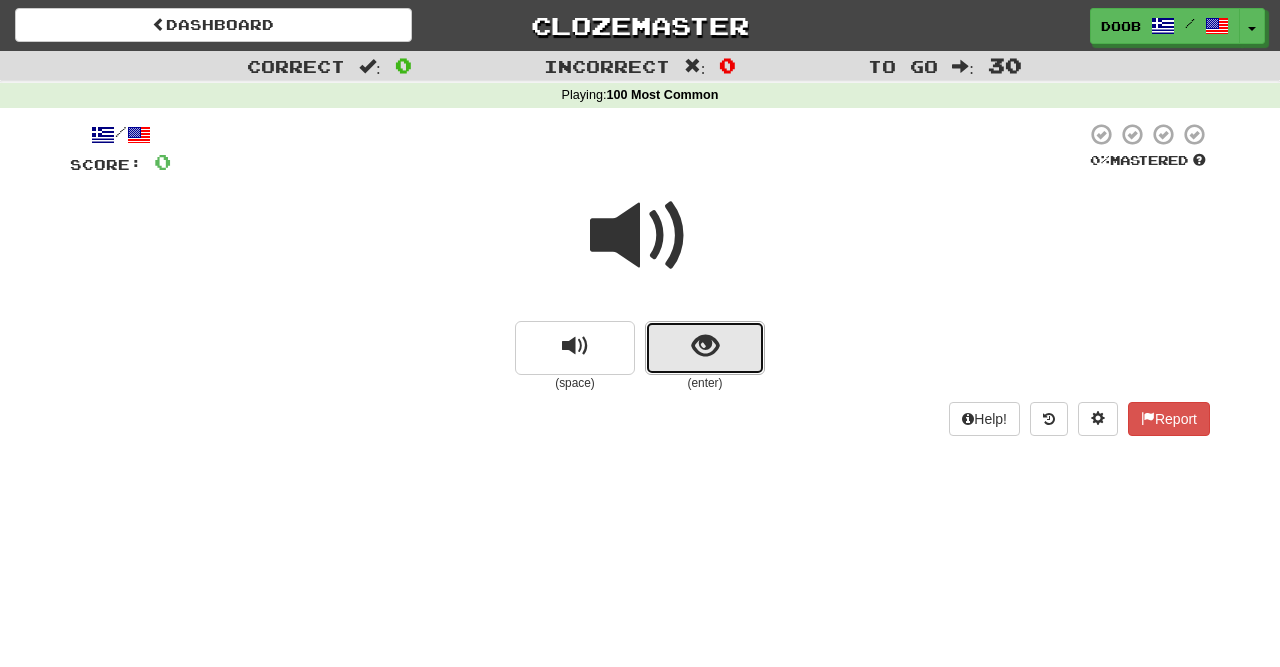 click at bounding box center [705, 346] 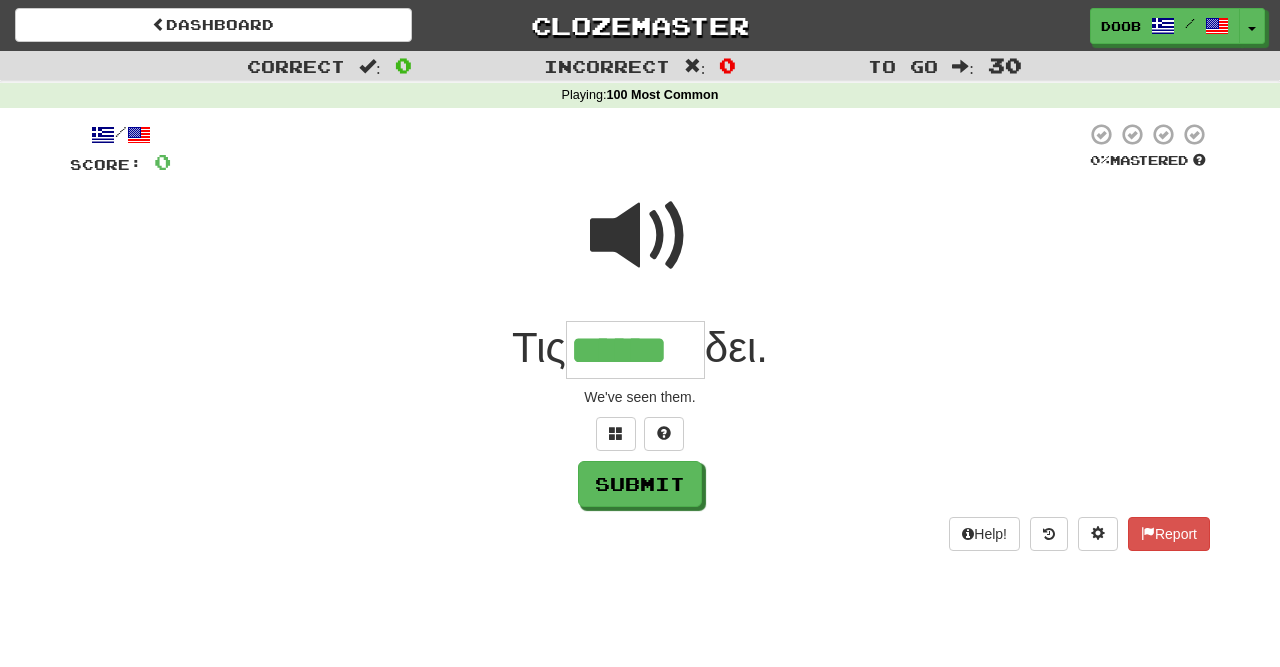 type on "******" 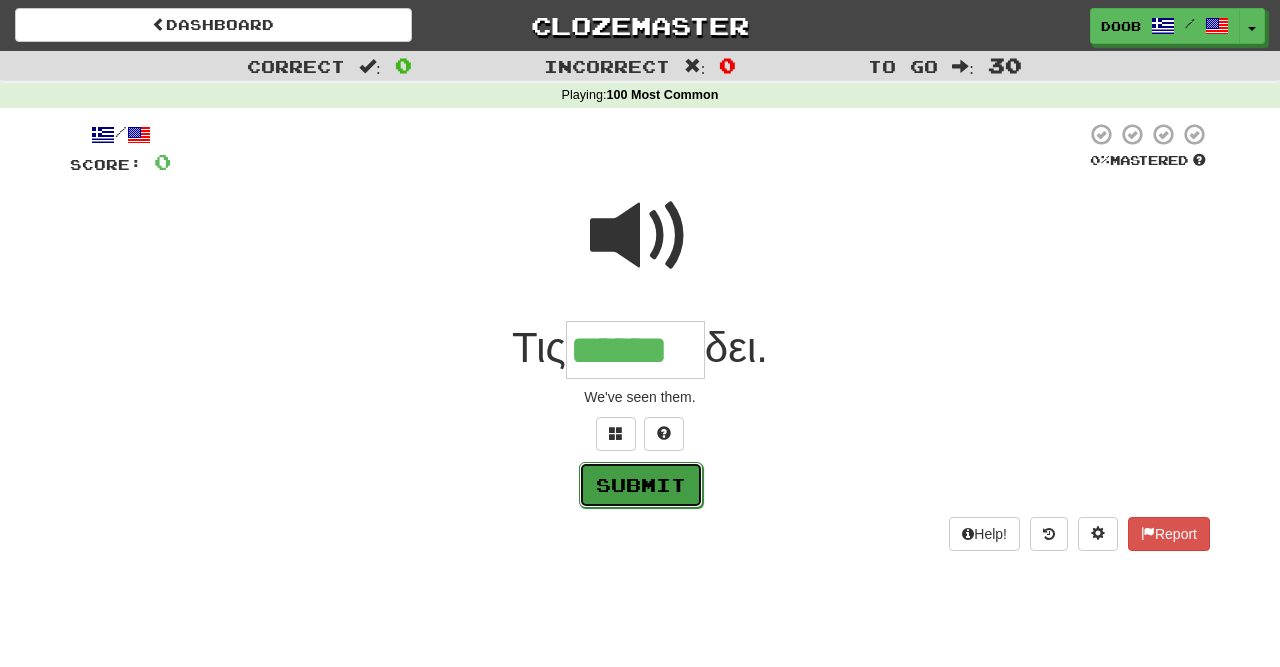 click on "Submit" at bounding box center (641, 485) 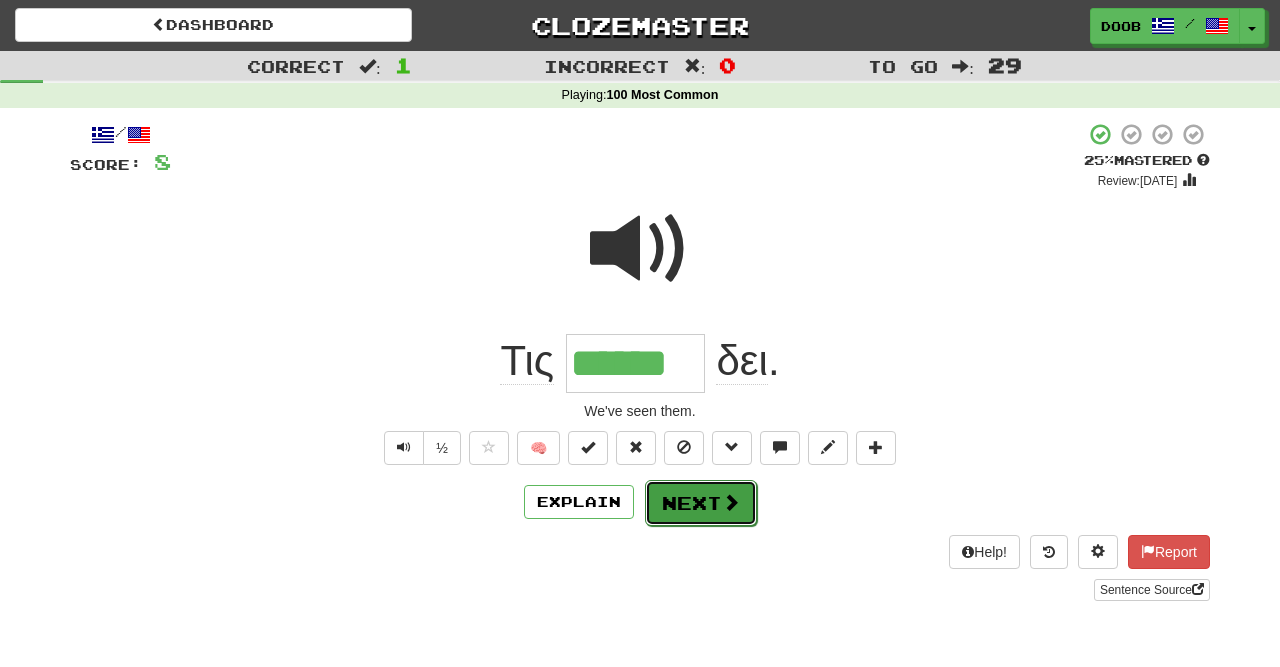 click on "Next" at bounding box center (701, 503) 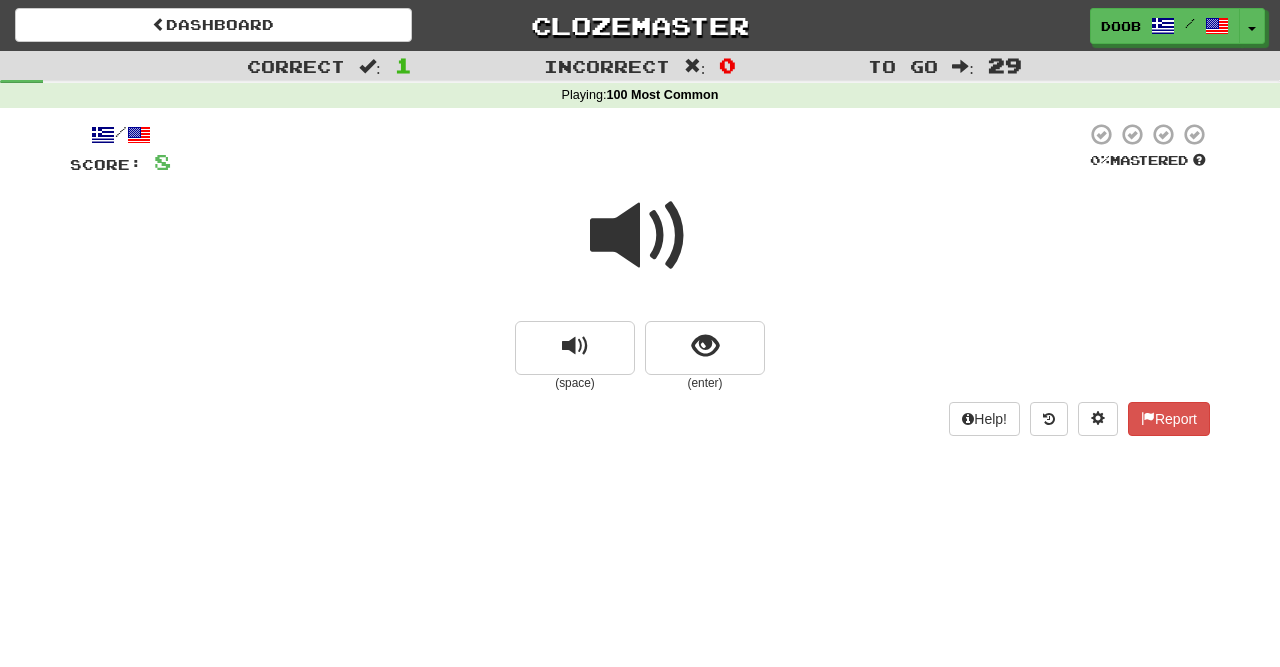 click at bounding box center [640, 236] 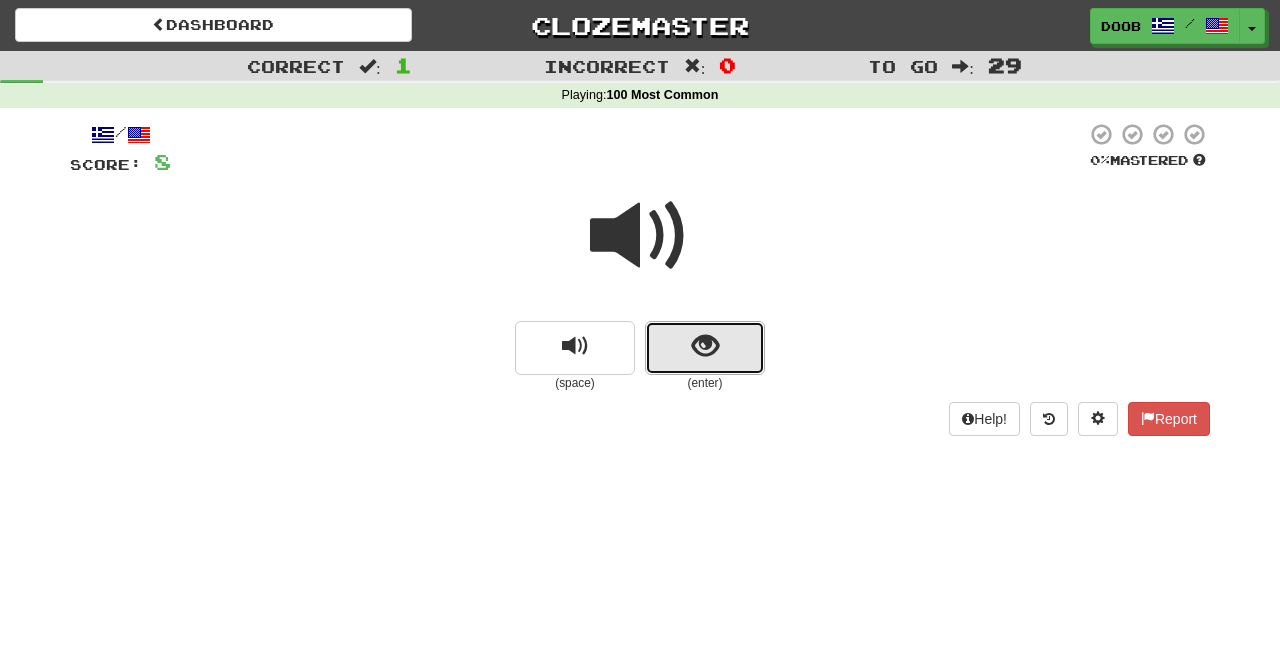 click at bounding box center [705, 348] 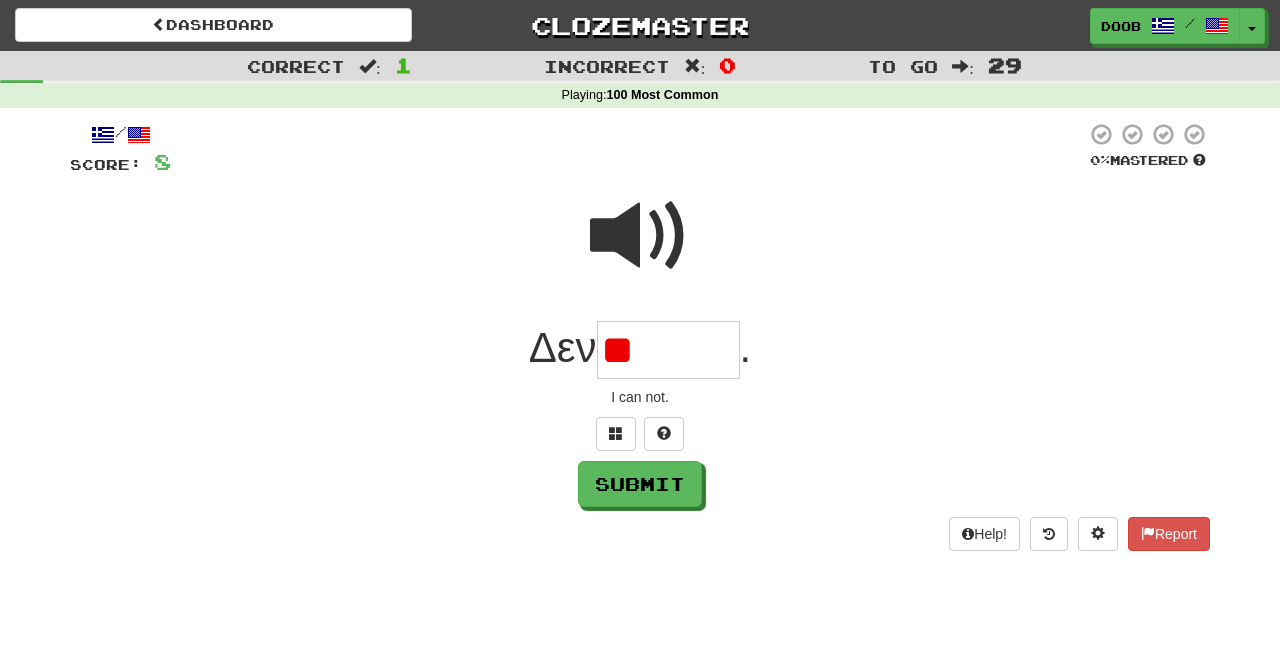 type on "*" 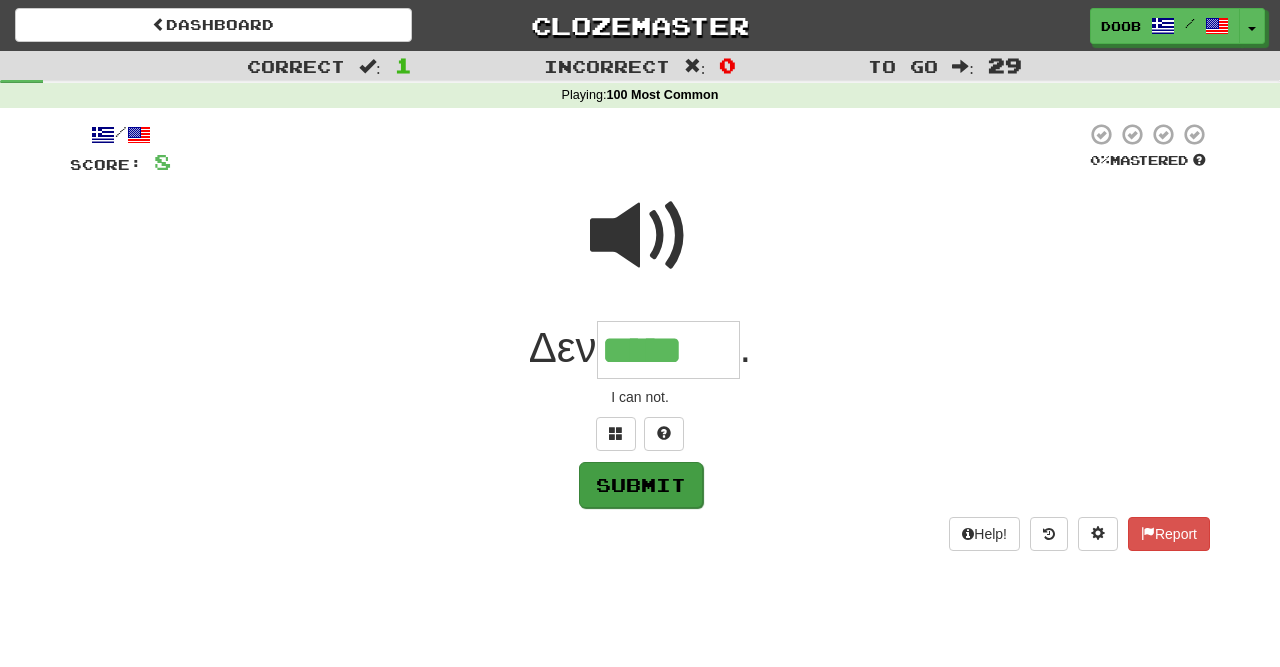 type on "*****" 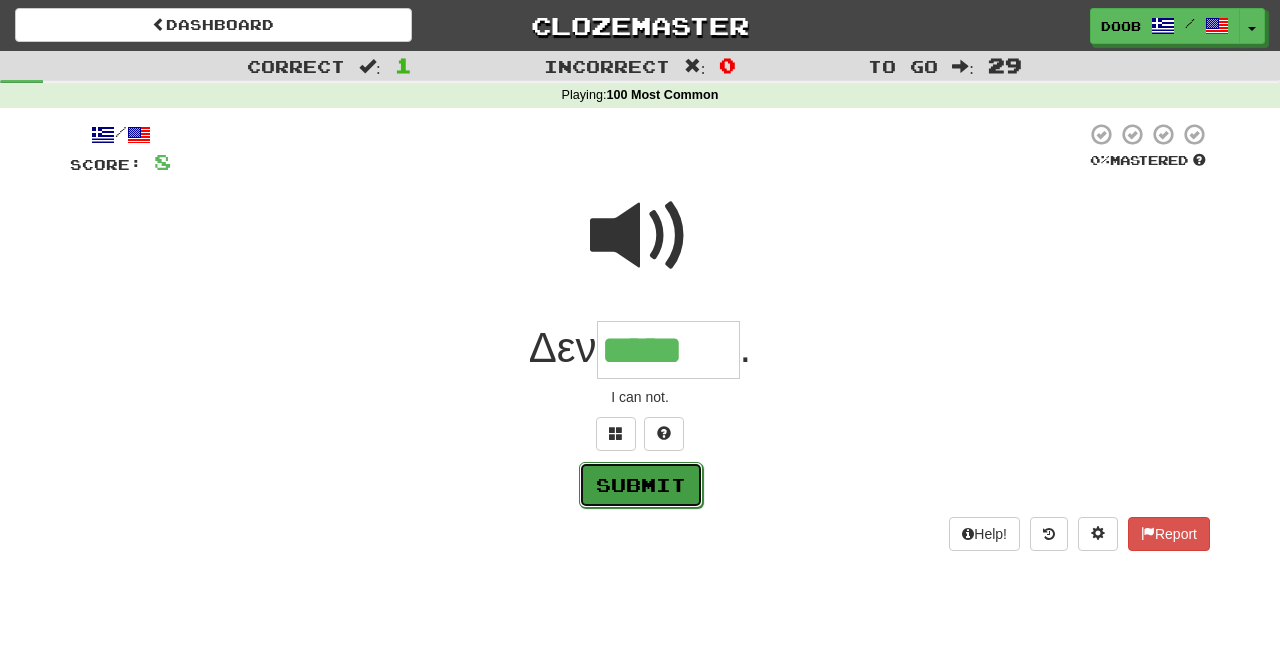 click on "Submit" at bounding box center (641, 485) 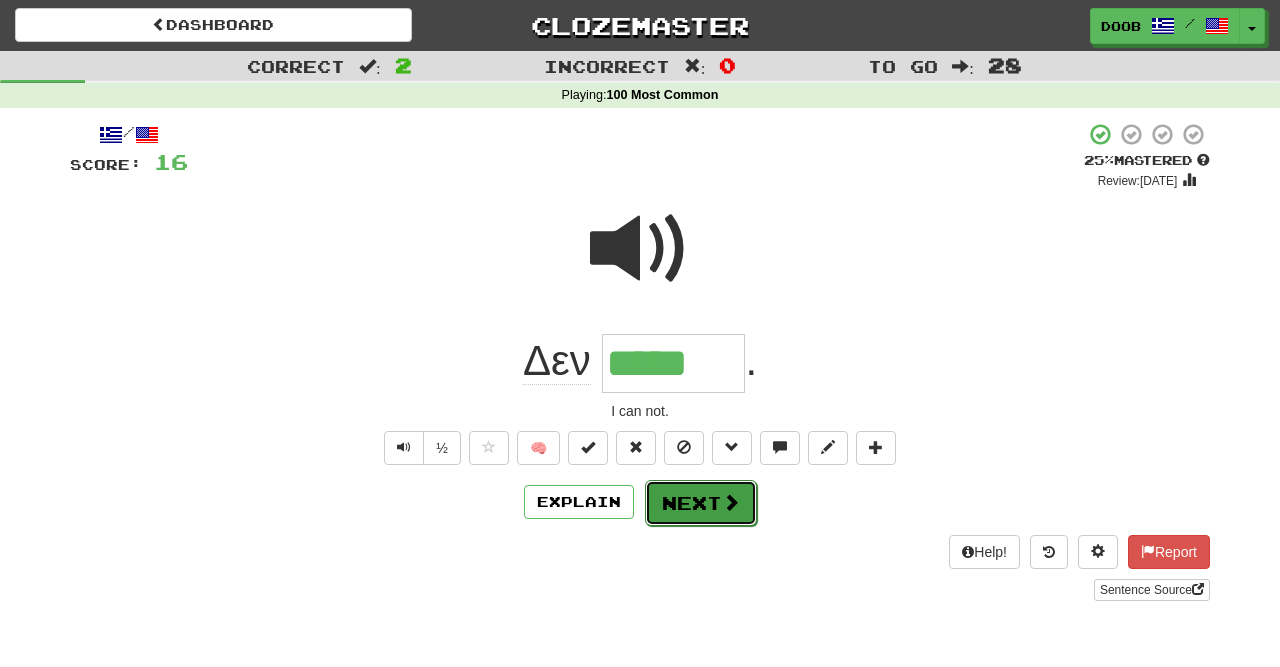click on "Next" at bounding box center (701, 503) 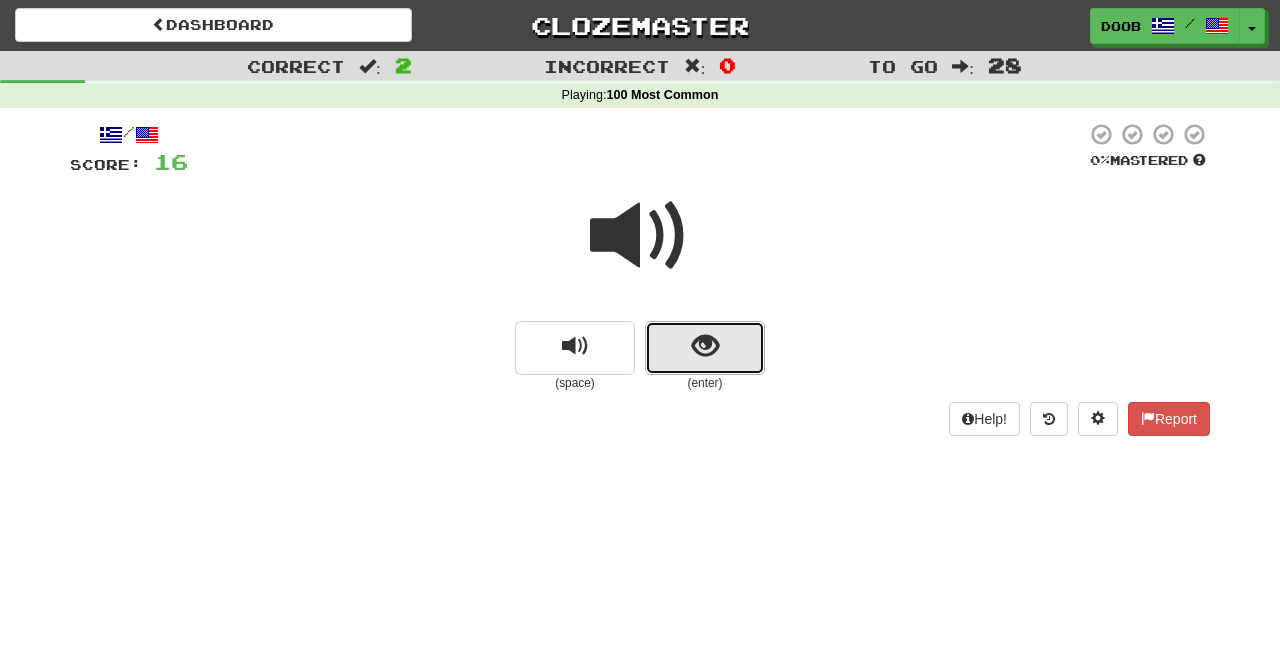 click at bounding box center (705, 346) 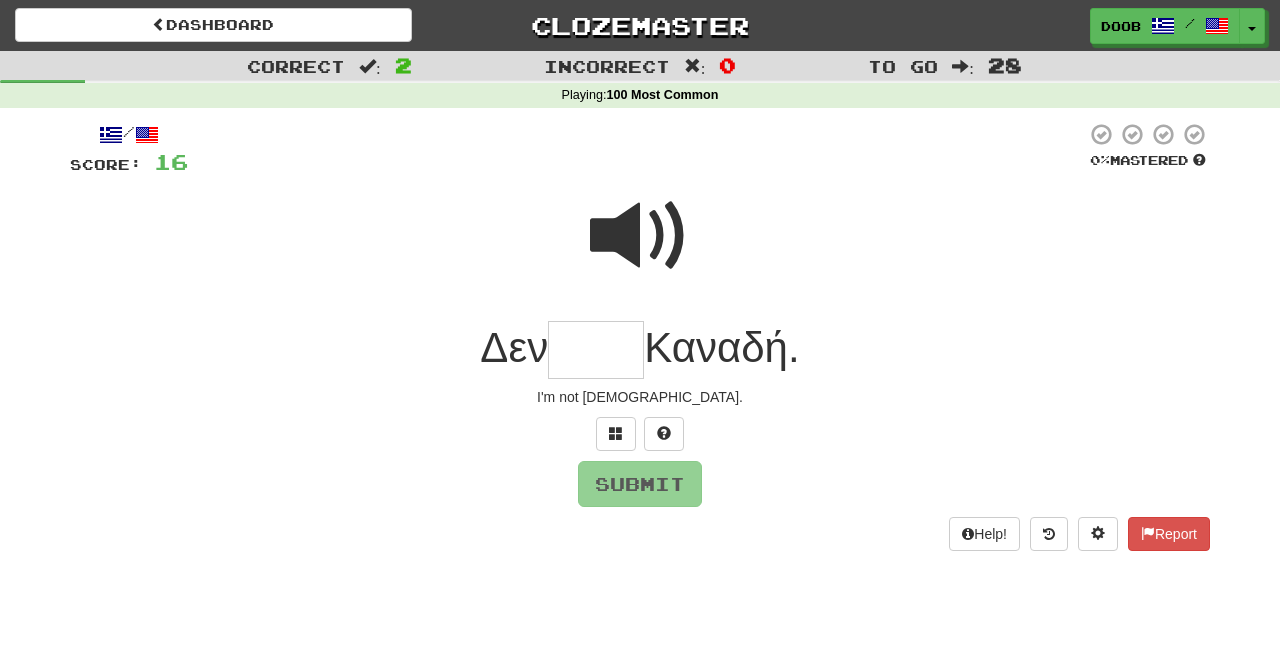 type on "*" 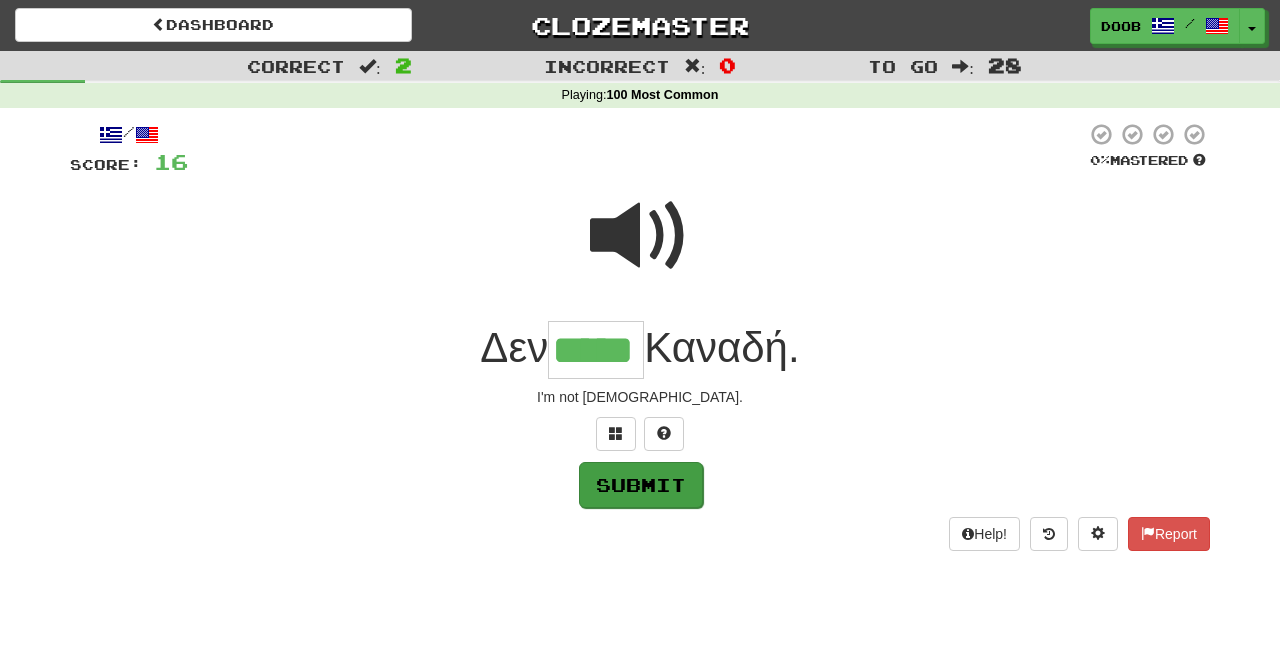 type on "*****" 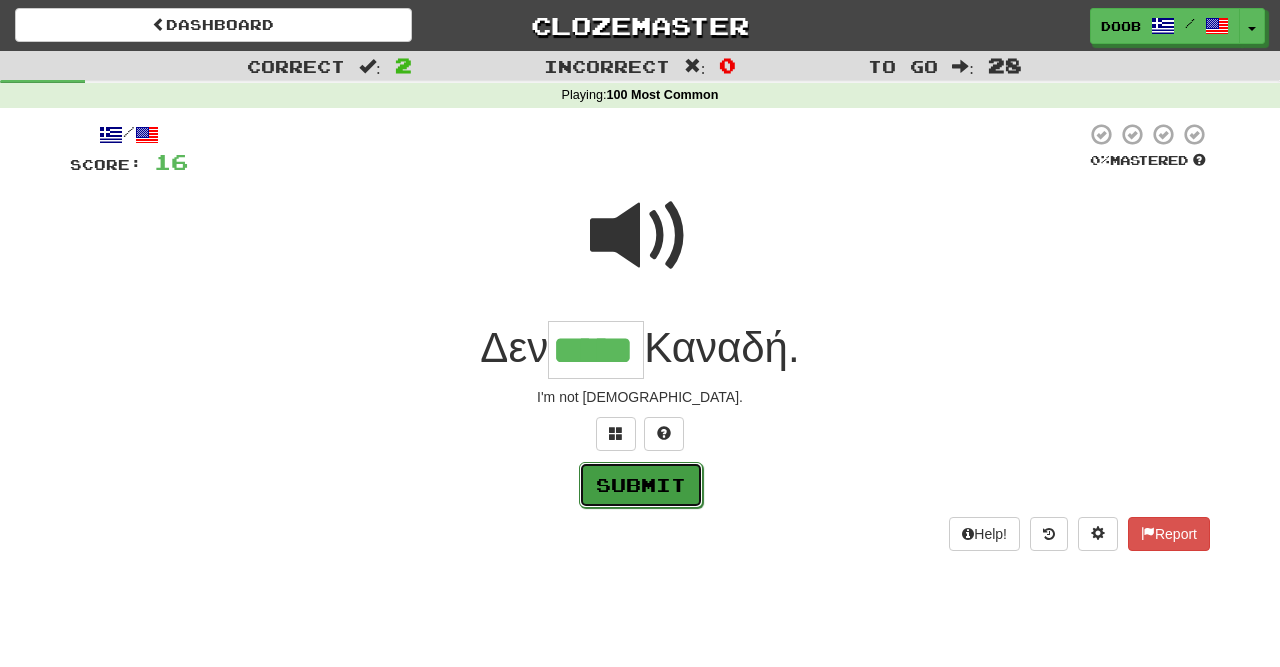 click on "Submit" at bounding box center (641, 485) 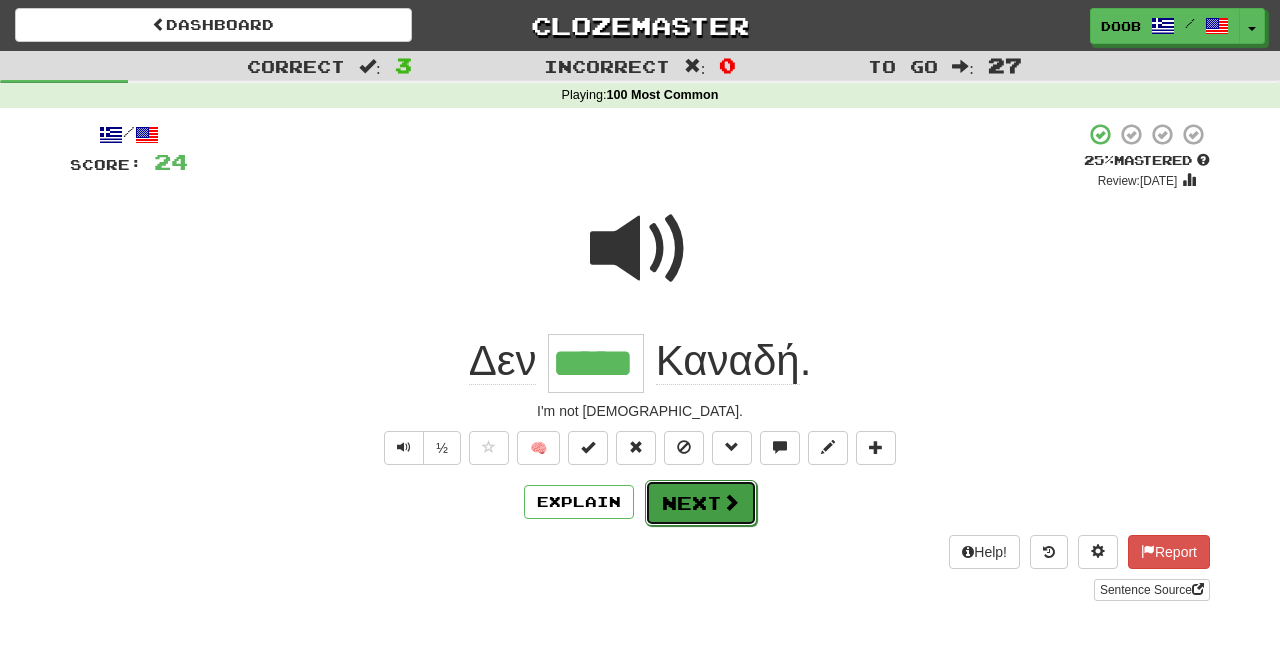 click on "Next" at bounding box center (701, 503) 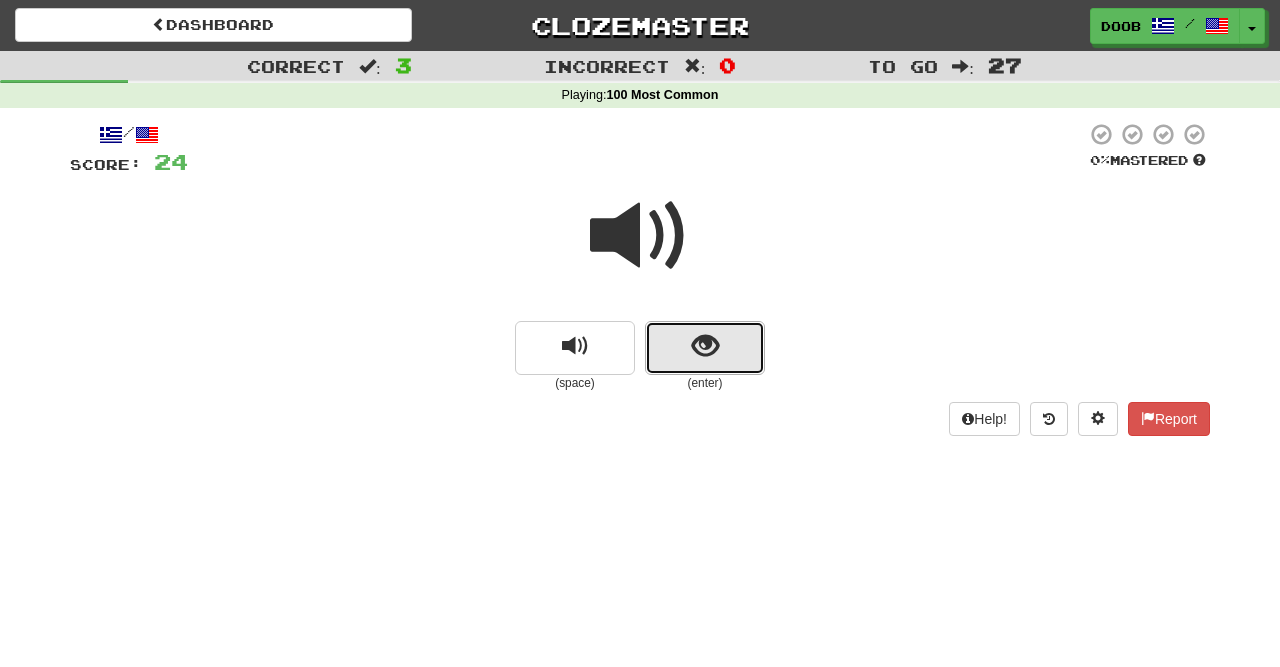 click at bounding box center [705, 348] 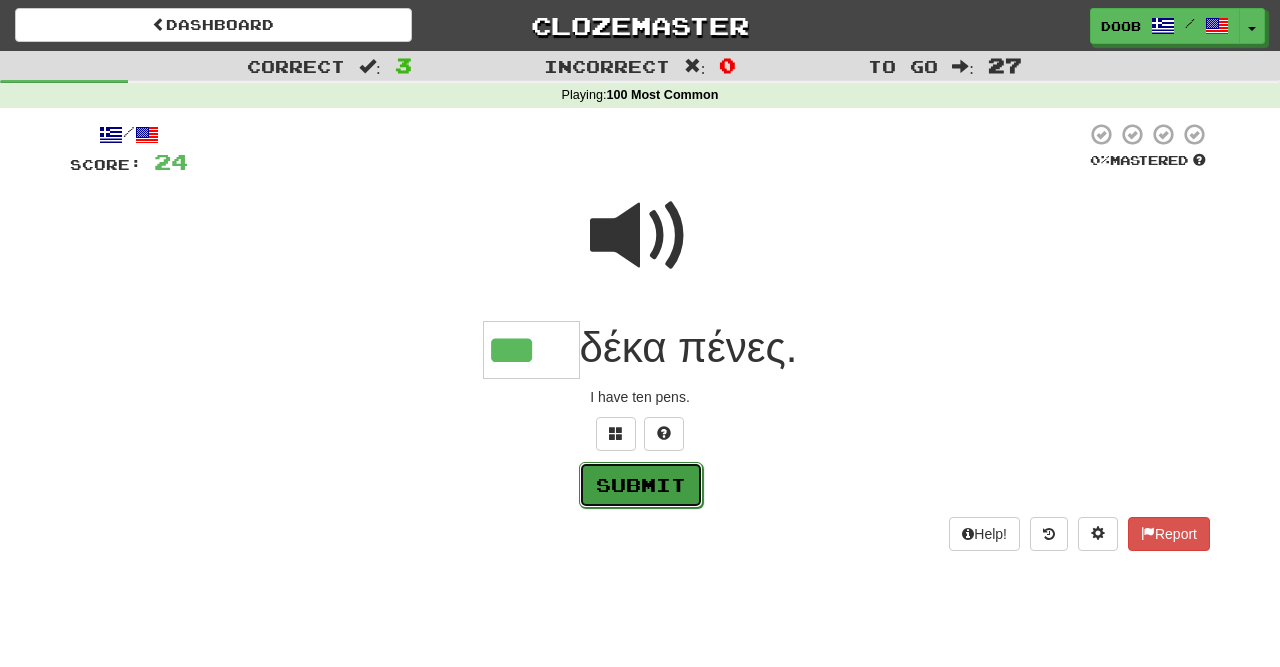 click on "Submit" at bounding box center (641, 485) 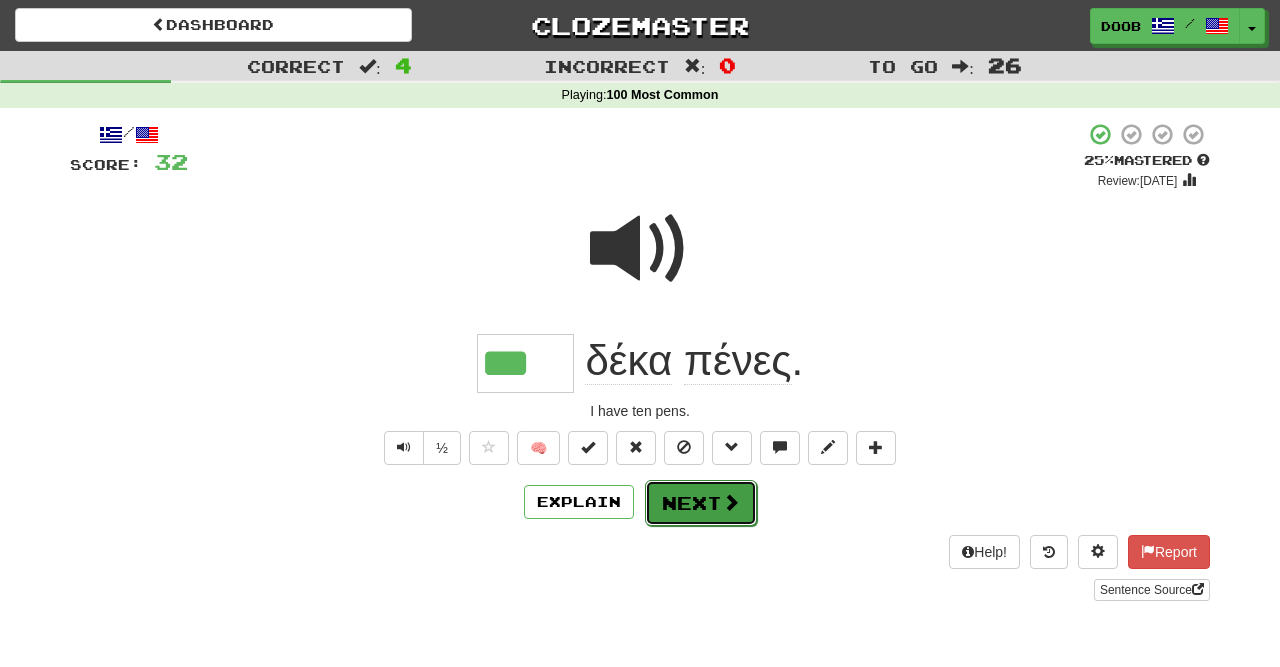 click on "Next" at bounding box center (701, 503) 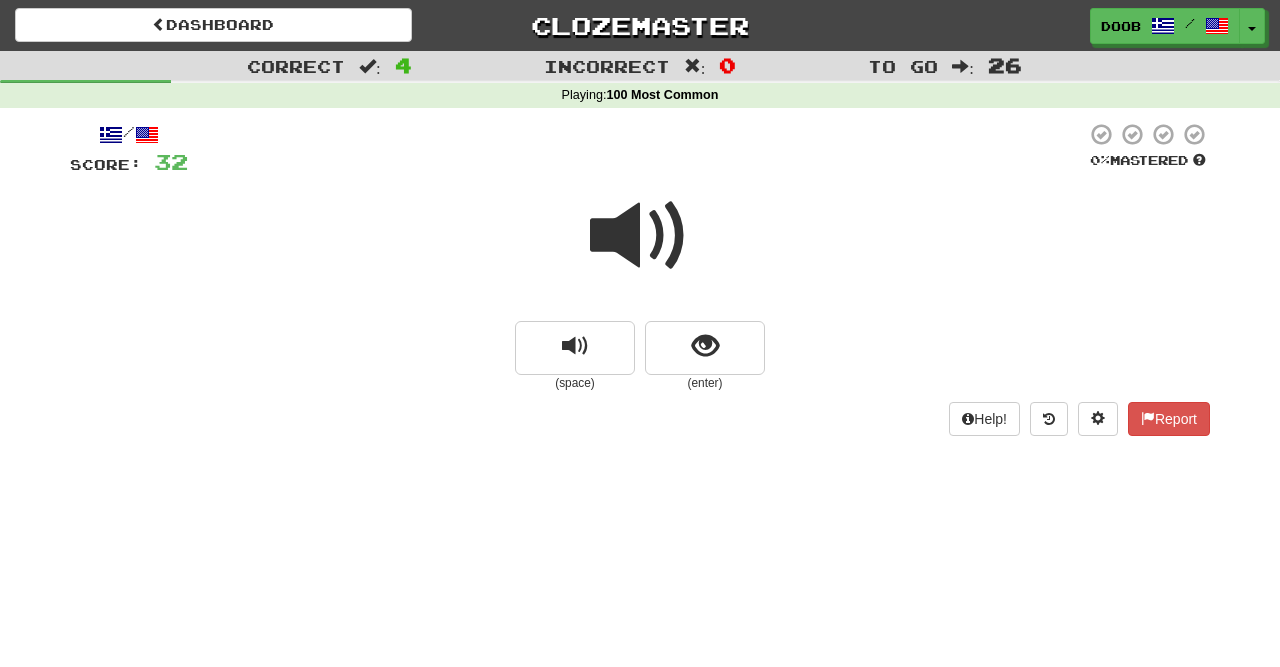 click at bounding box center [640, 236] 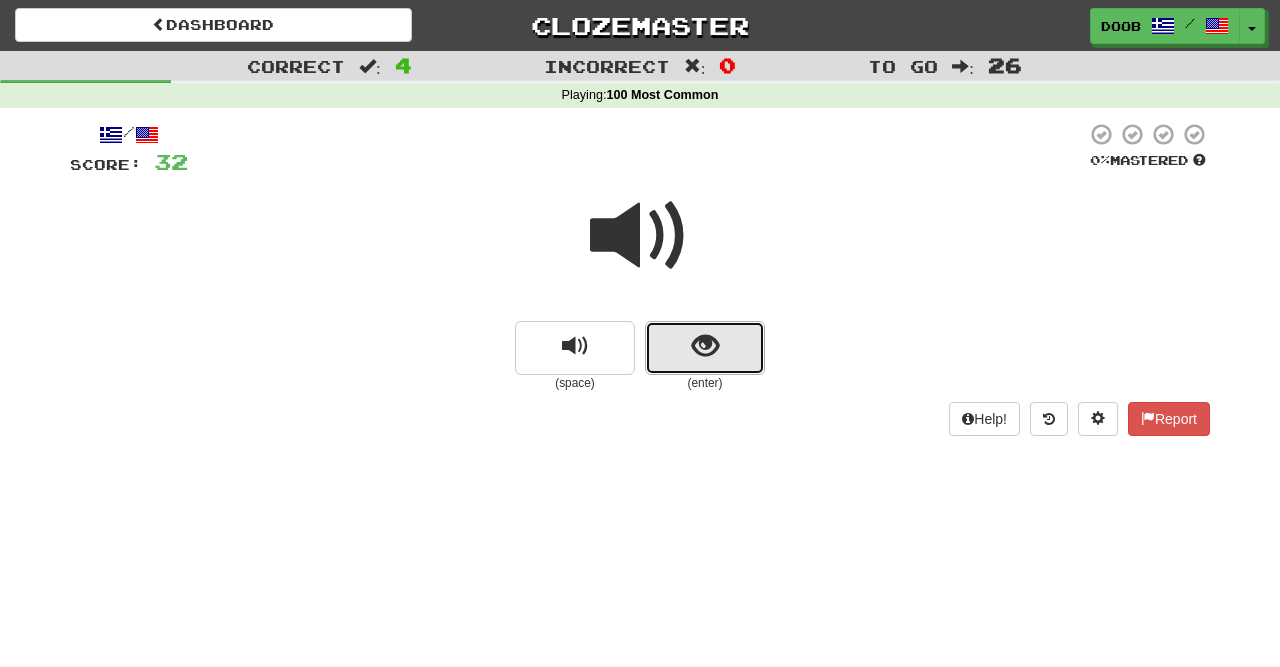 click at bounding box center [705, 346] 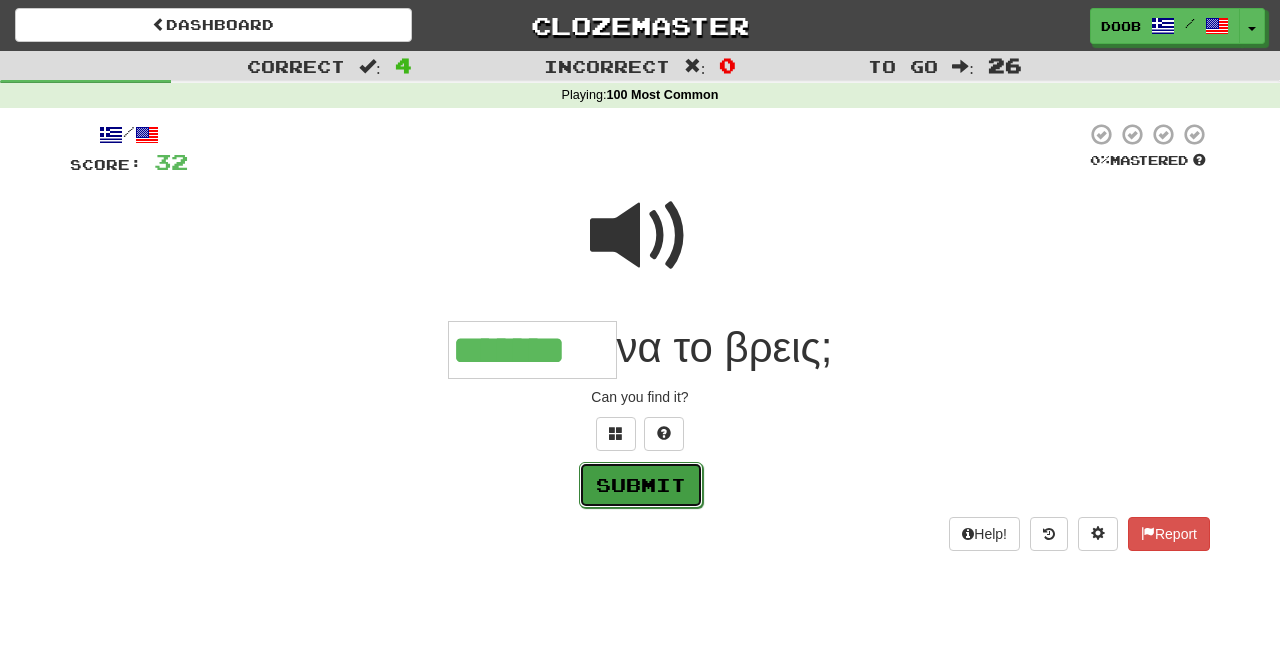 click on "Submit" at bounding box center [641, 485] 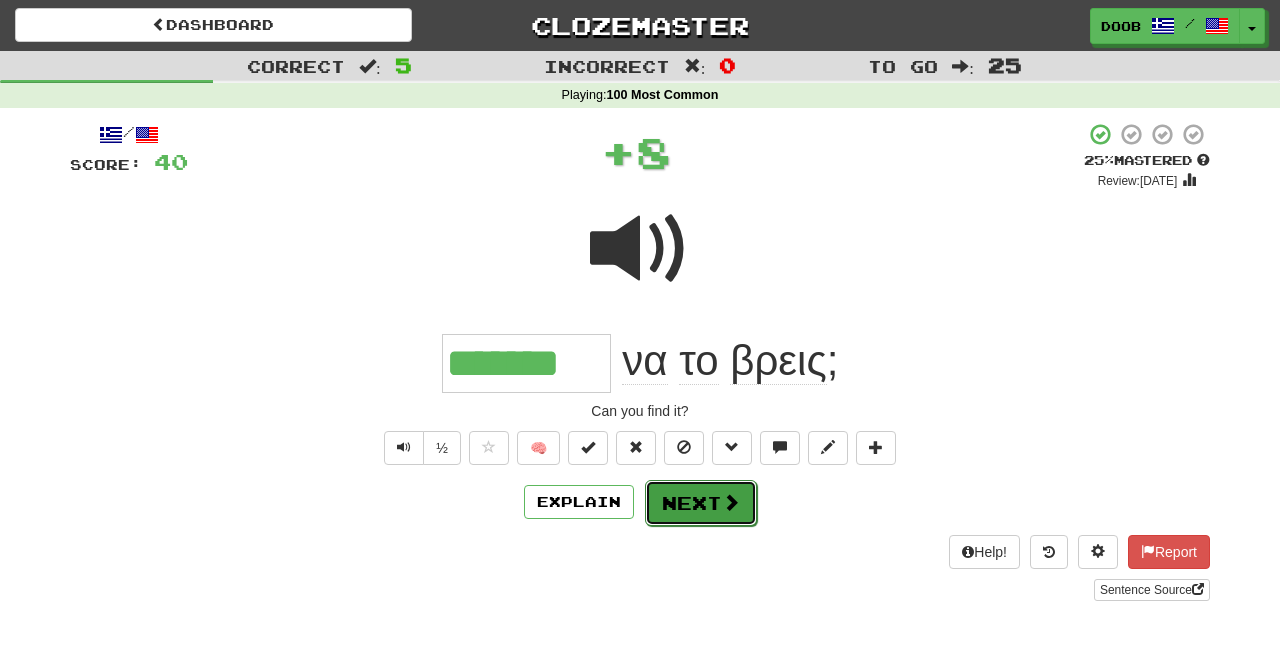 click on "Next" at bounding box center (701, 503) 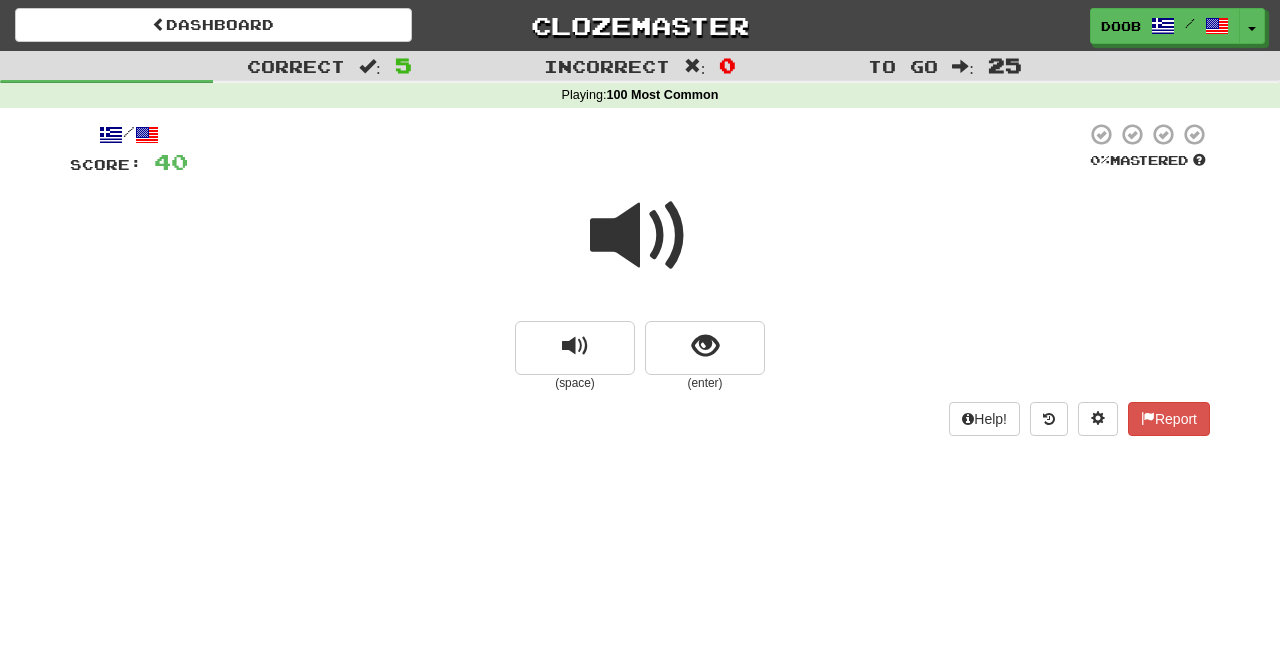 click at bounding box center (640, 236) 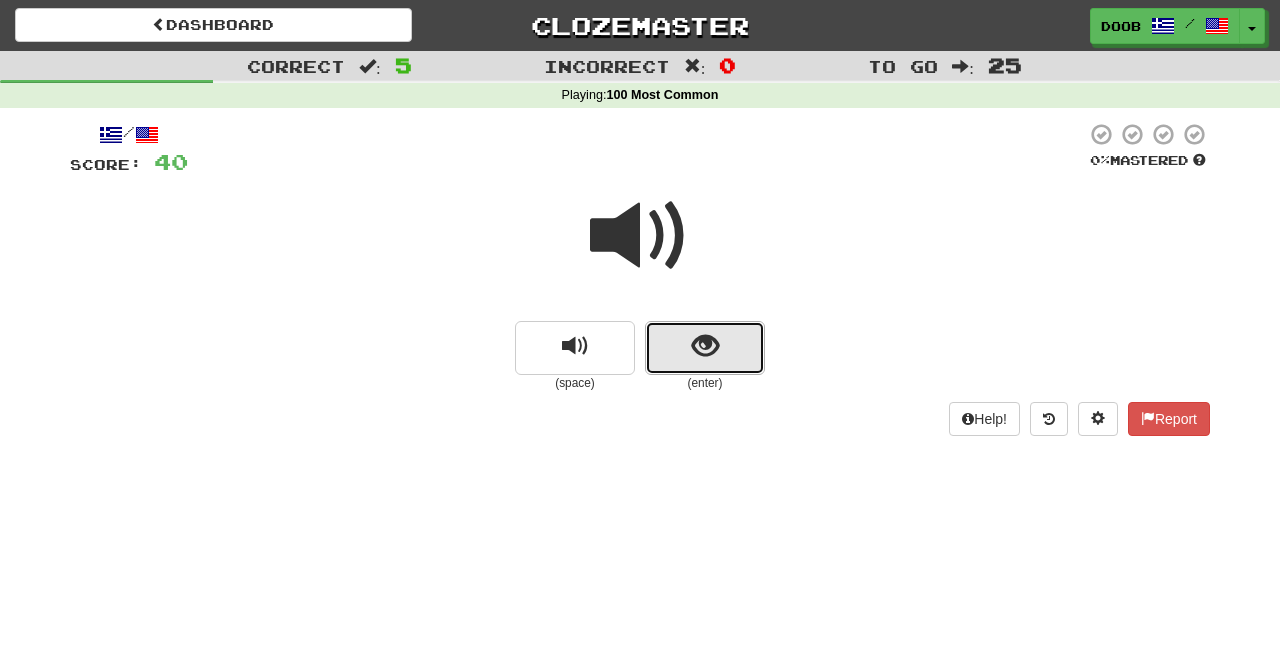 click at bounding box center (705, 348) 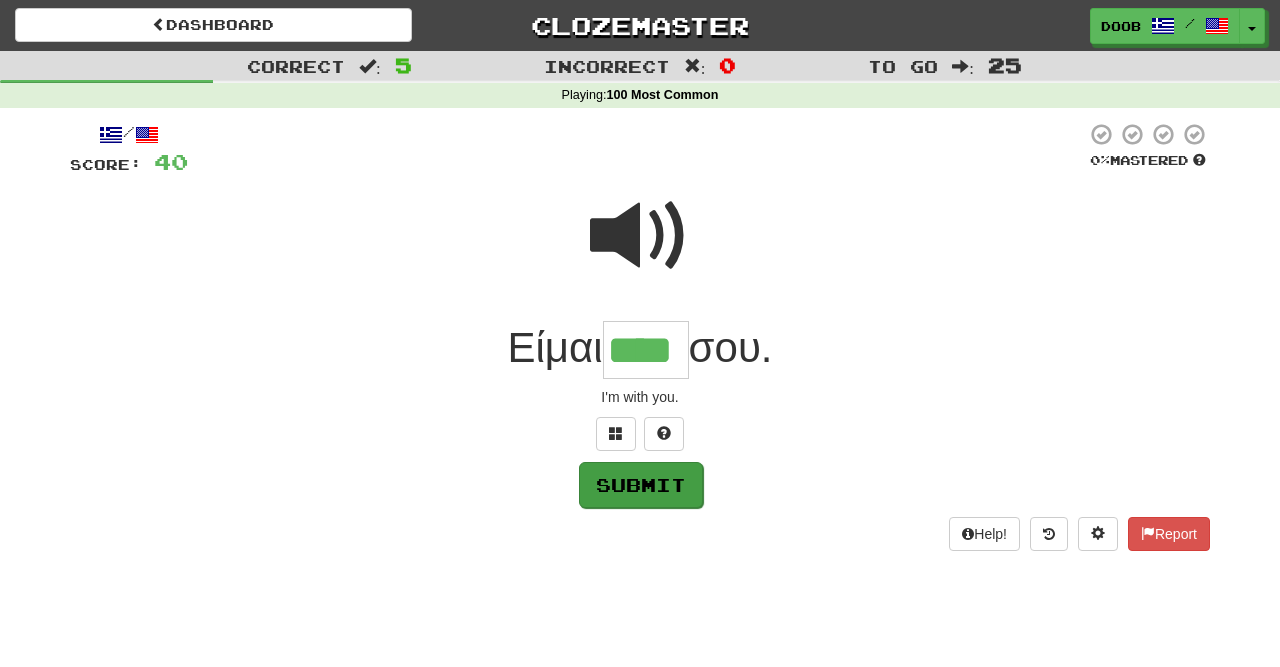 type on "****" 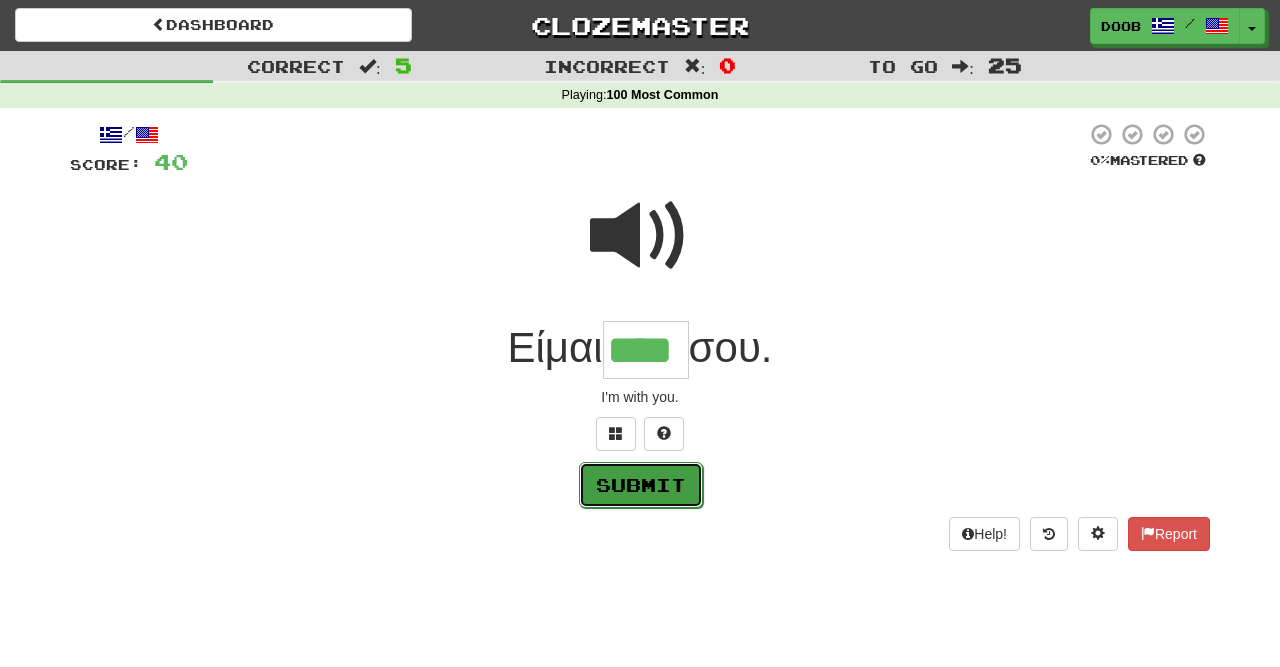 click on "Submit" at bounding box center (641, 485) 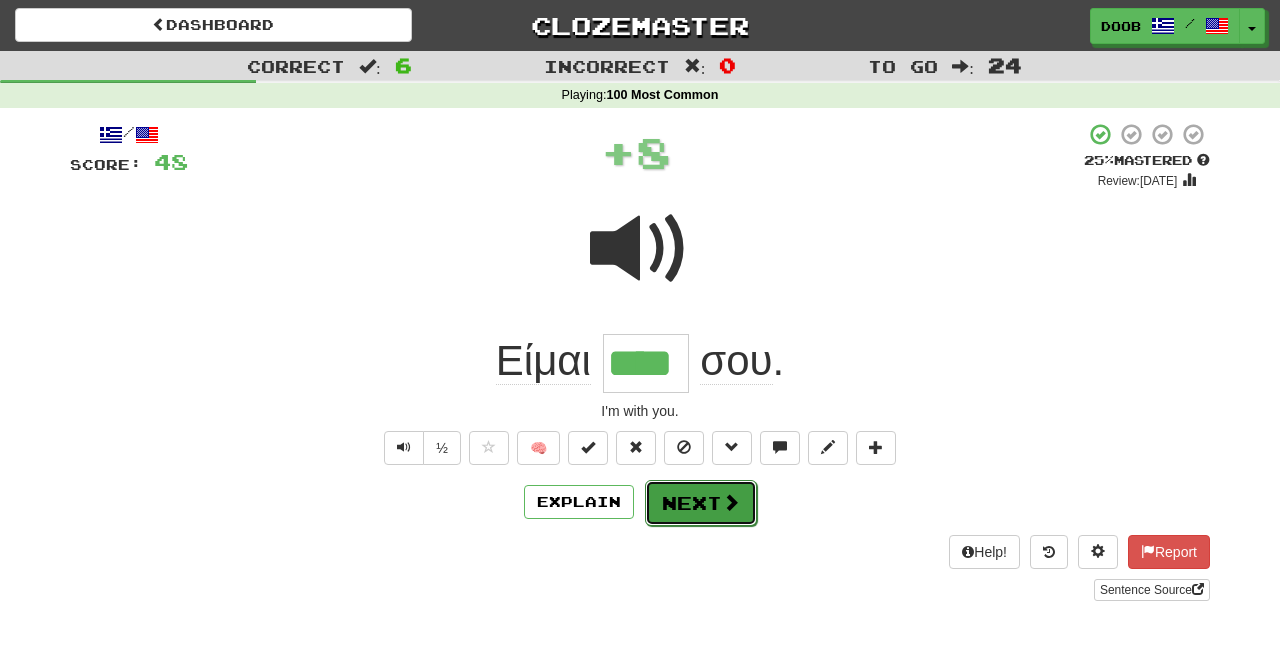 click on "Next" at bounding box center [701, 503] 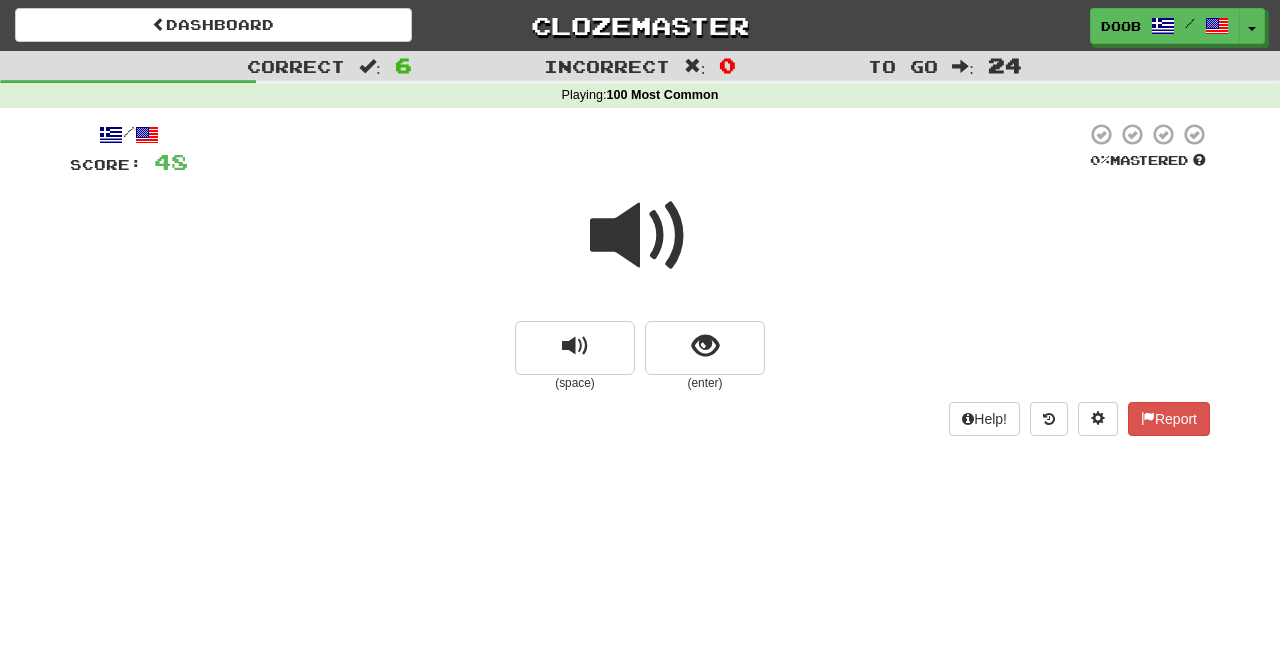click at bounding box center [640, 236] 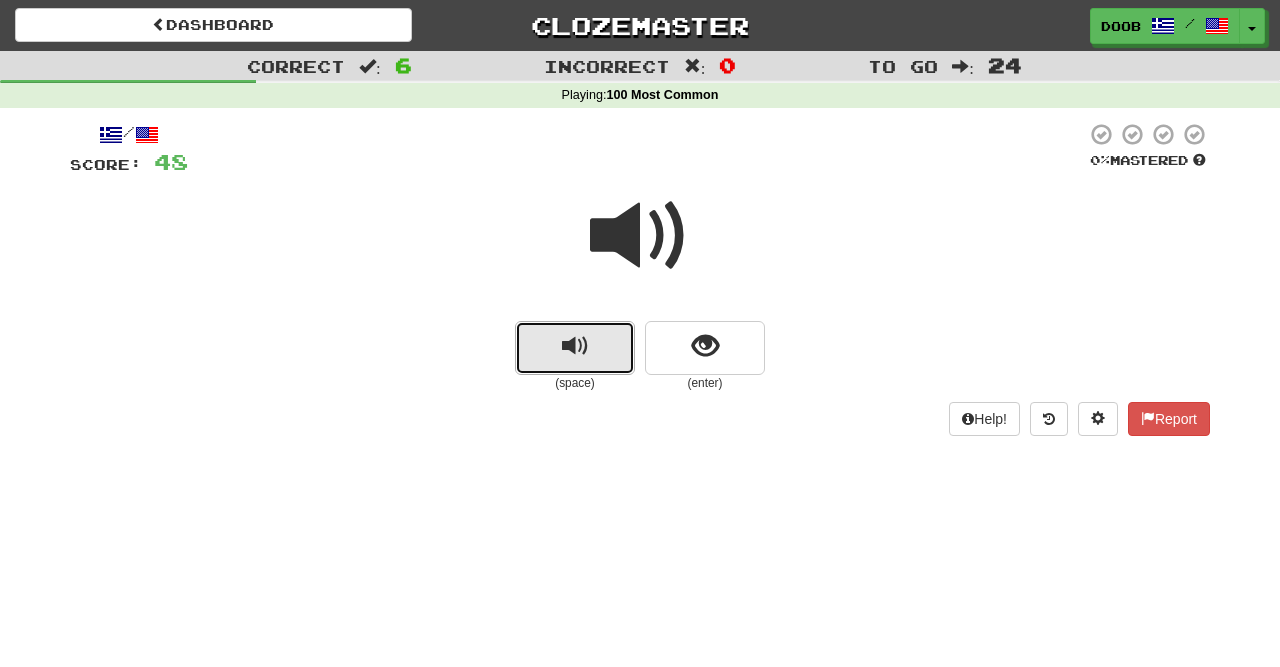 click at bounding box center (575, 346) 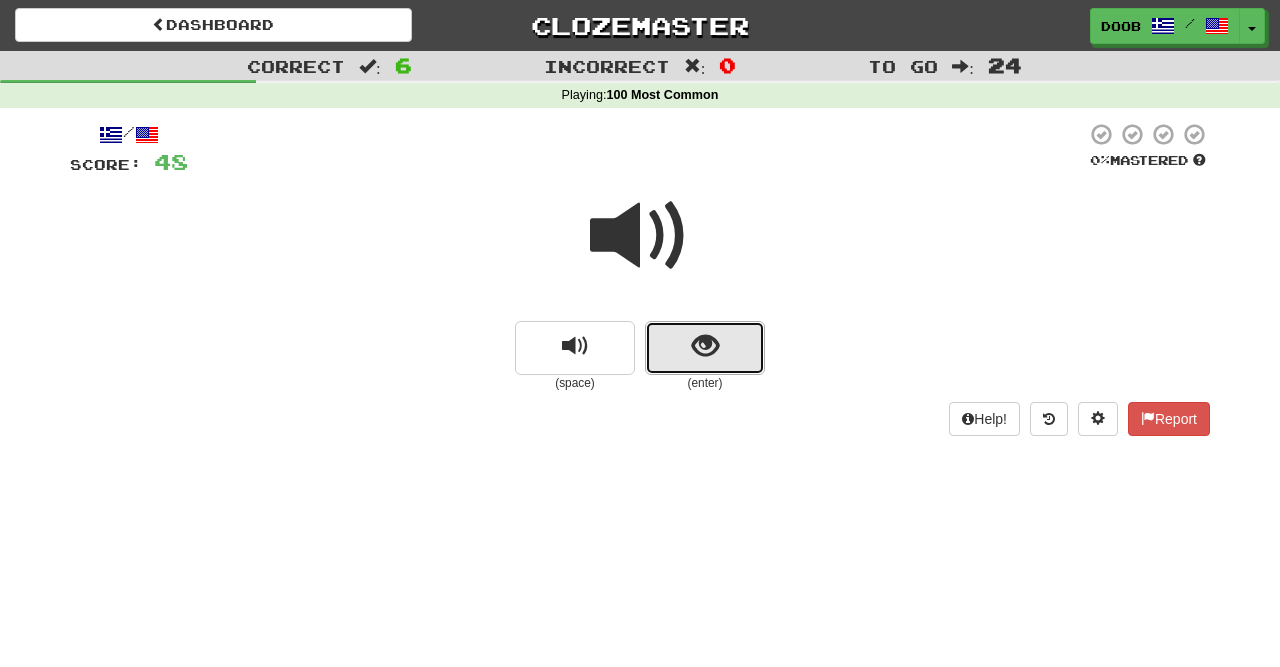 click at bounding box center (705, 346) 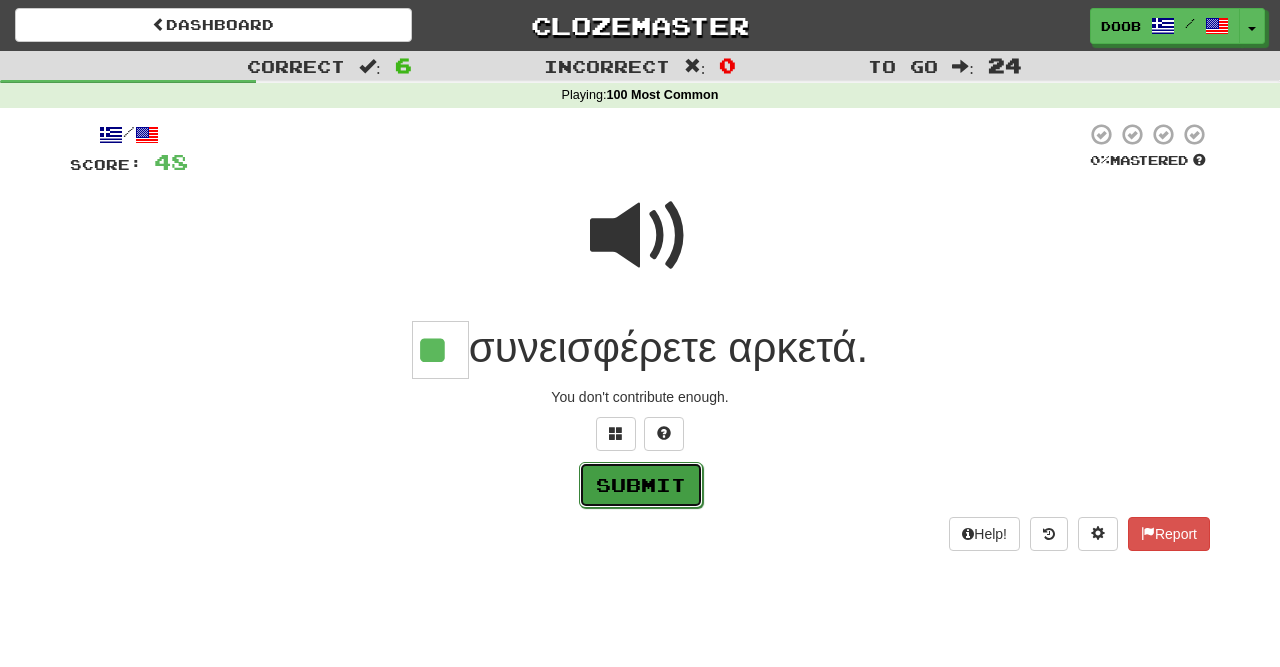 click on "Submit" at bounding box center (641, 485) 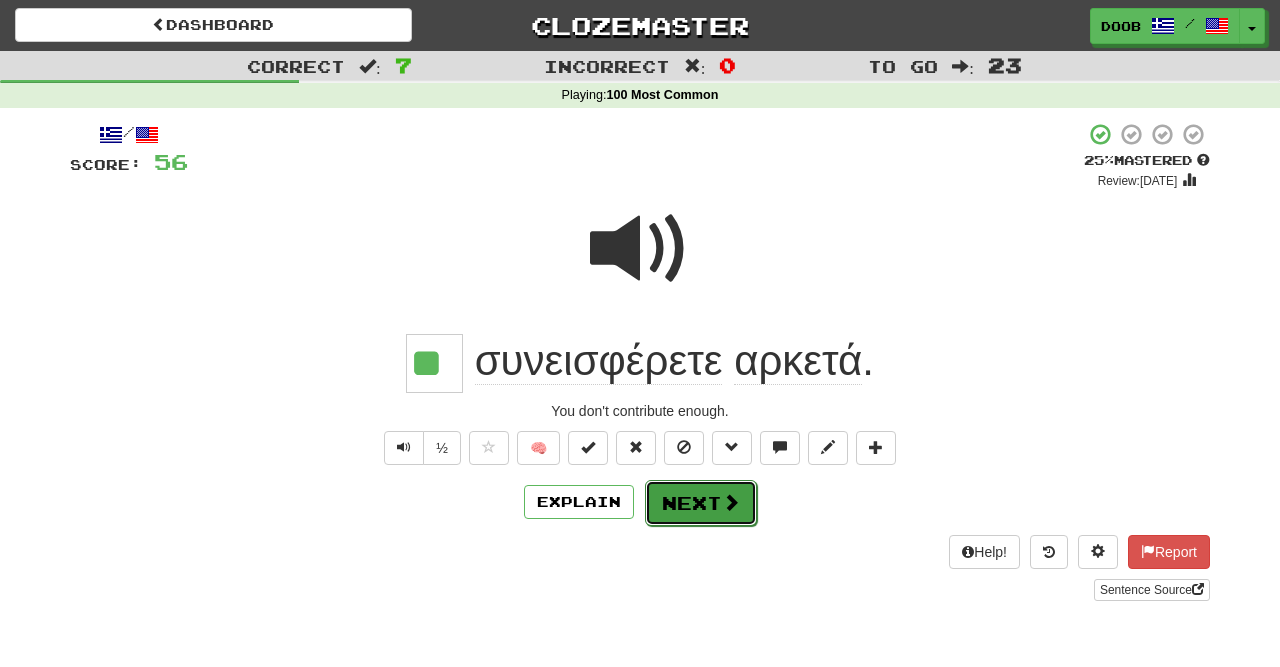 click on "Next" at bounding box center (701, 503) 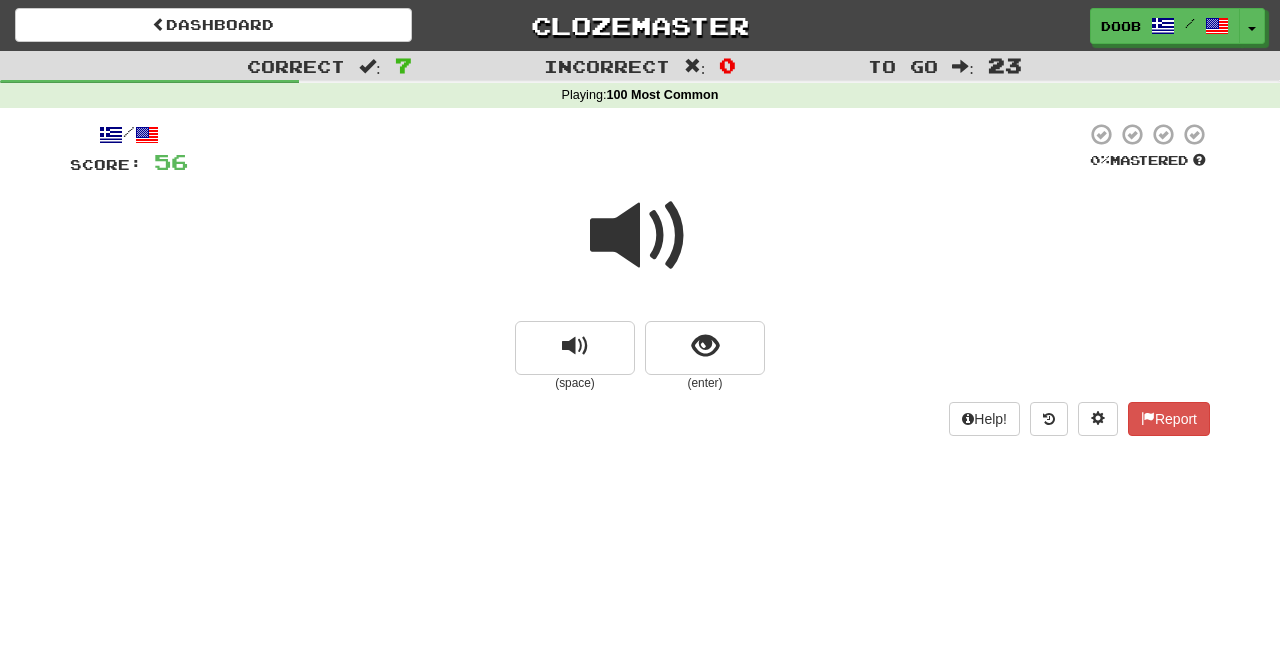 click at bounding box center (640, 236) 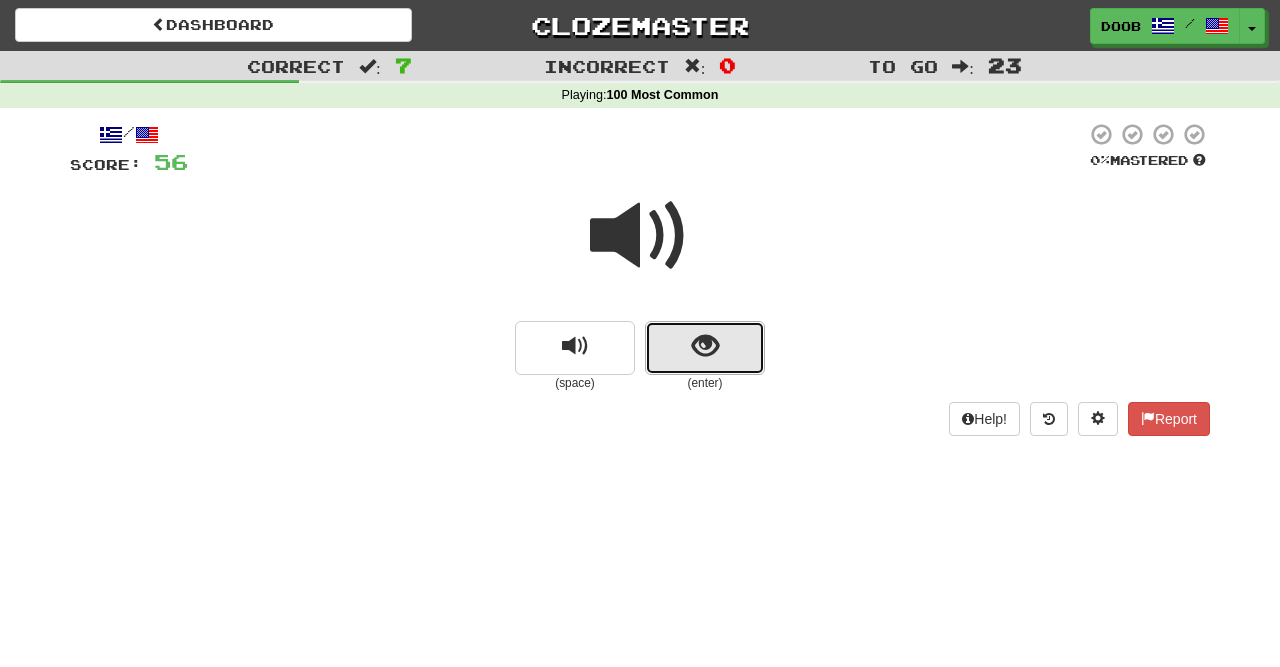click at bounding box center (705, 346) 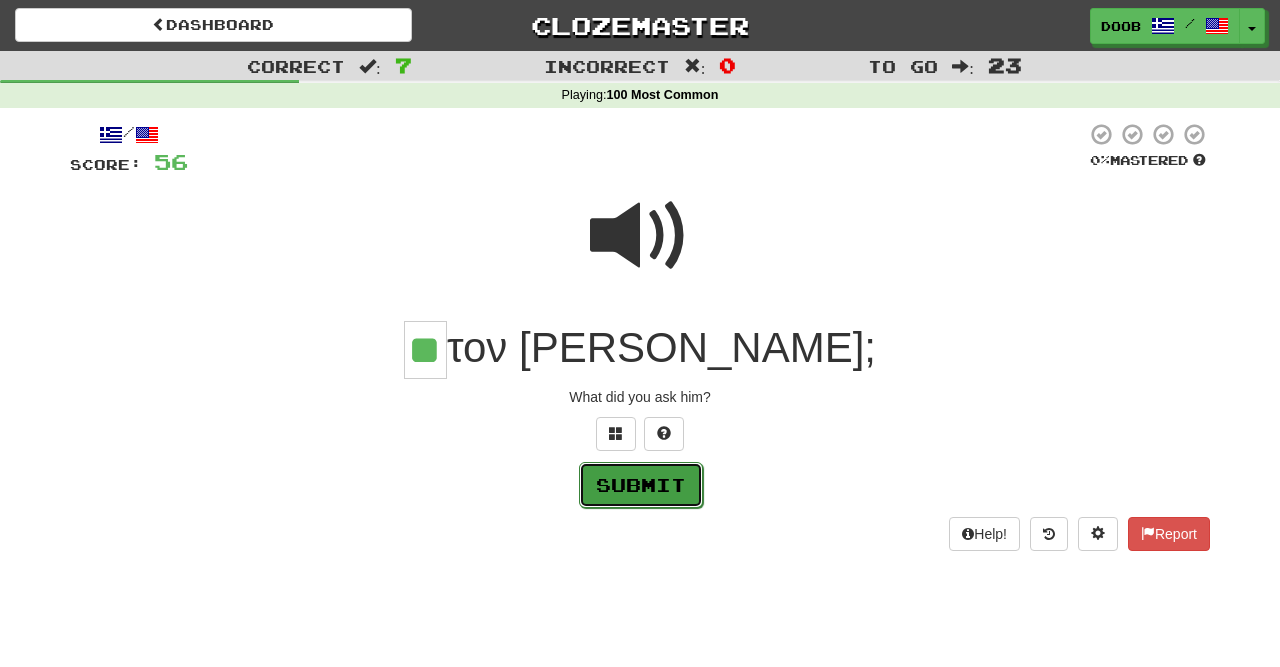 click on "Submit" at bounding box center [641, 485] 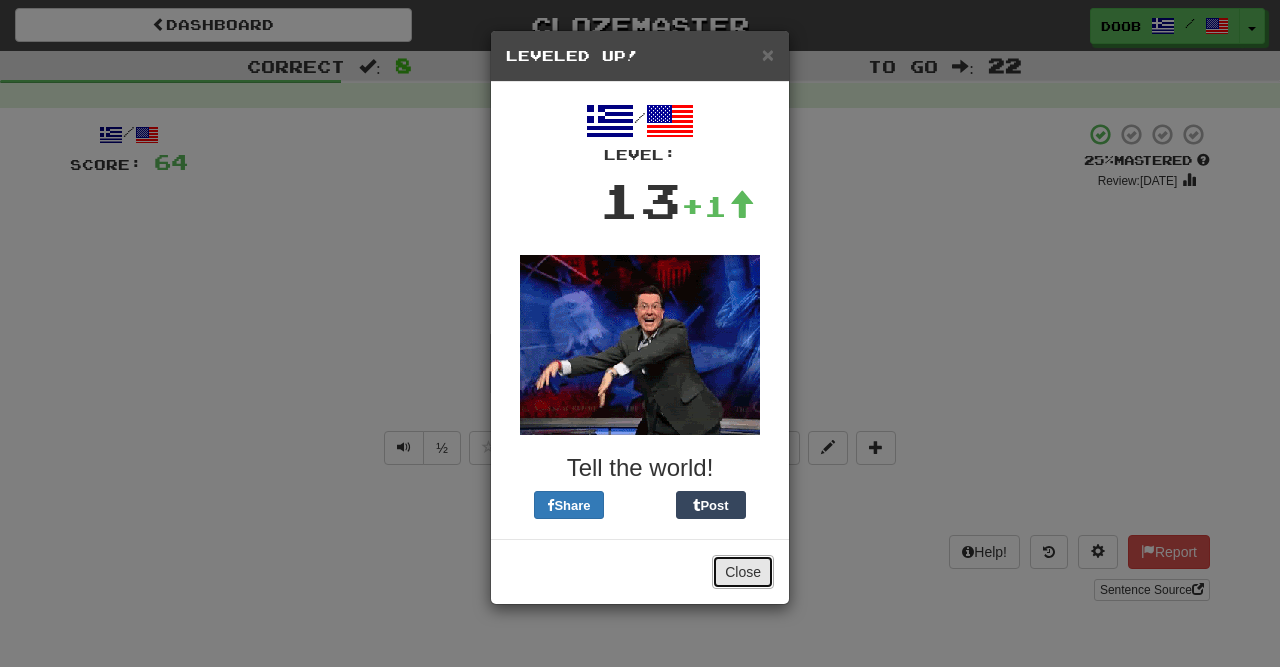 click on "Close" at bounding box center [743, 572] 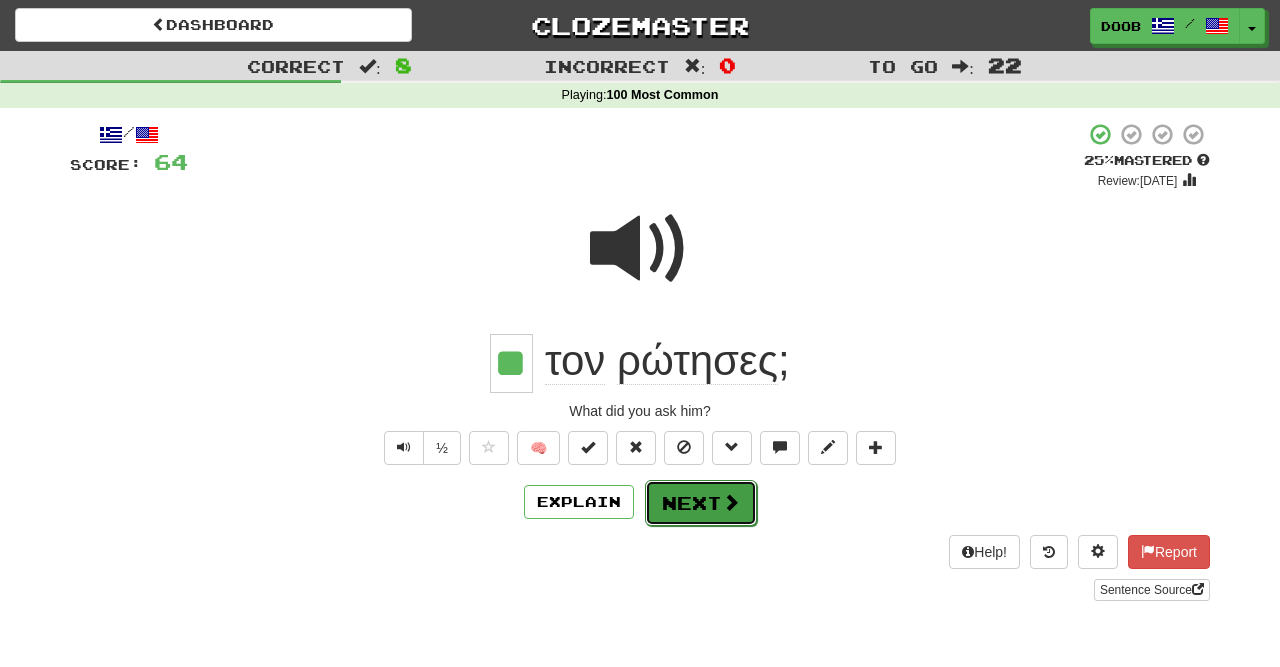 click on "Next" at bounding box center (701, 503) 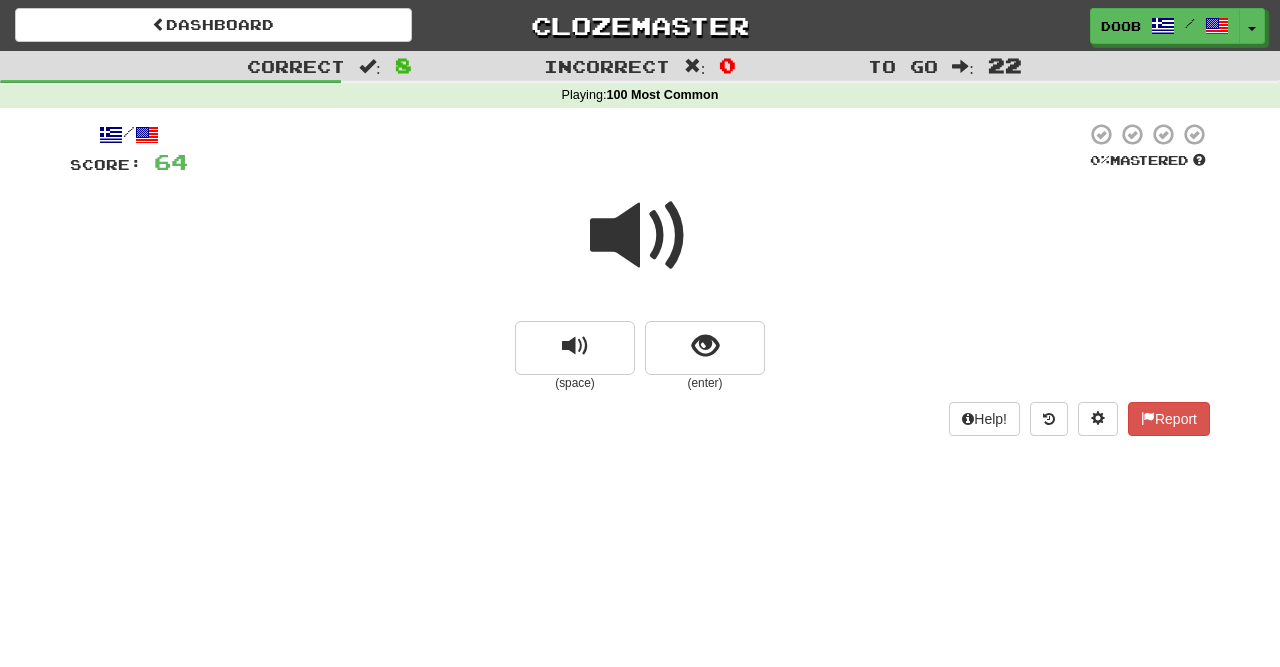 click at bounding box center (640, 236) 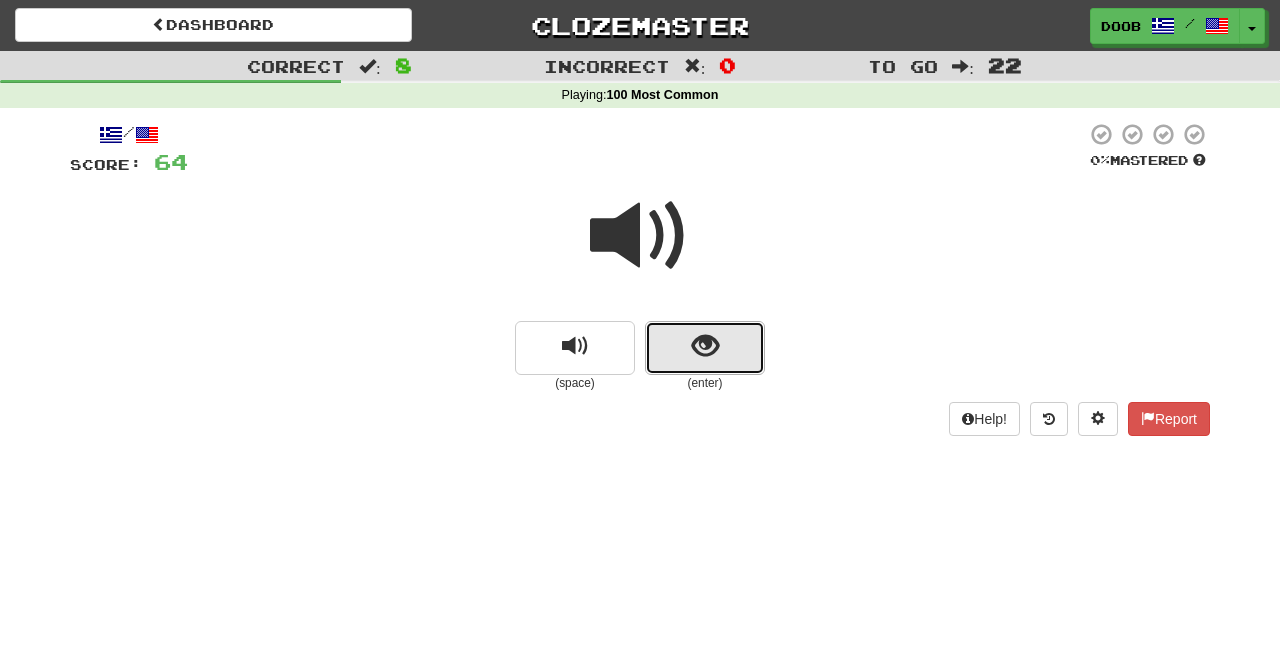 click at bounding box center [705, 346] 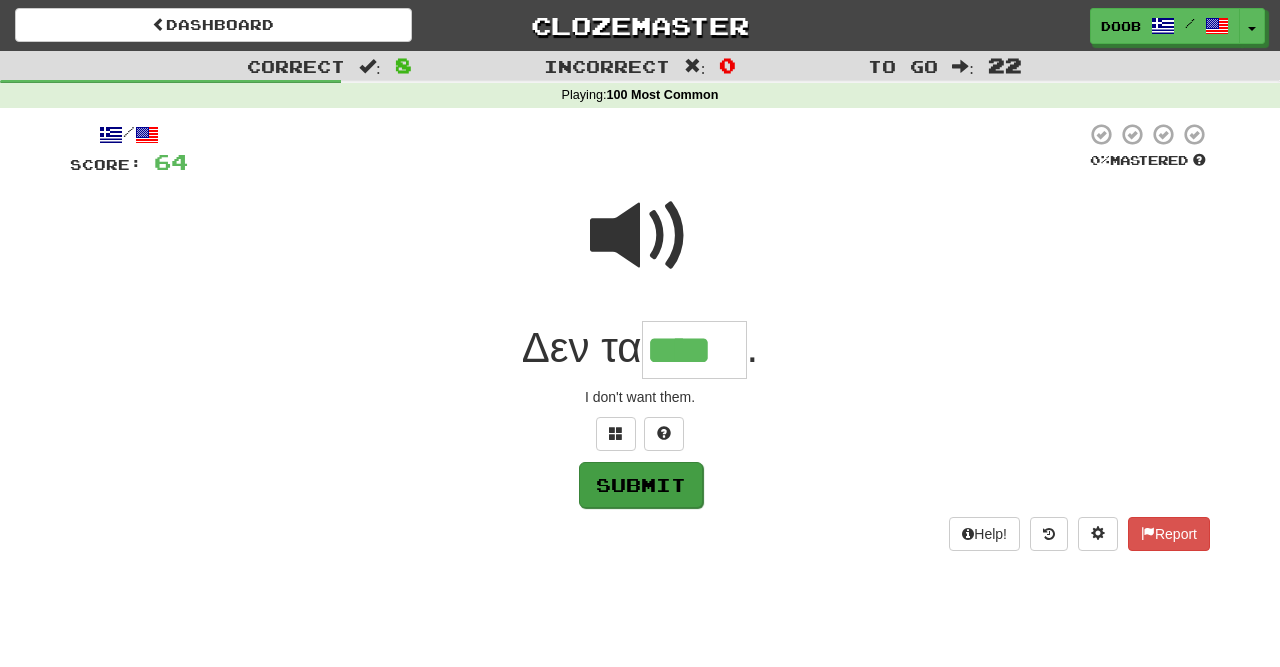type on "****" 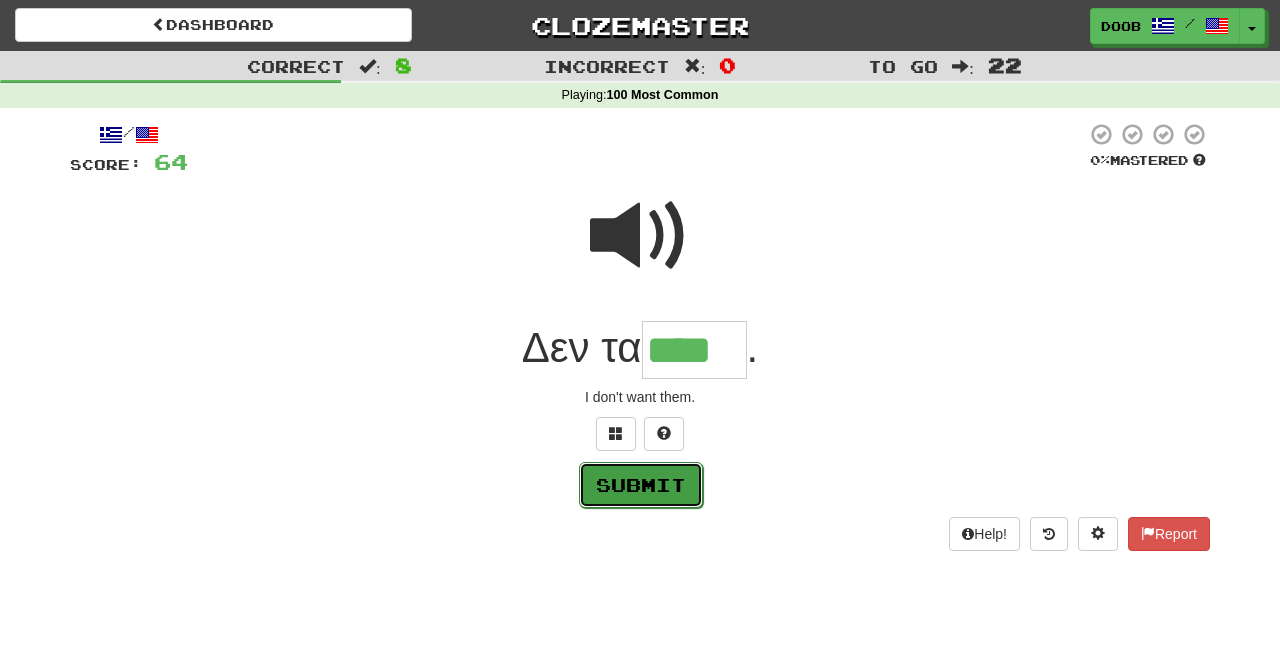 click on "Submit" at bounding box center (641, 485) 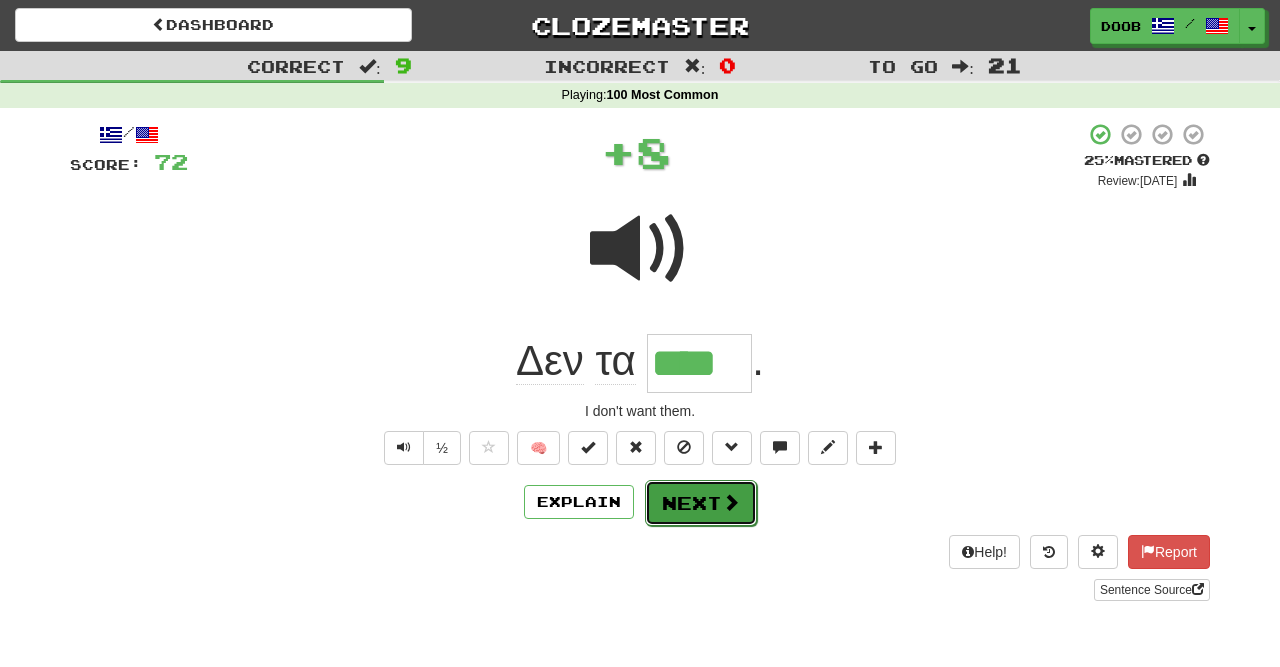 click on "Next" at bounding box center [701, 503] 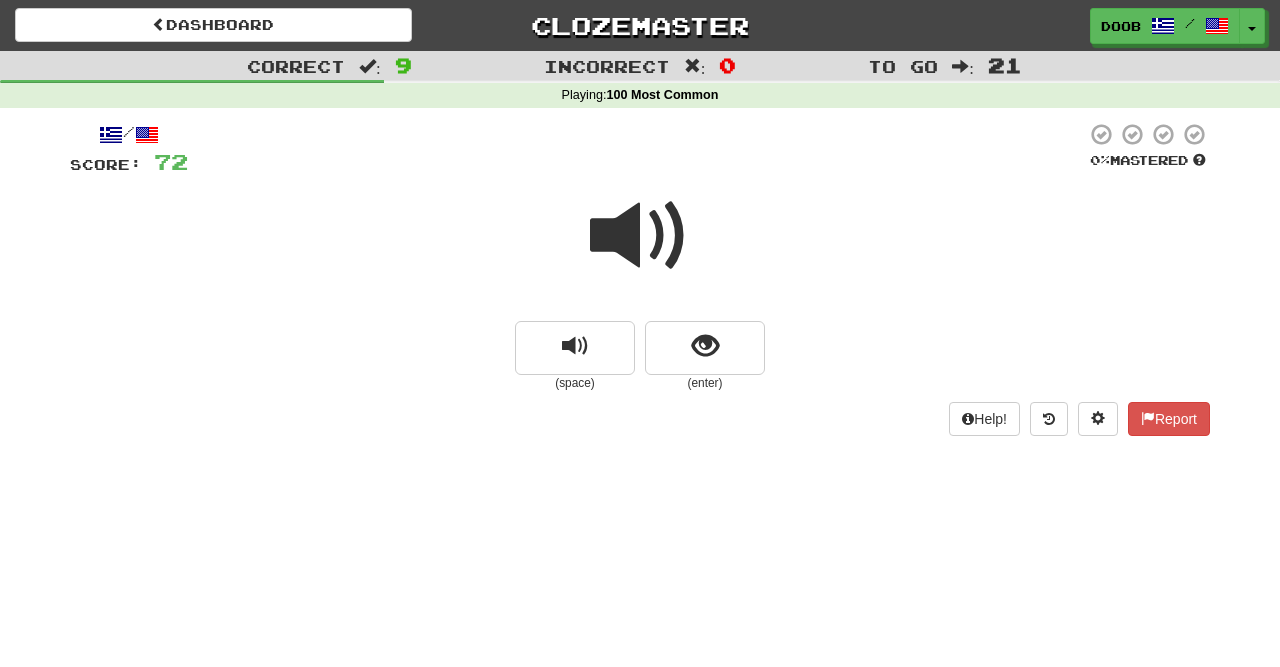 click at bounding box center [640, 236] 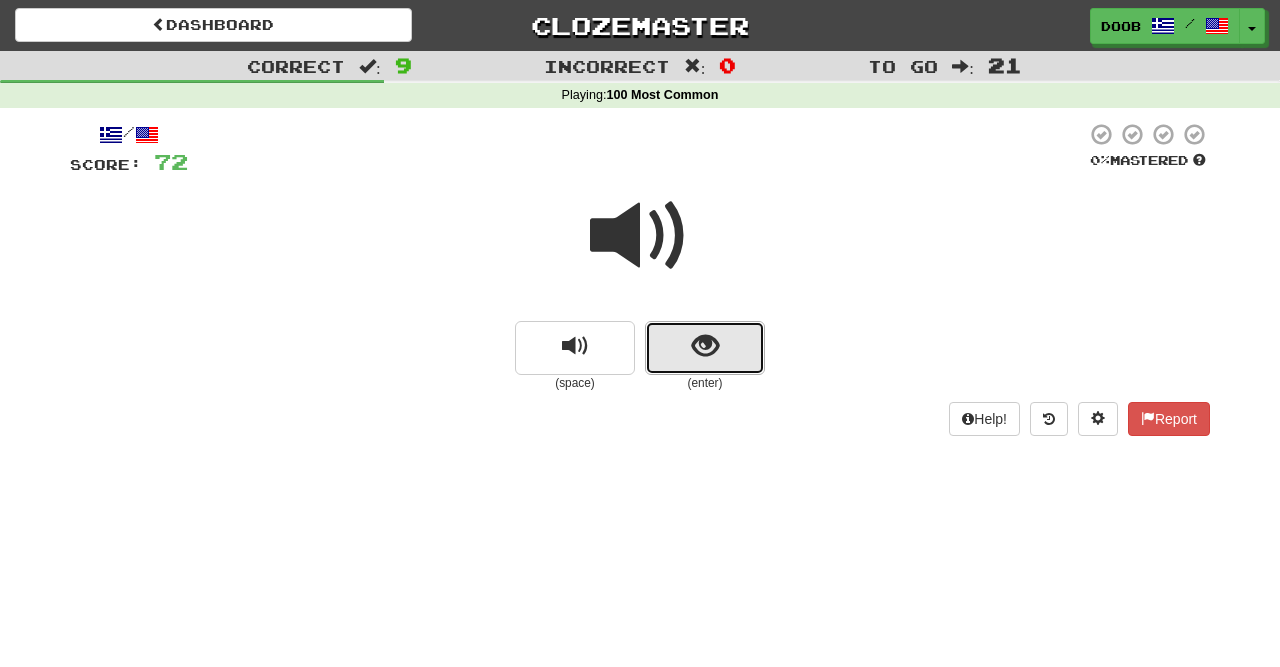 click at bounding box center [705, 346] 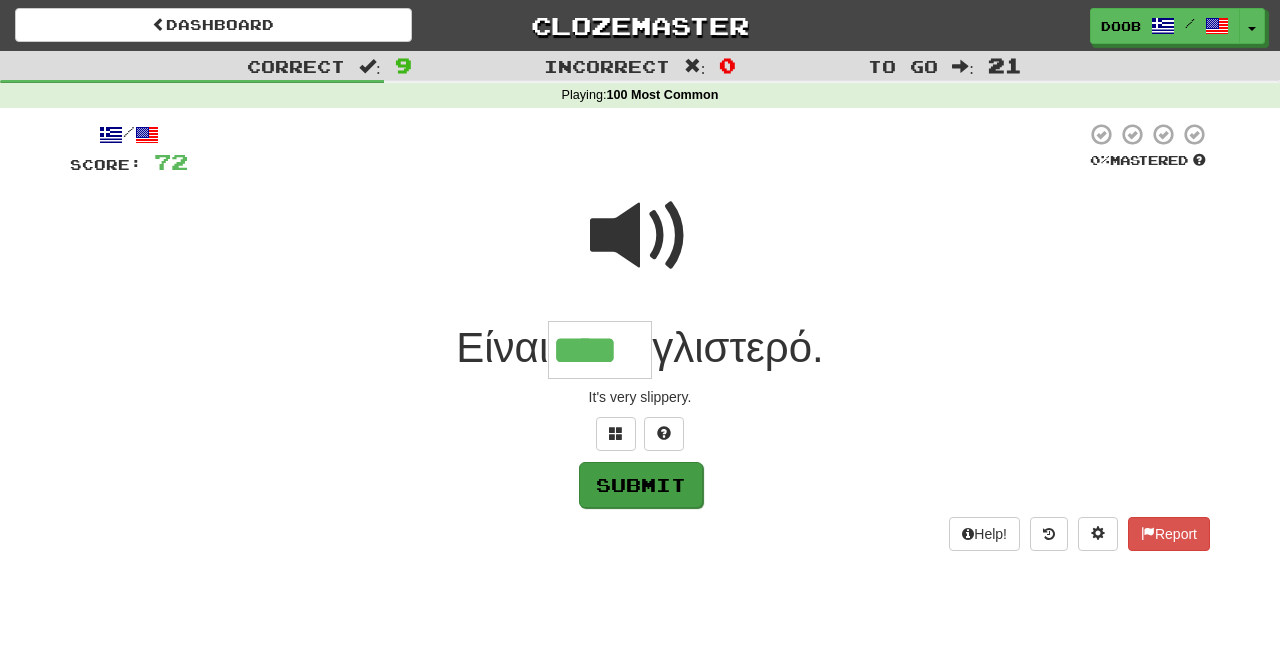 type on "****" 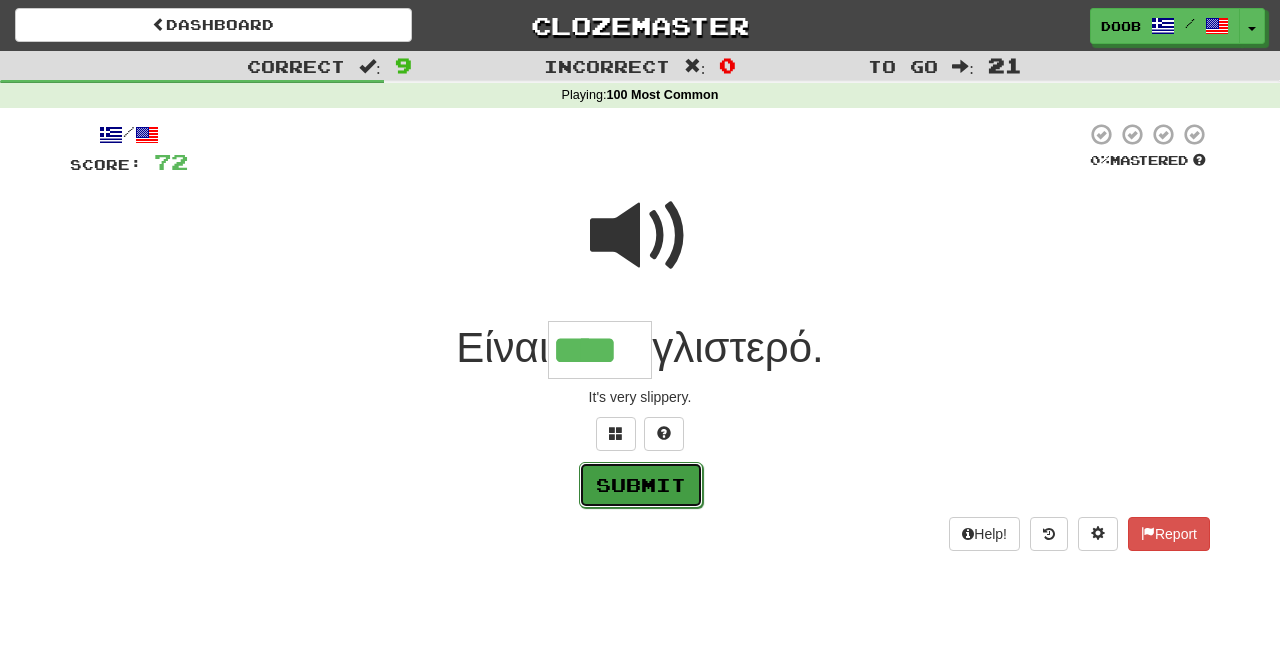 click on "Submit" at bounding box center (641, 485) 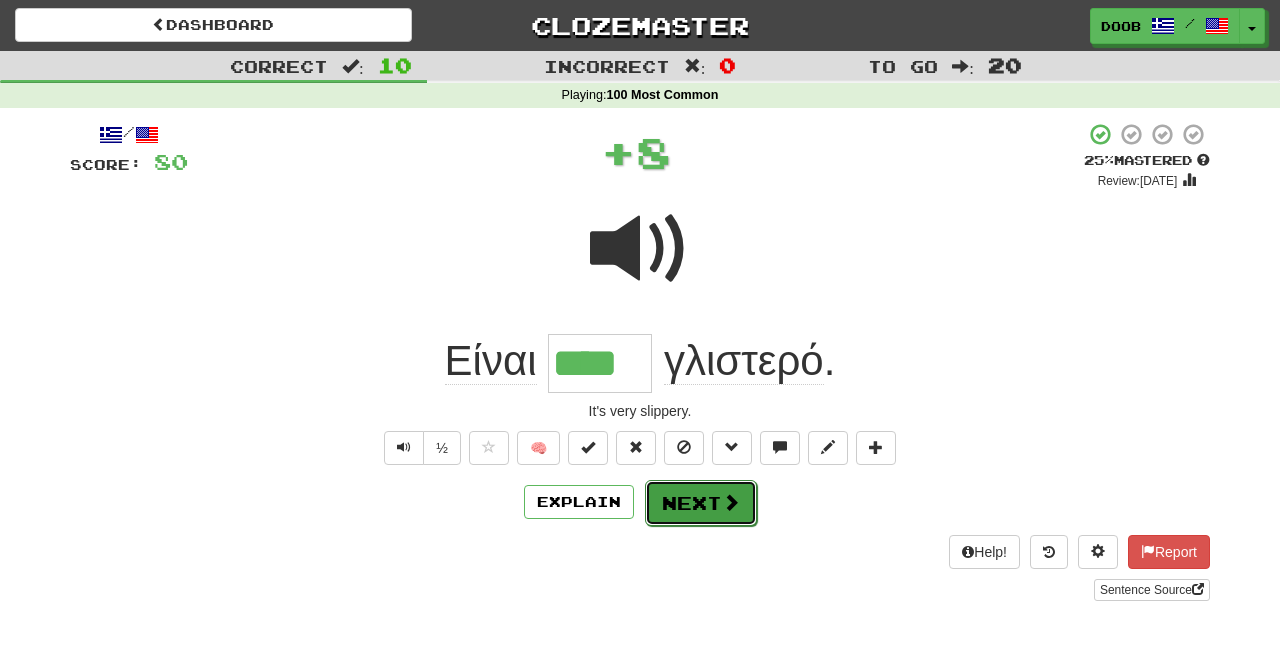 click on "Next" at bounding box center (701, 503) 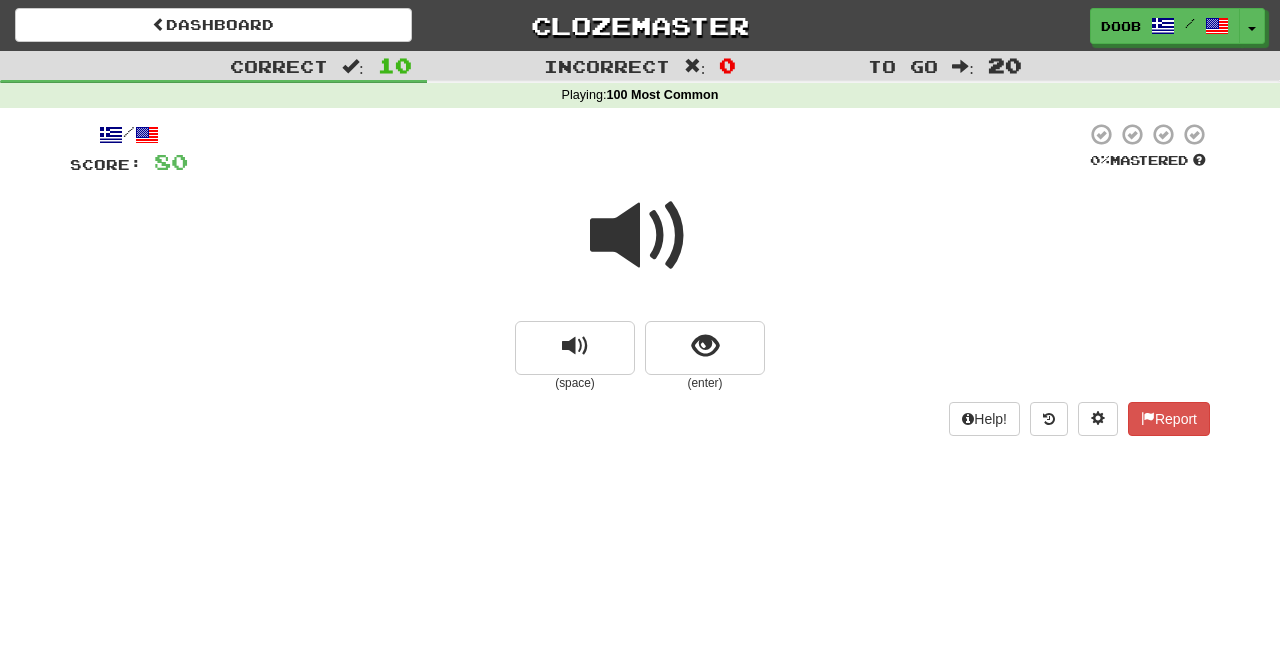 click at bounding box center (640, 236) 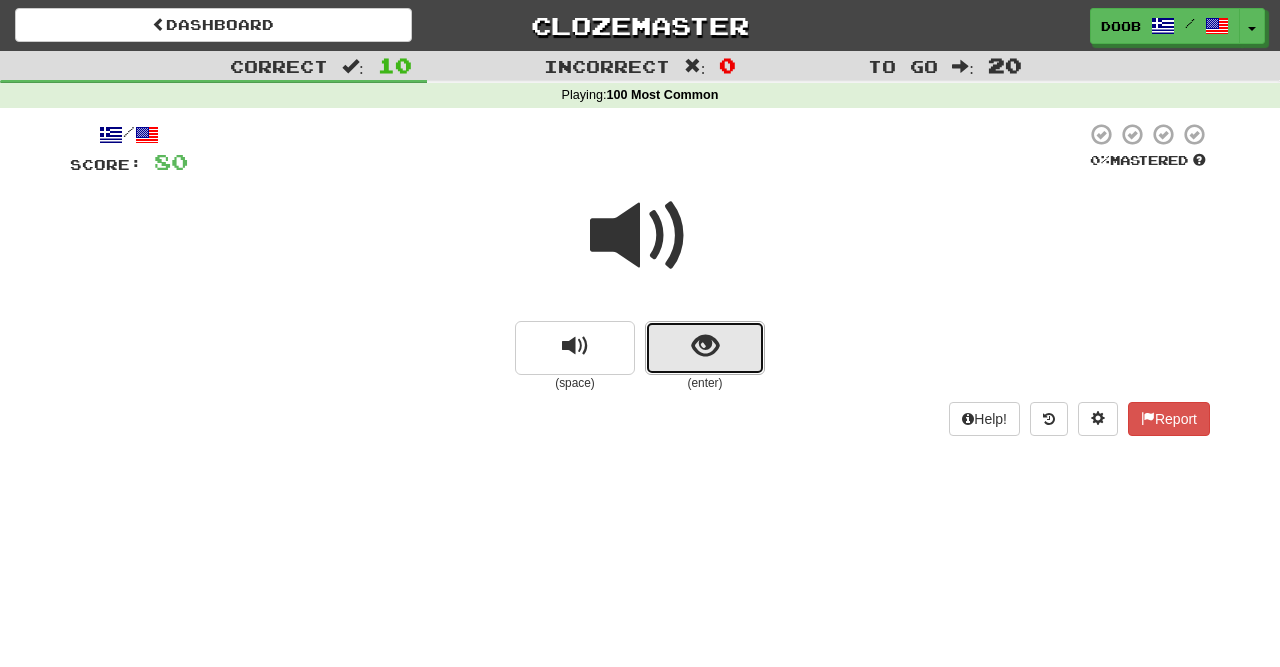 click at bounding box center (705, 346) 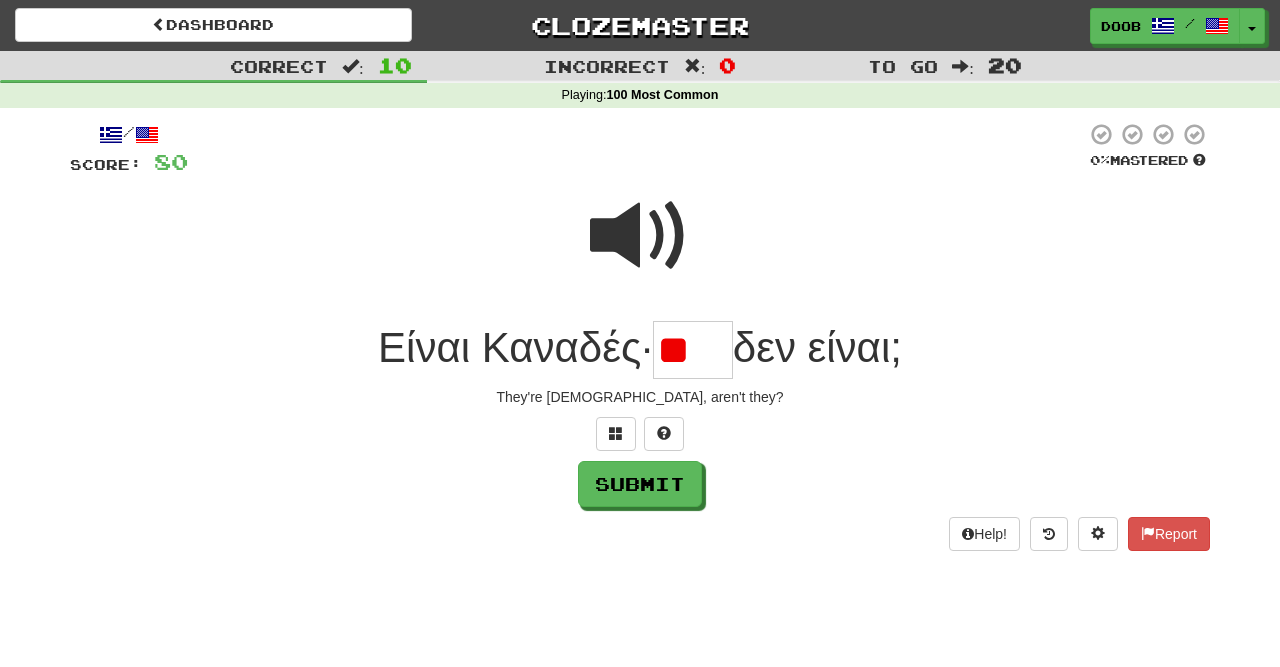 type on "*" 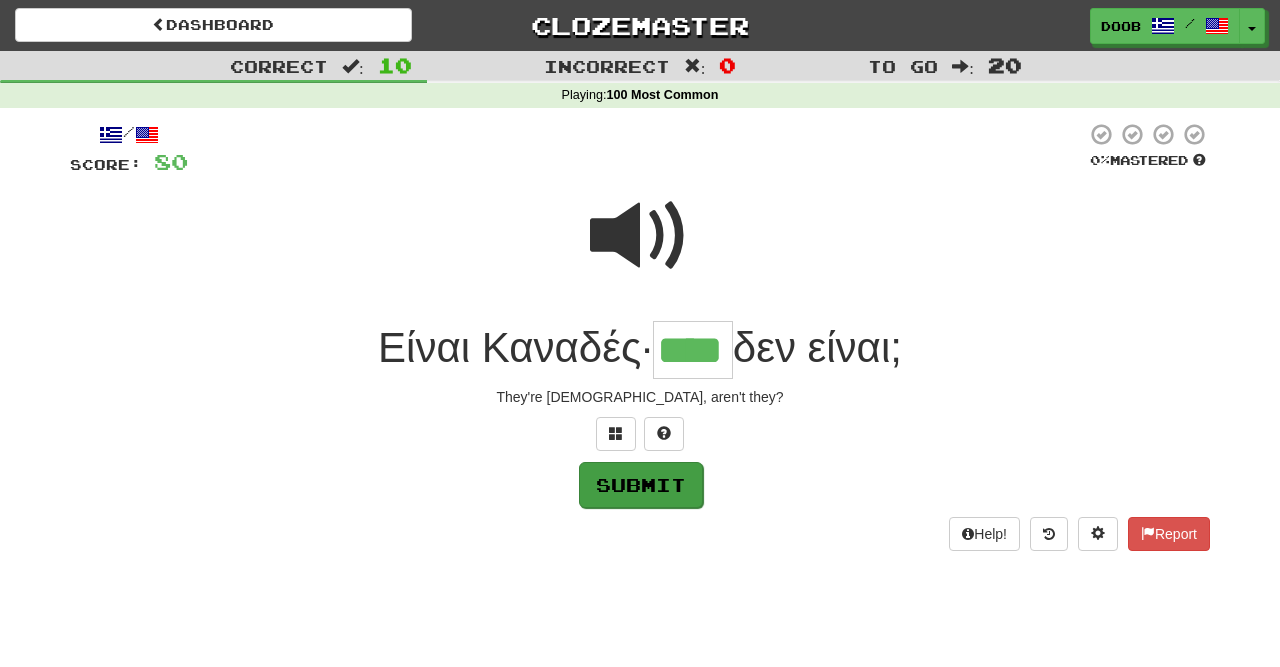 type on "****" 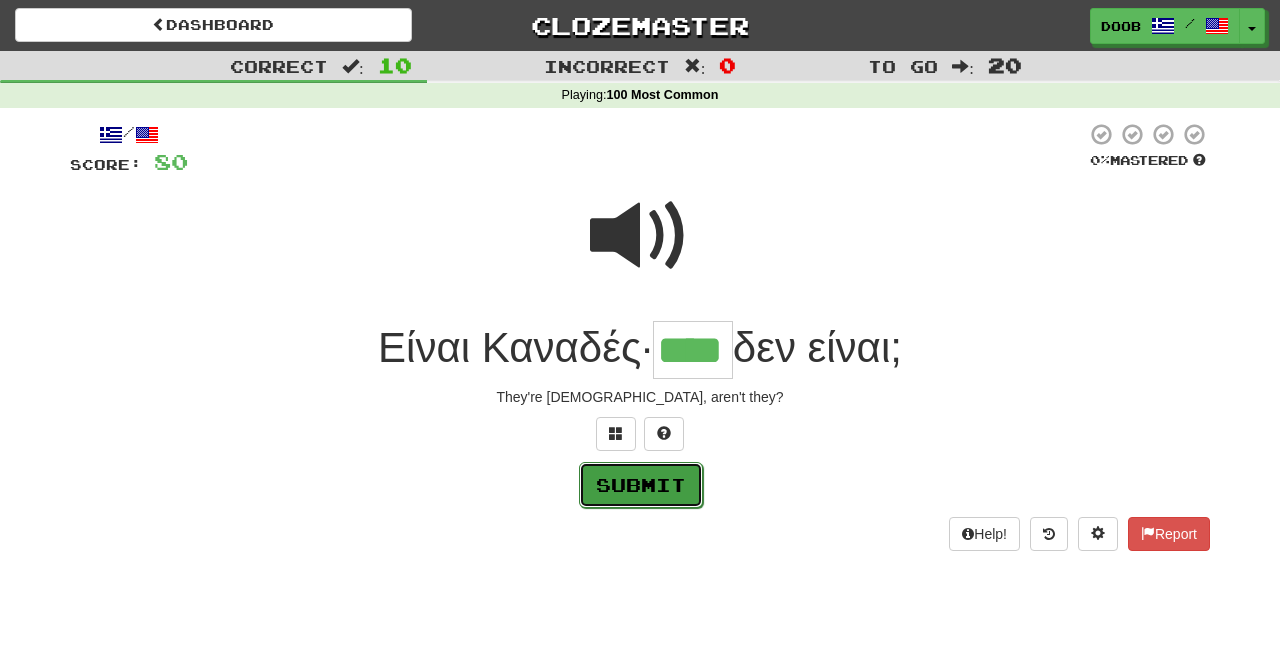 click on "Submit" at bounding box center (641, 485) 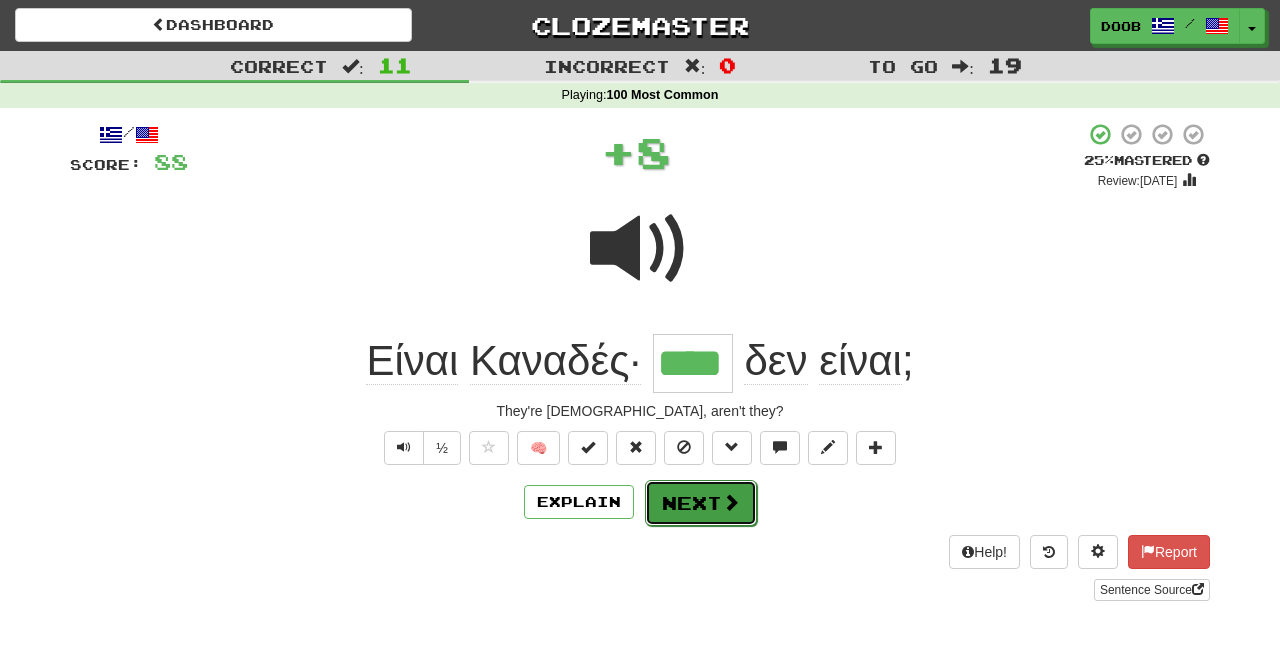 click on "Next" at bounding box center (701, 503) 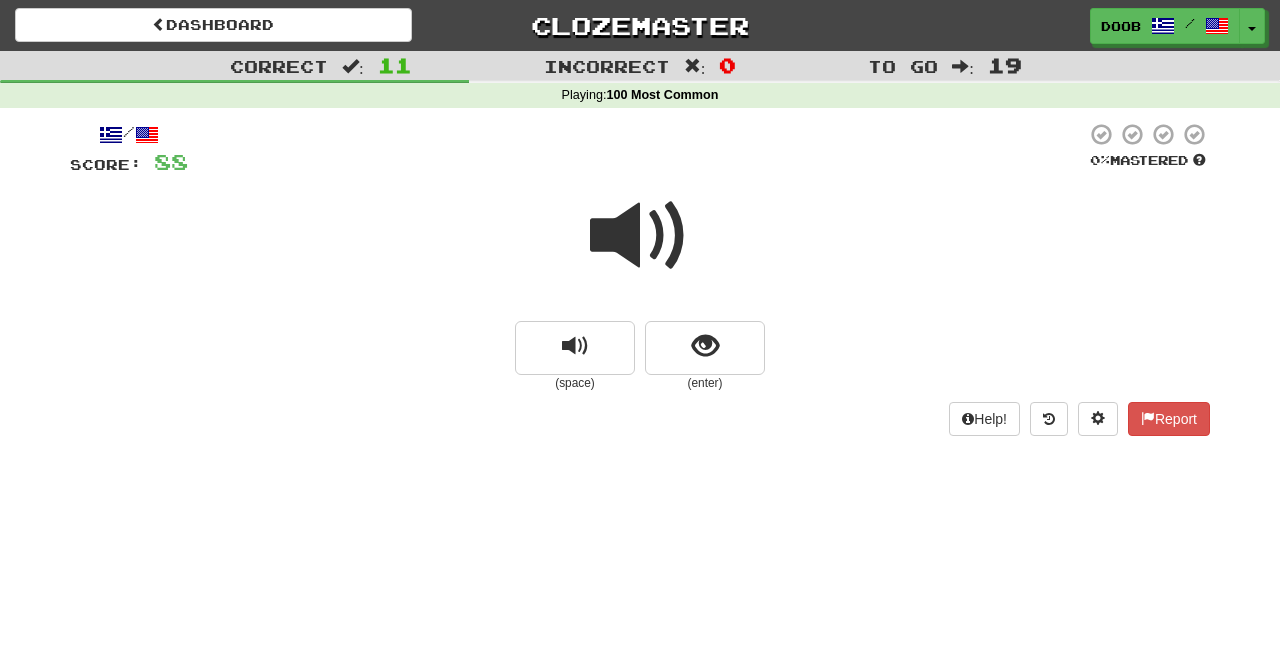 click at bounding box center (640, 236) 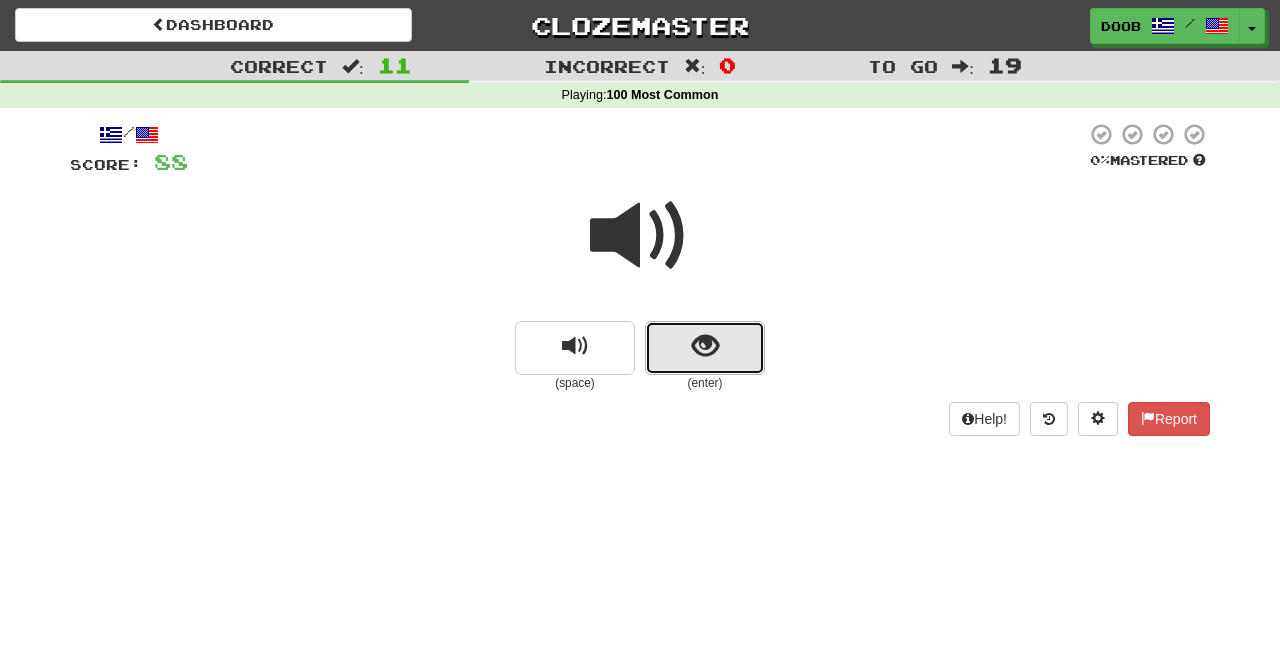 click at bounding box center (705, 346) 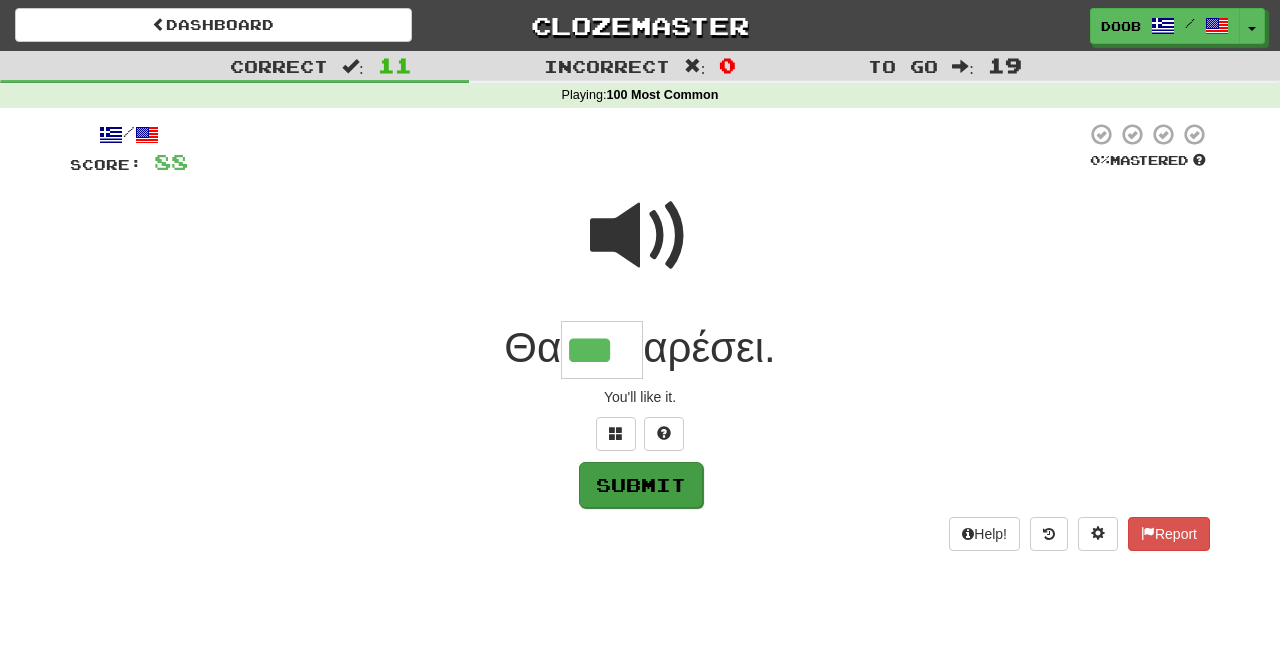 type on "***" 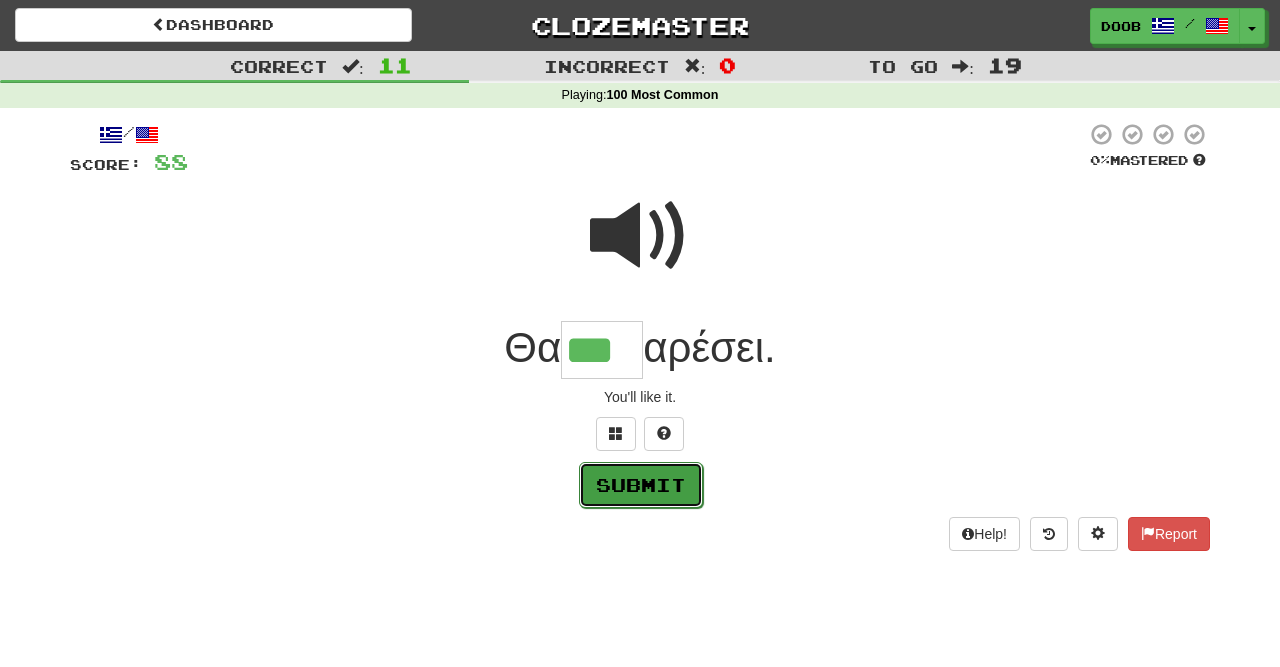 click on "Submit" at bounding box center [641, 485] 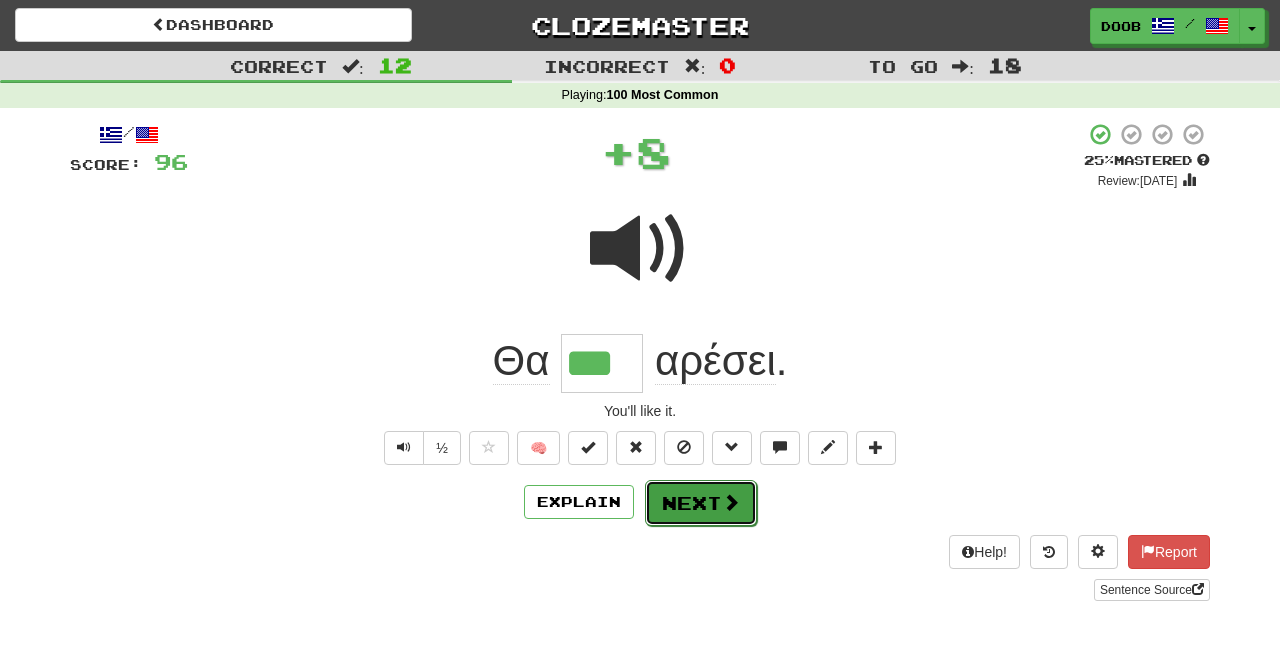 click on "Next" at bounding box center (701, 503) 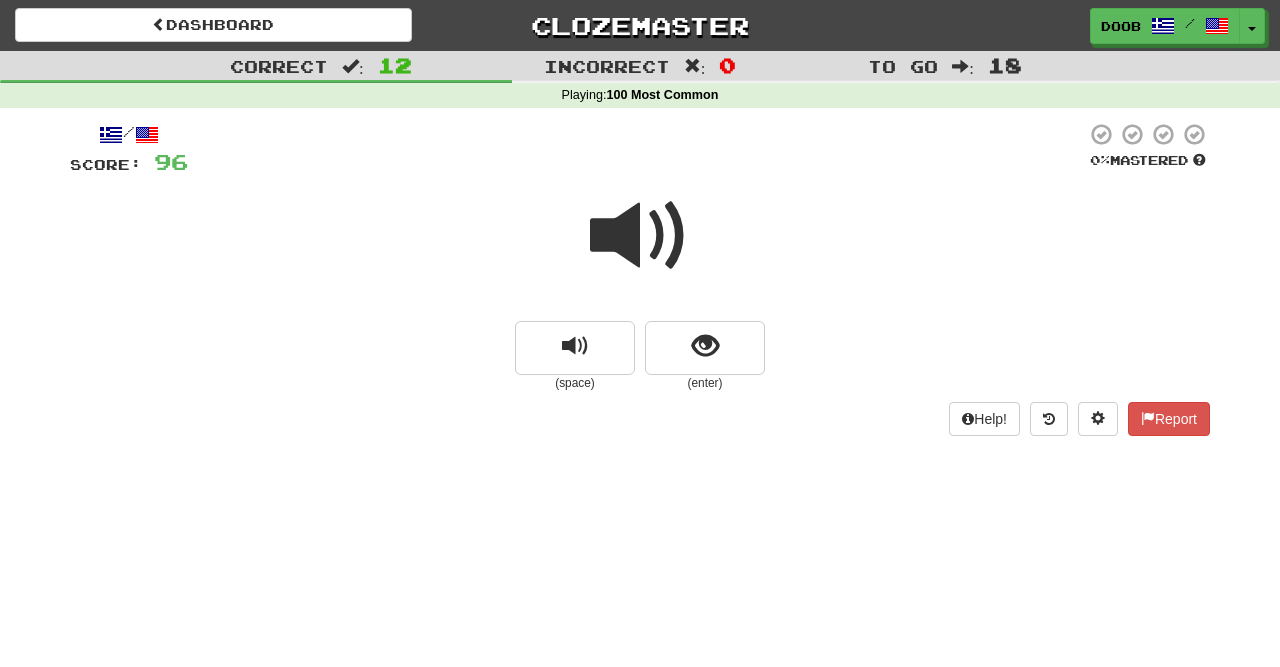 click at bounding box center [640, 236] 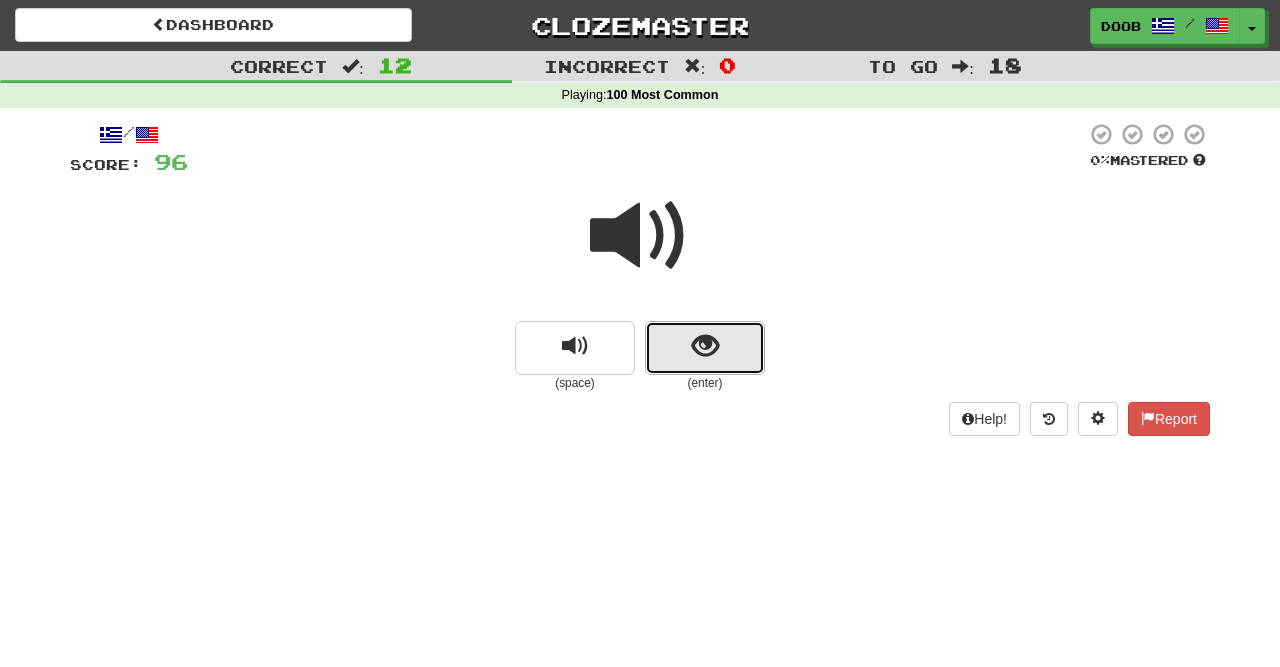 click at bounding box center (705, 346) 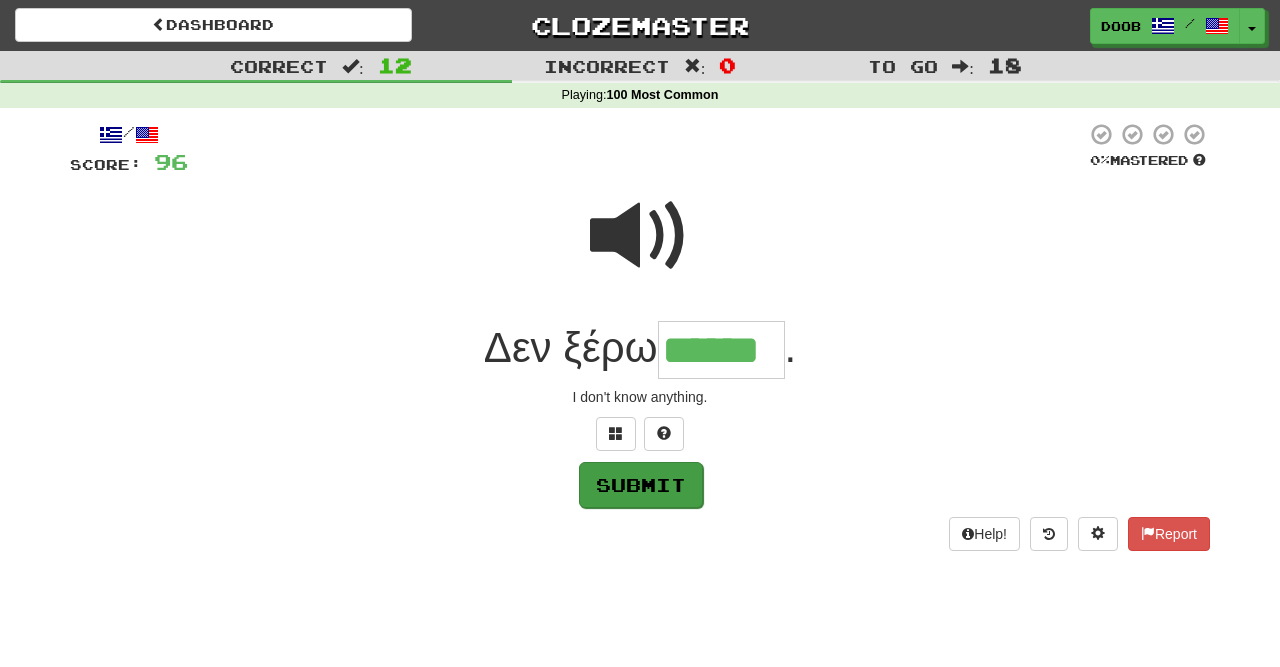 type on "******" 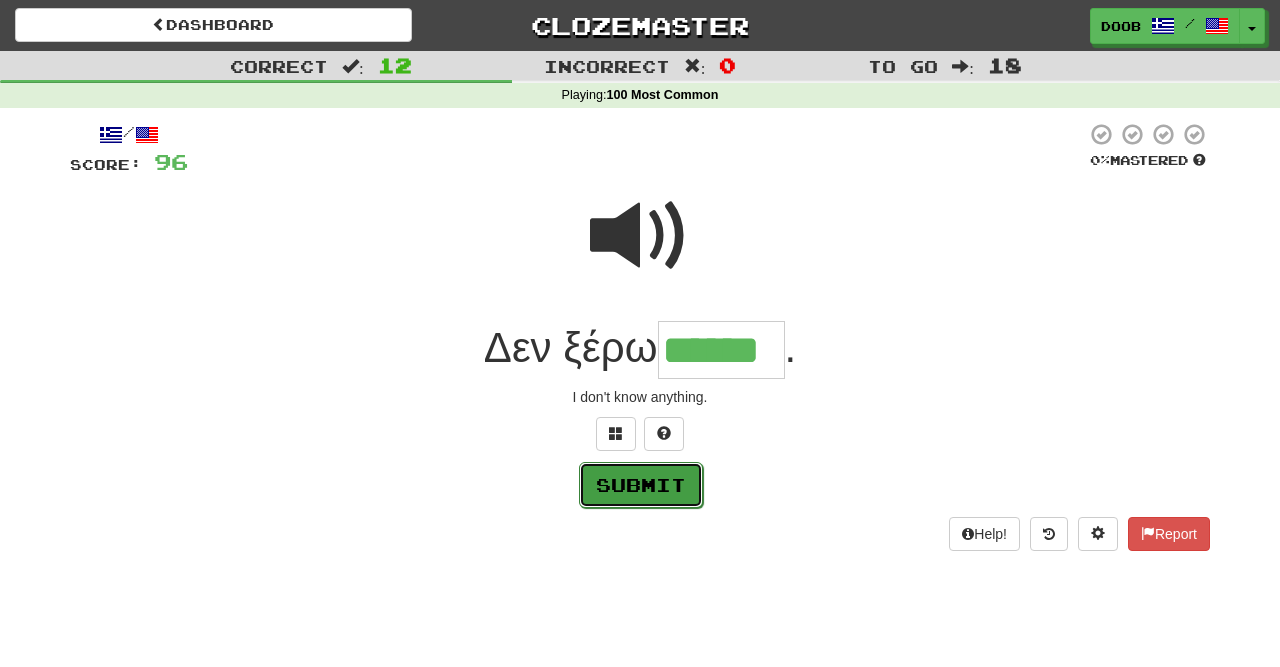 click on "Submit" at bounding box center [641, 485] 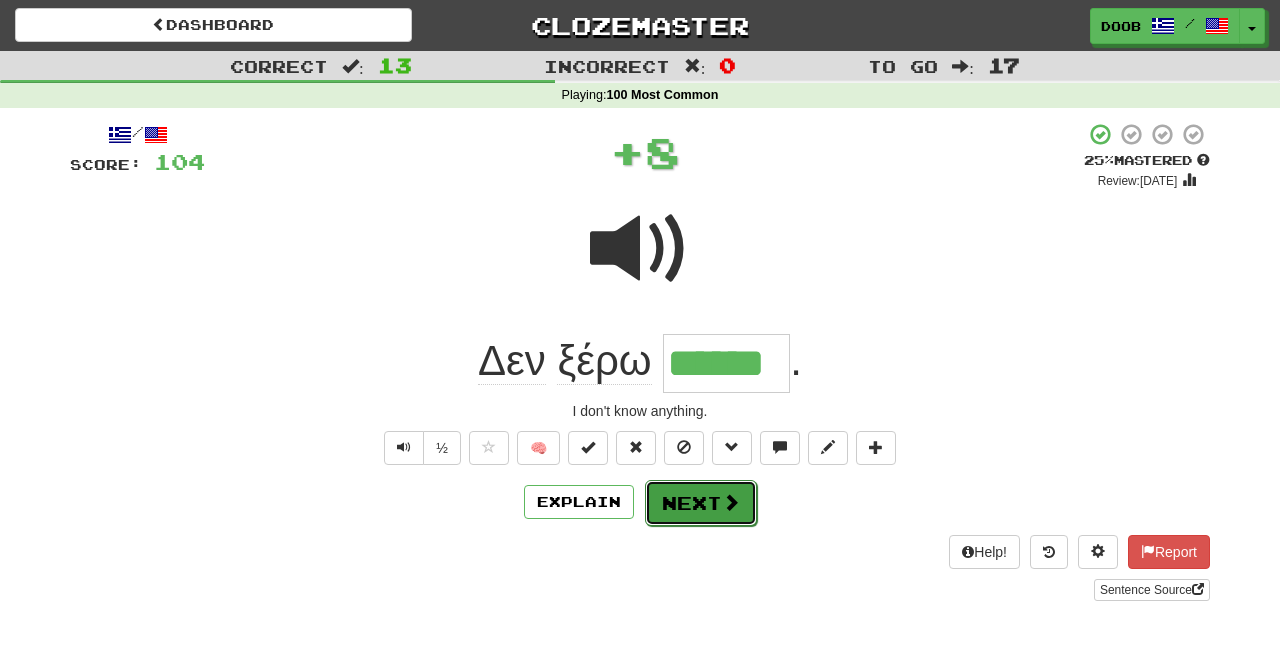 click on "Next" at bounding box center (701, 503) 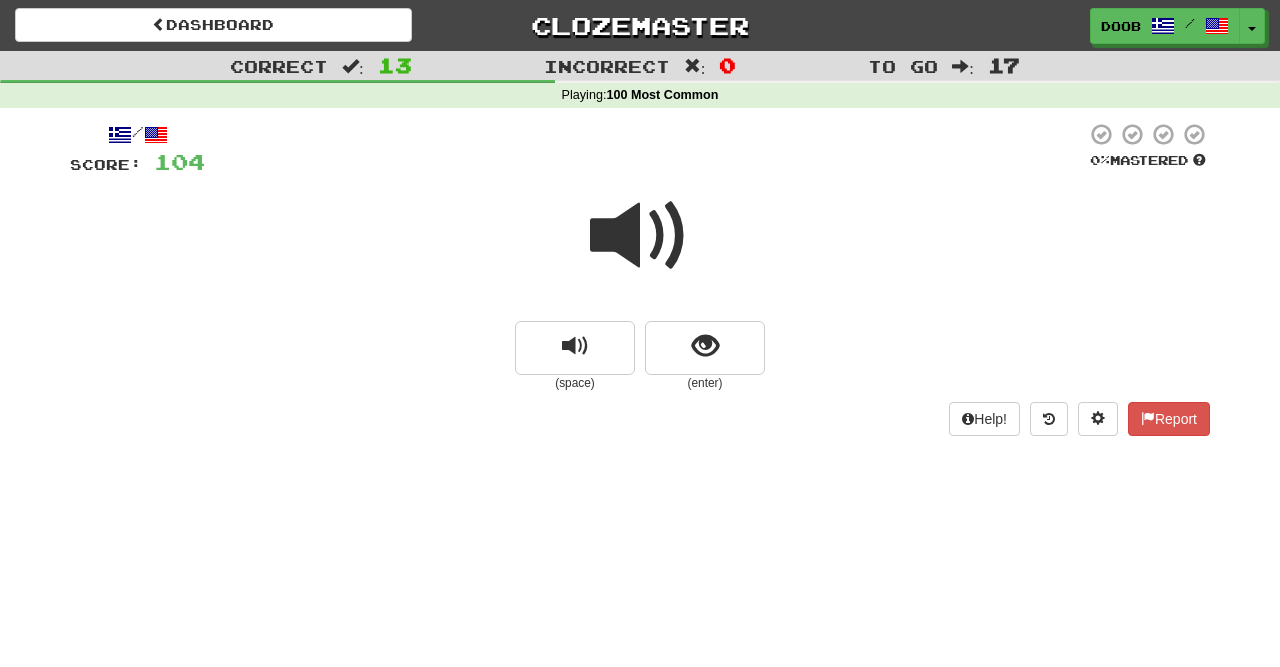 click at bounding box center [640, 236] 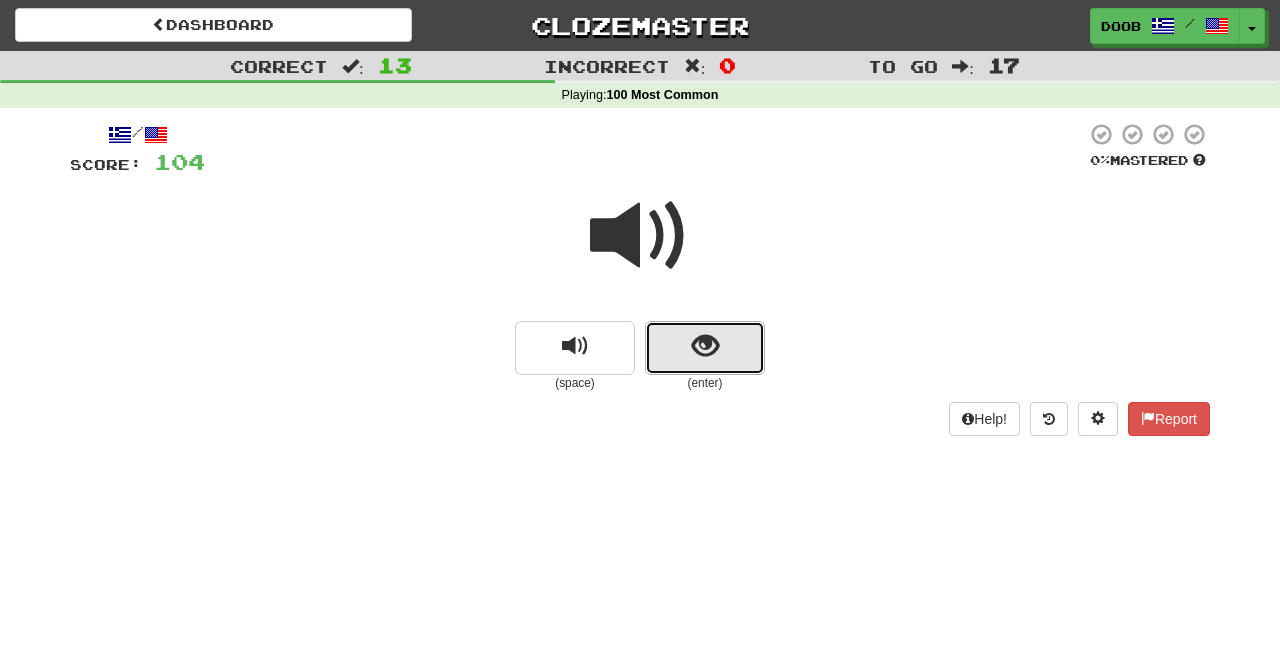 click at bounding box center [705, 346] 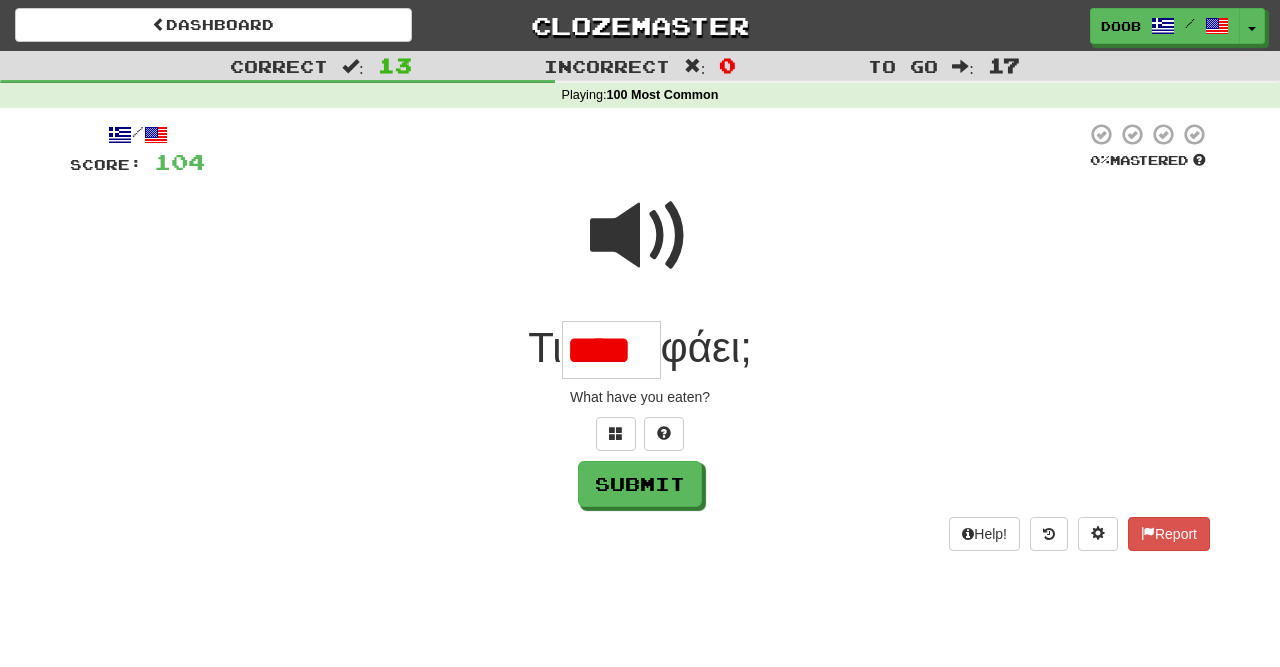 scroll, scrollTop: 0, scrollLeft: 0, axis: both 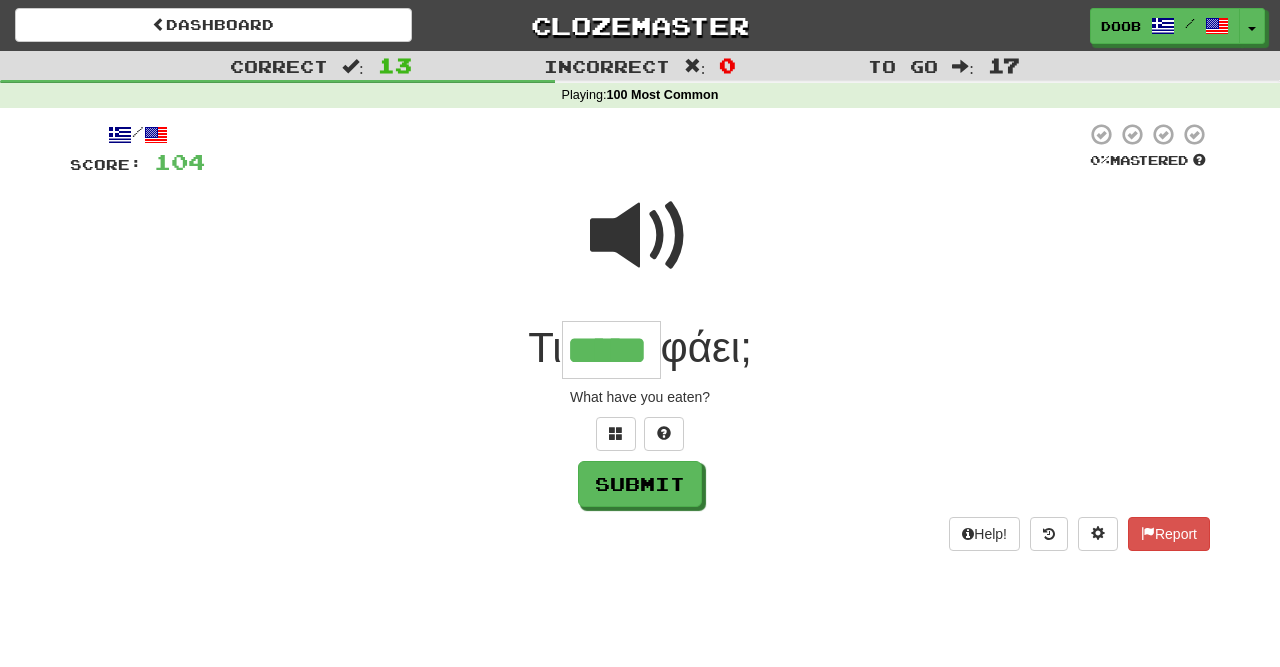 type on "*****" 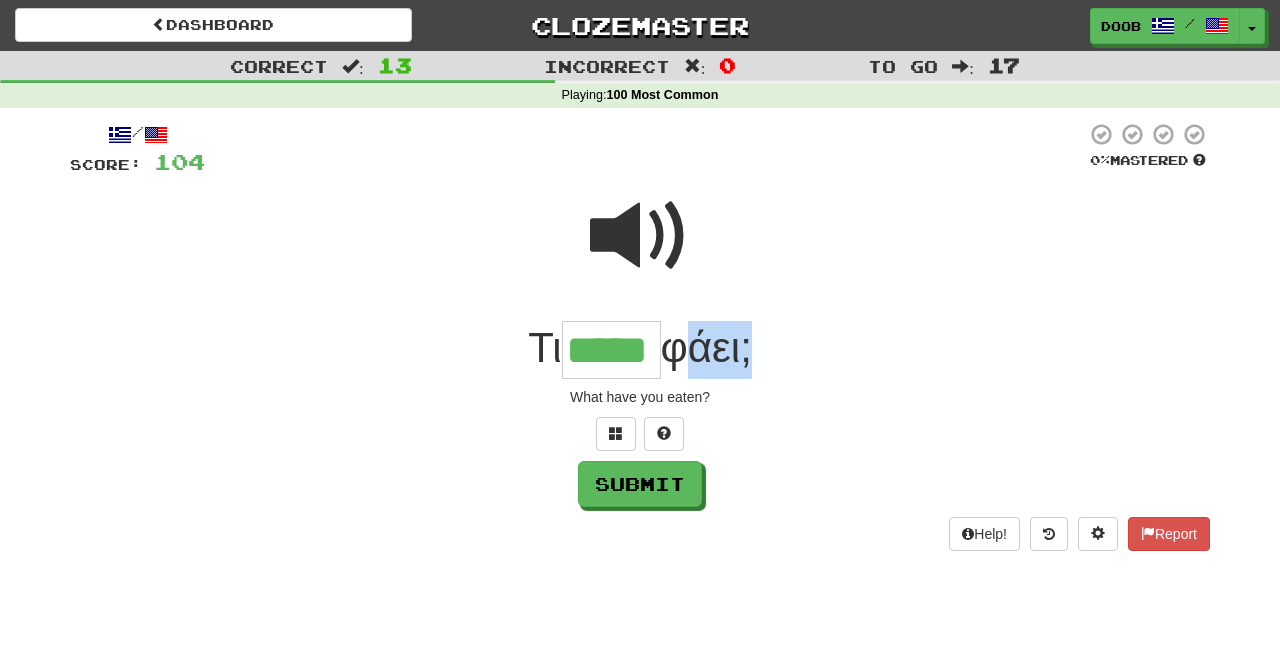 drag, startPoint x: 673, startPoint y: 357, endPoint x: 753, endPoint y: 357, distance: 80 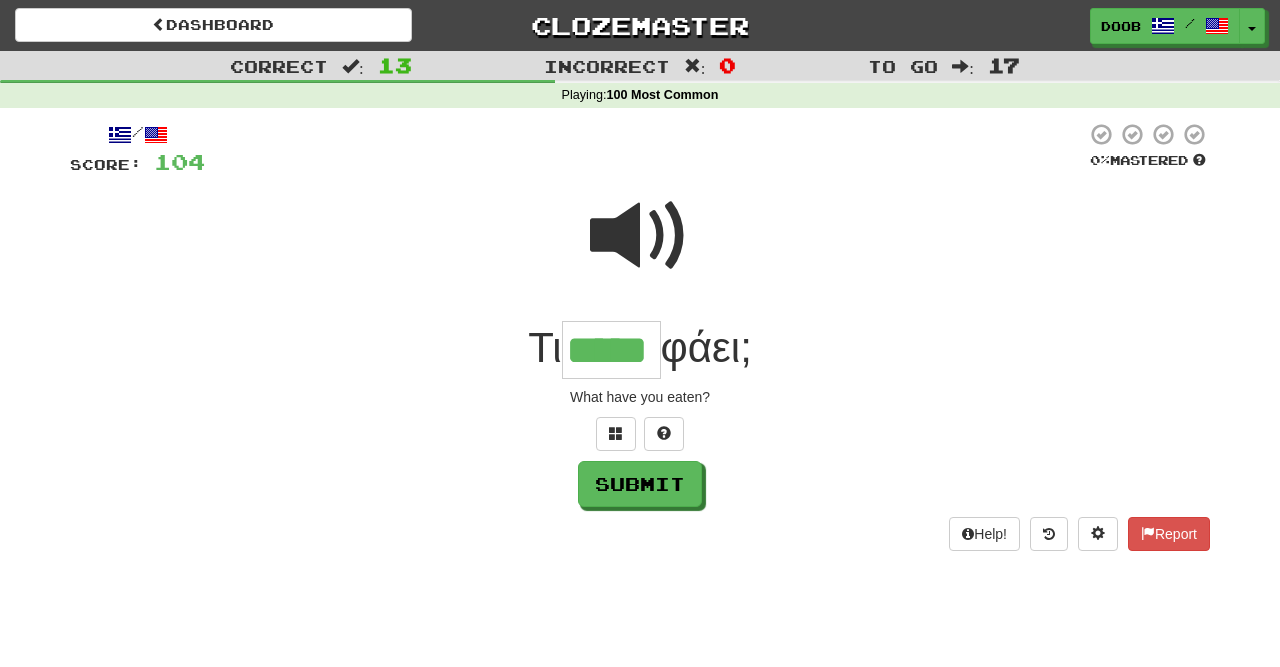 click at bounding box center [640, 249] 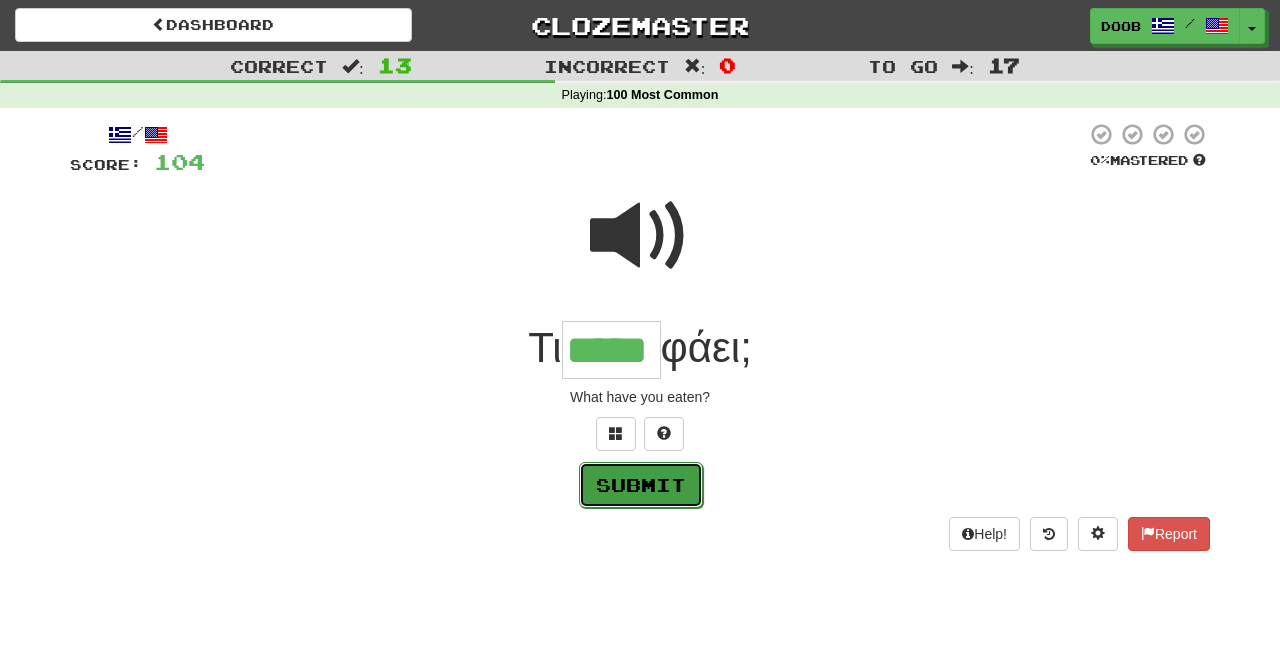 click on "Submit" at bounding box center (641, 485) 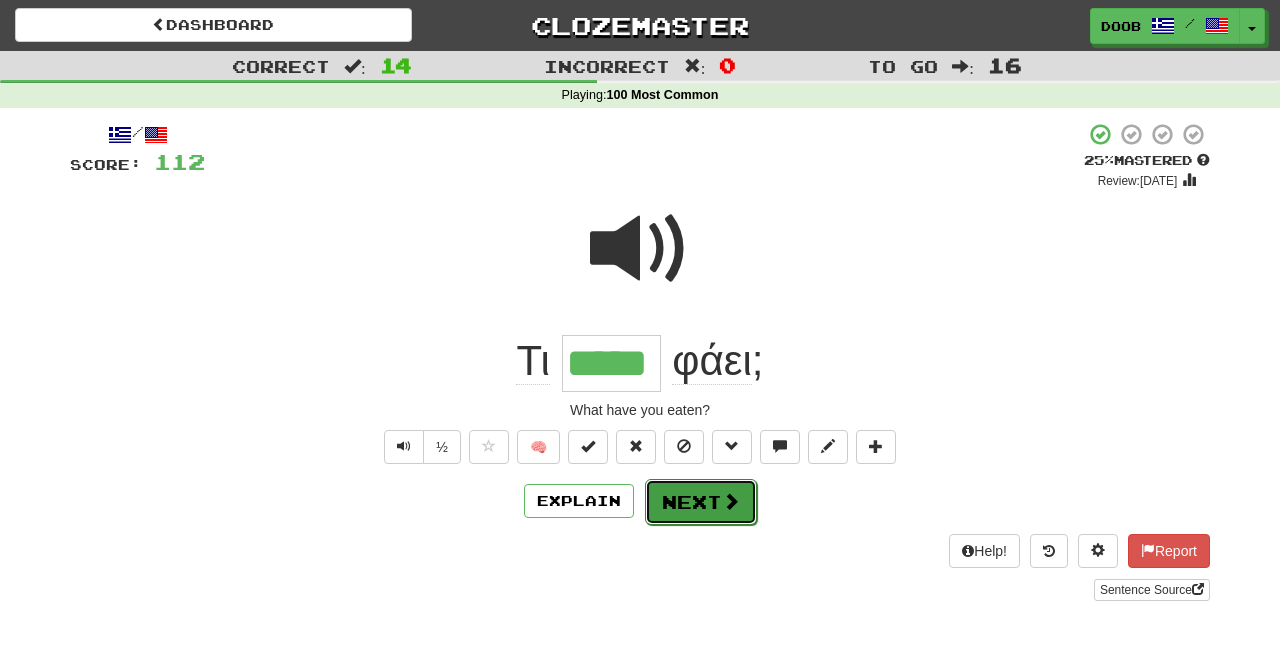 click on "Next" at bounding box center [701, 502] 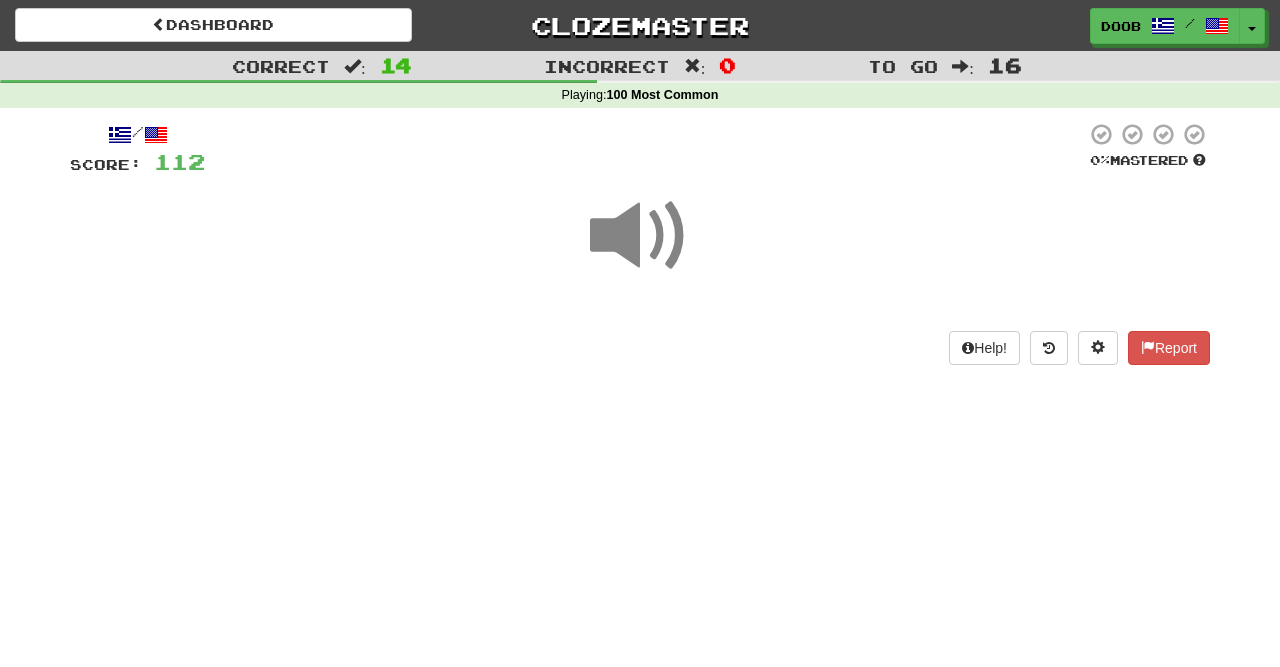 click at bounding box center [640, 236] 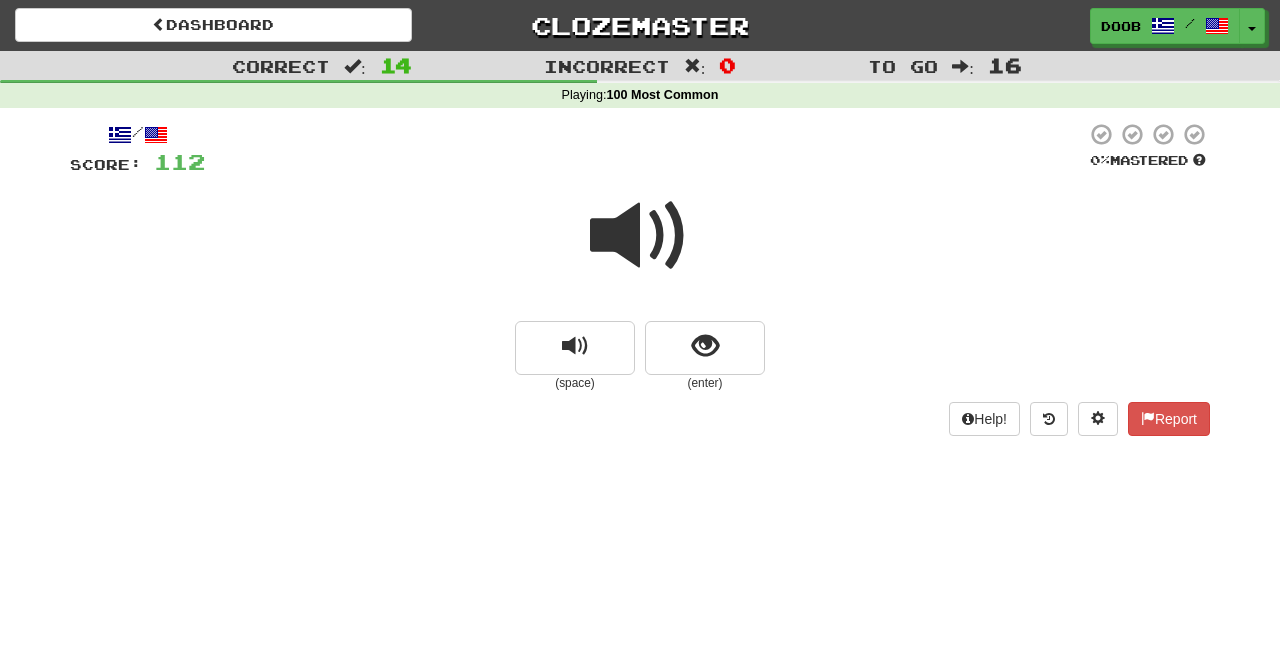click at bounding box center (640, 236) 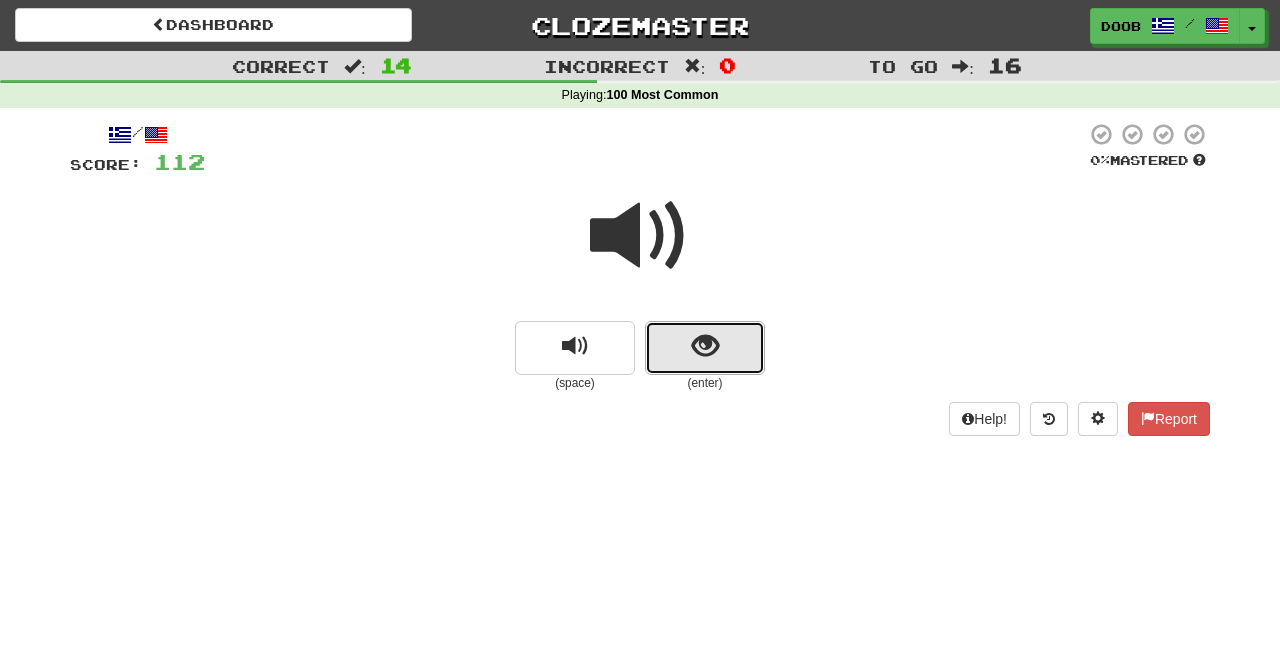 click at bounding box center [705, 346] 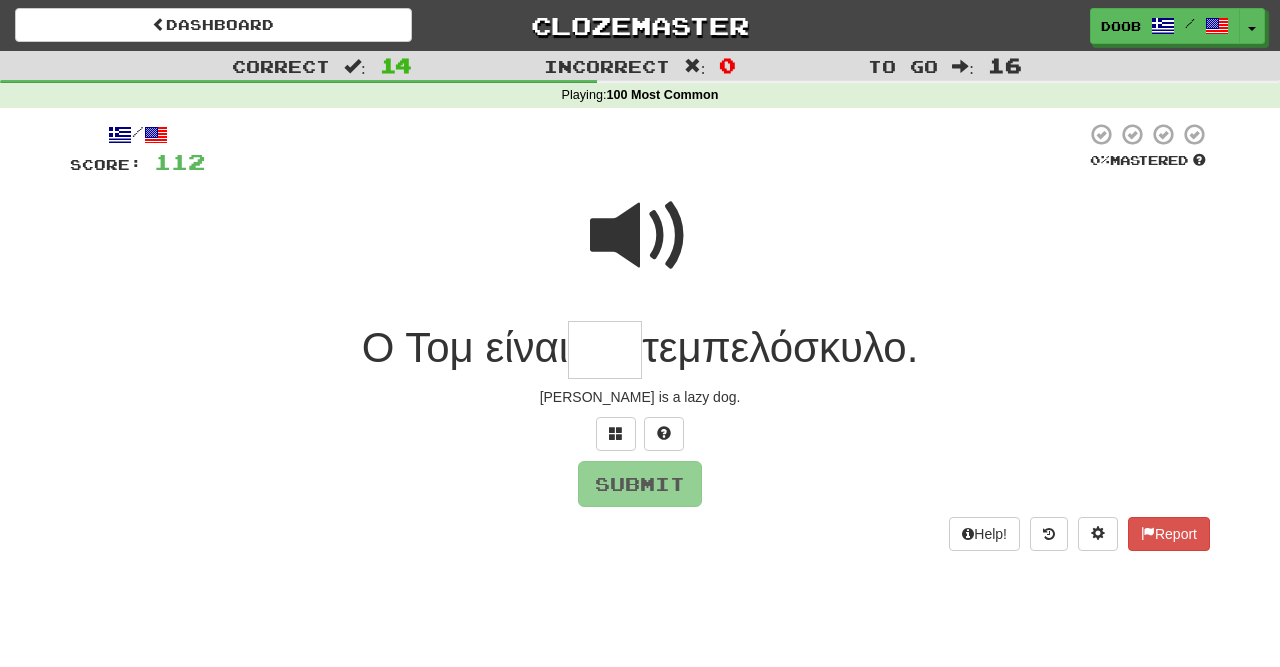 click at bounding box center (640, 236) 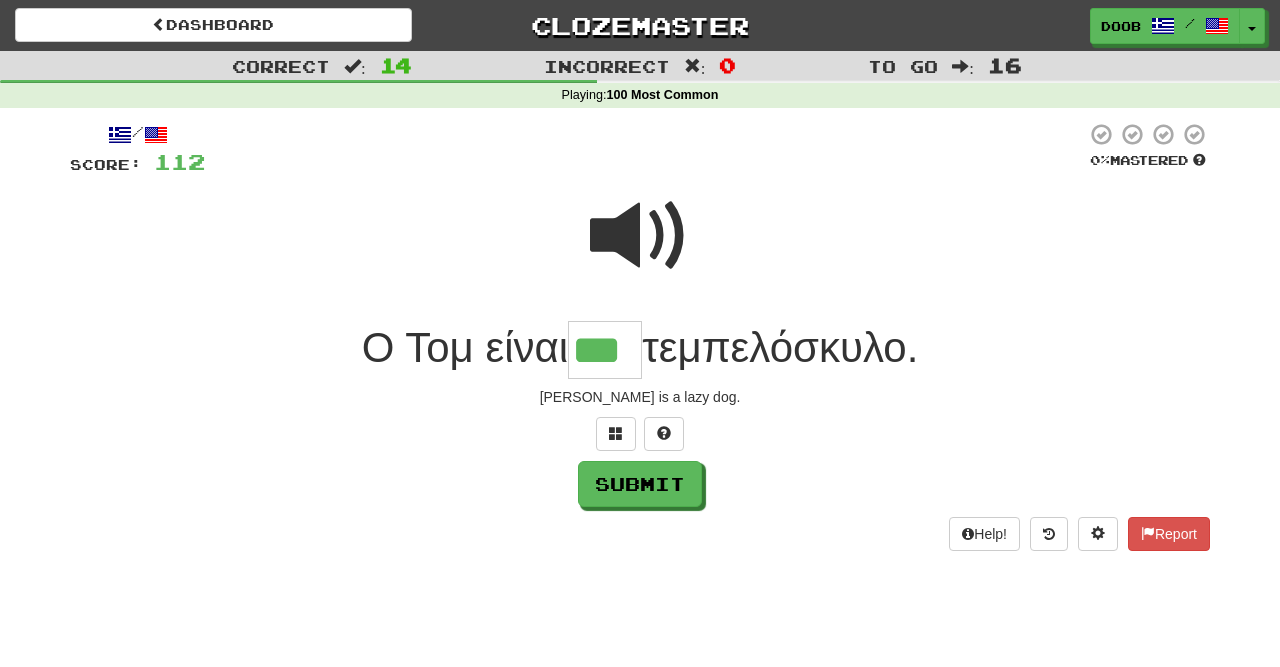 type on "***" 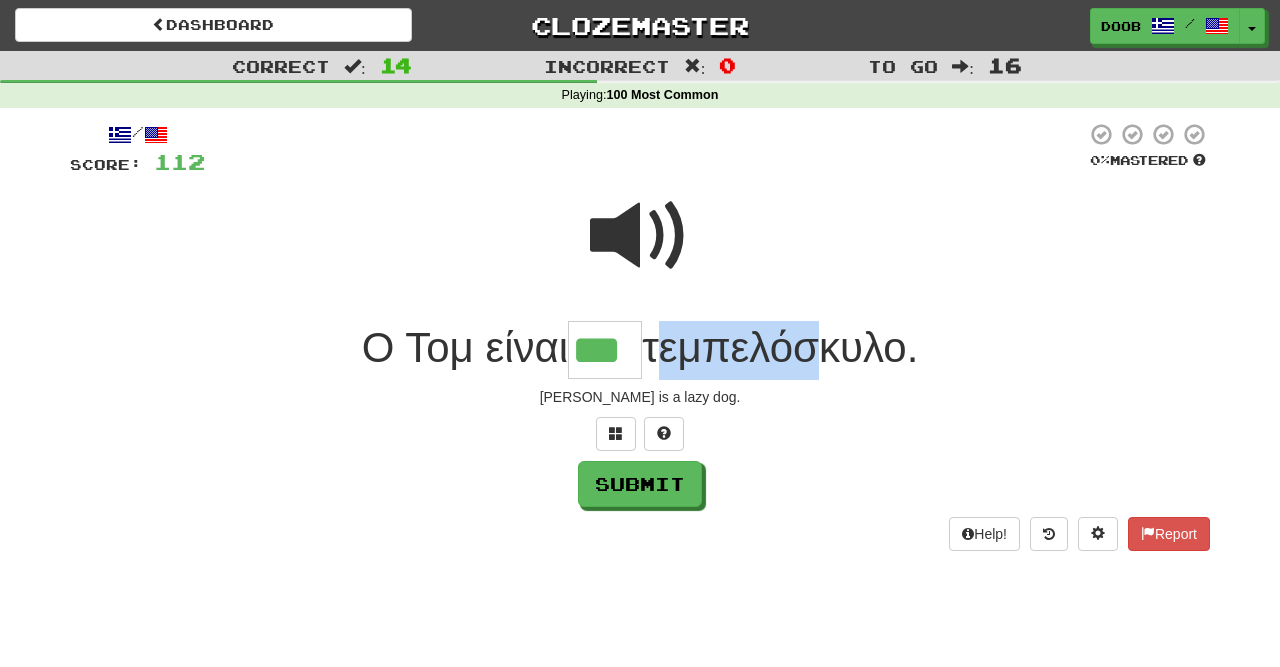 drag, startPoint x: 655, startPoint y: 347, endPoint x: 816, endPoint y: 341, distance: 161.11176 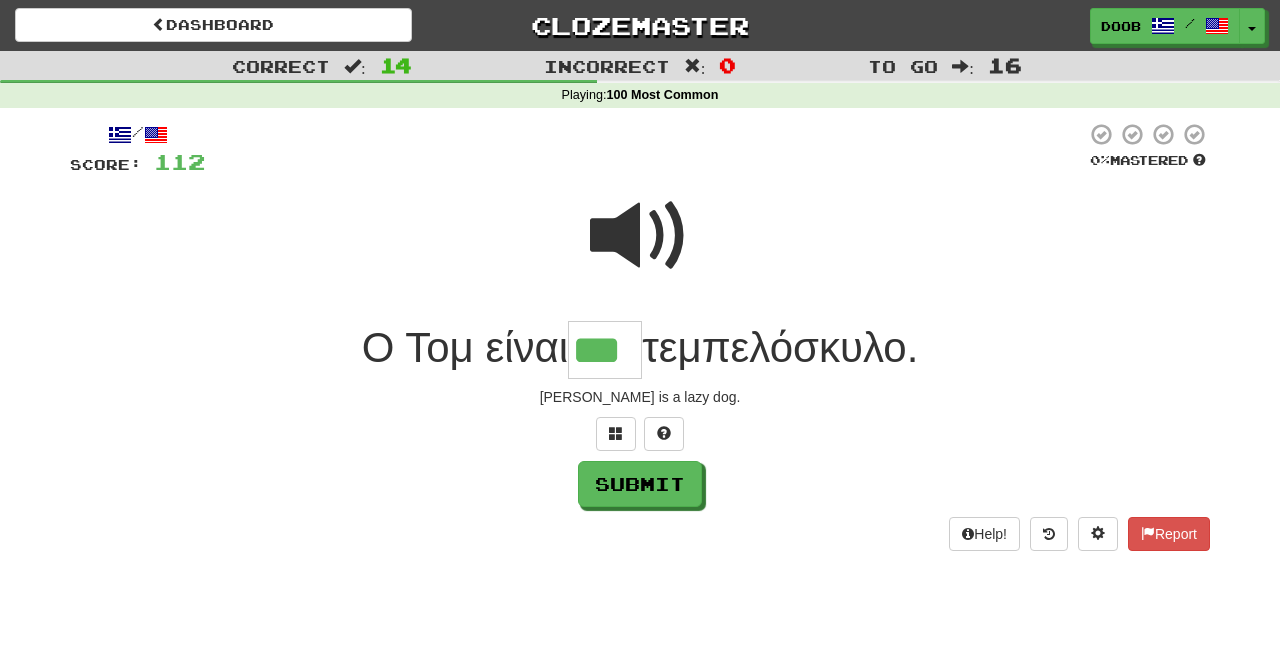 click at bounding box center [640, 249] 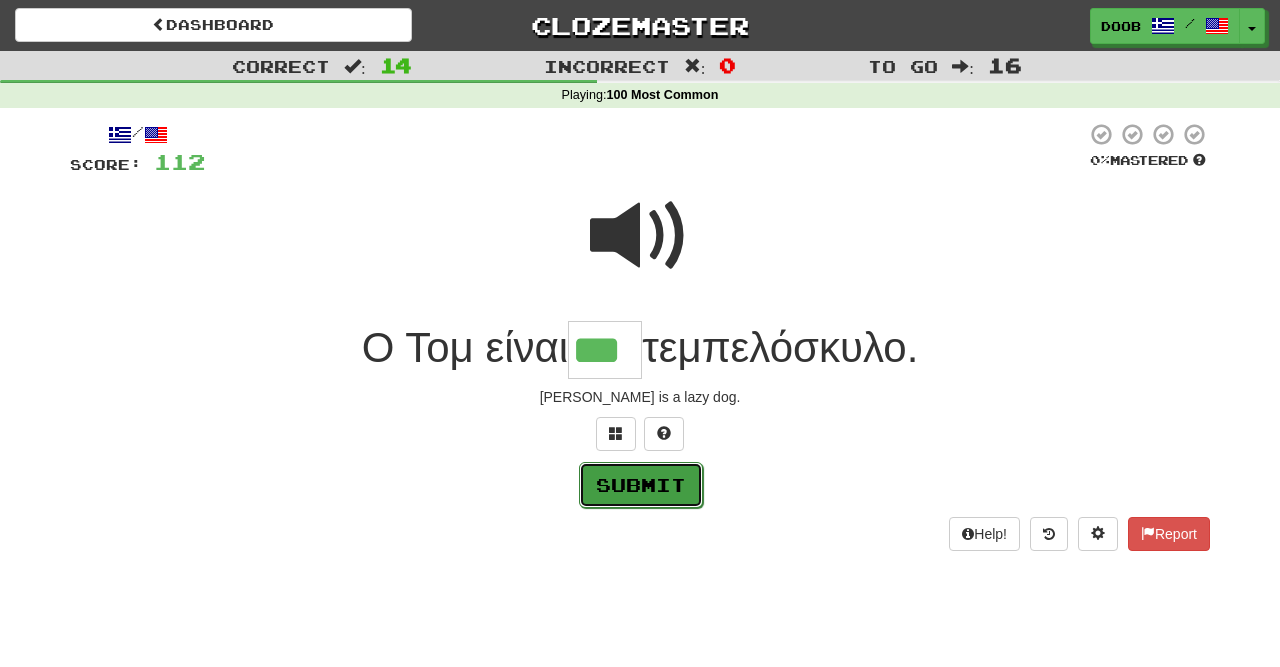 click on "Submit" at bounding box center (641, 485) 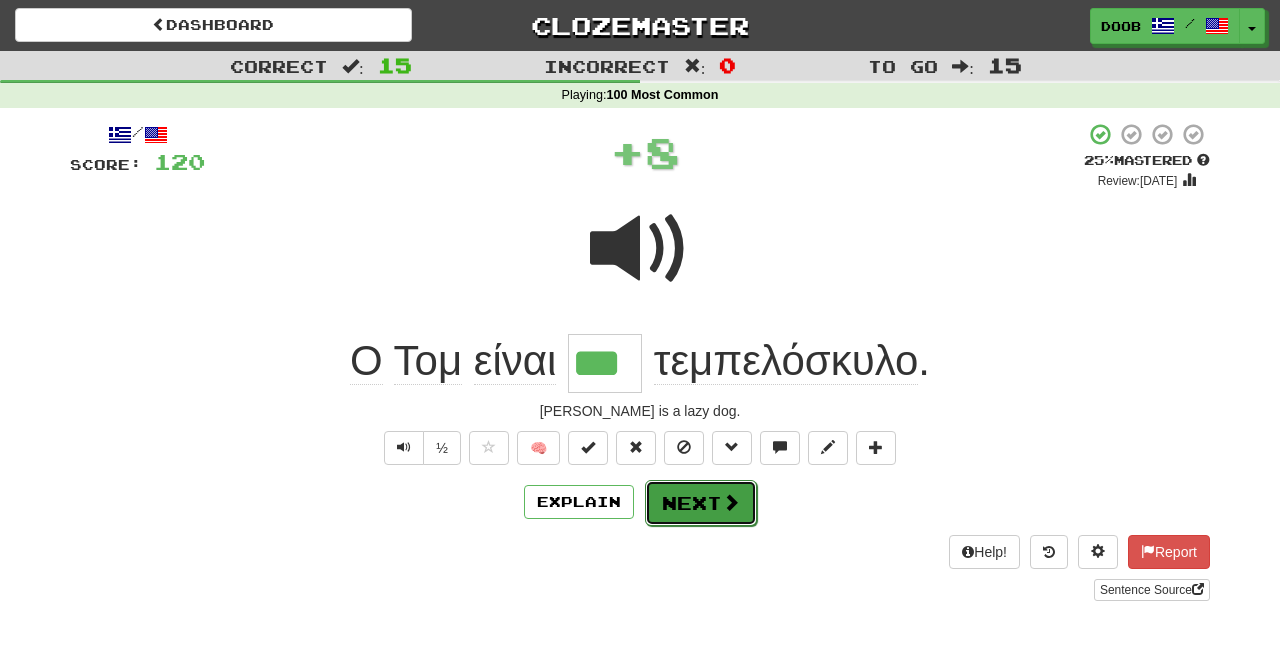 click on "Next" at bounding box center [701, 503] 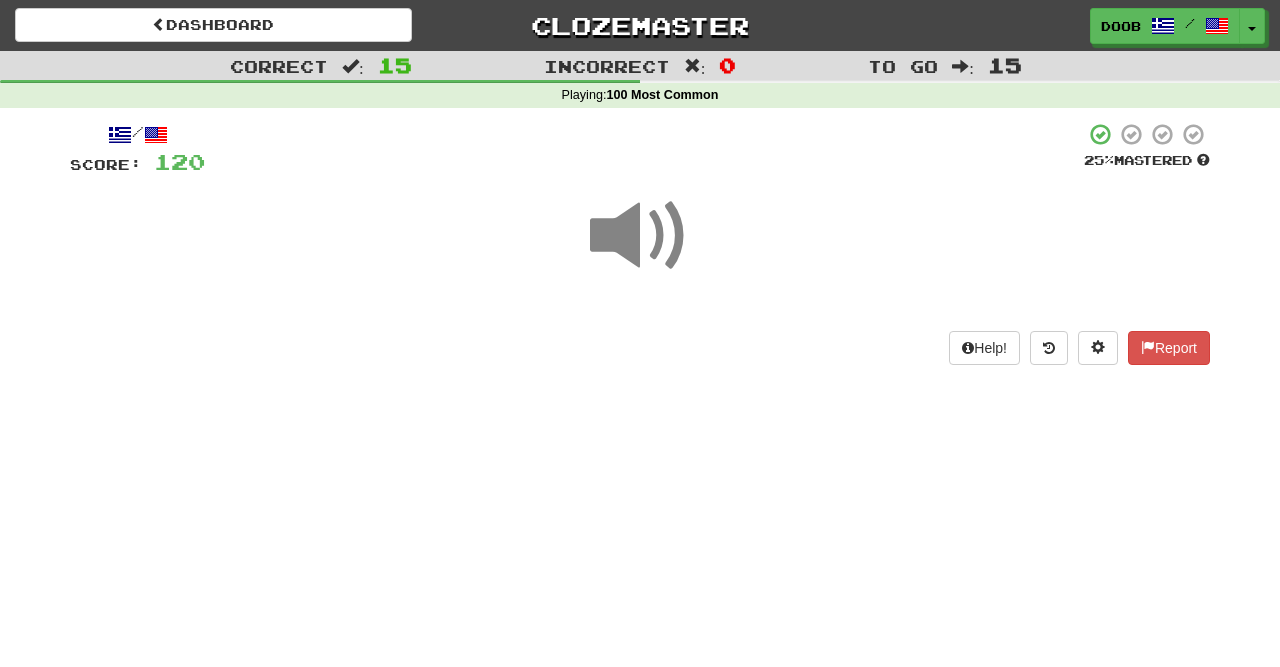 click at bounding box center (640, 236) 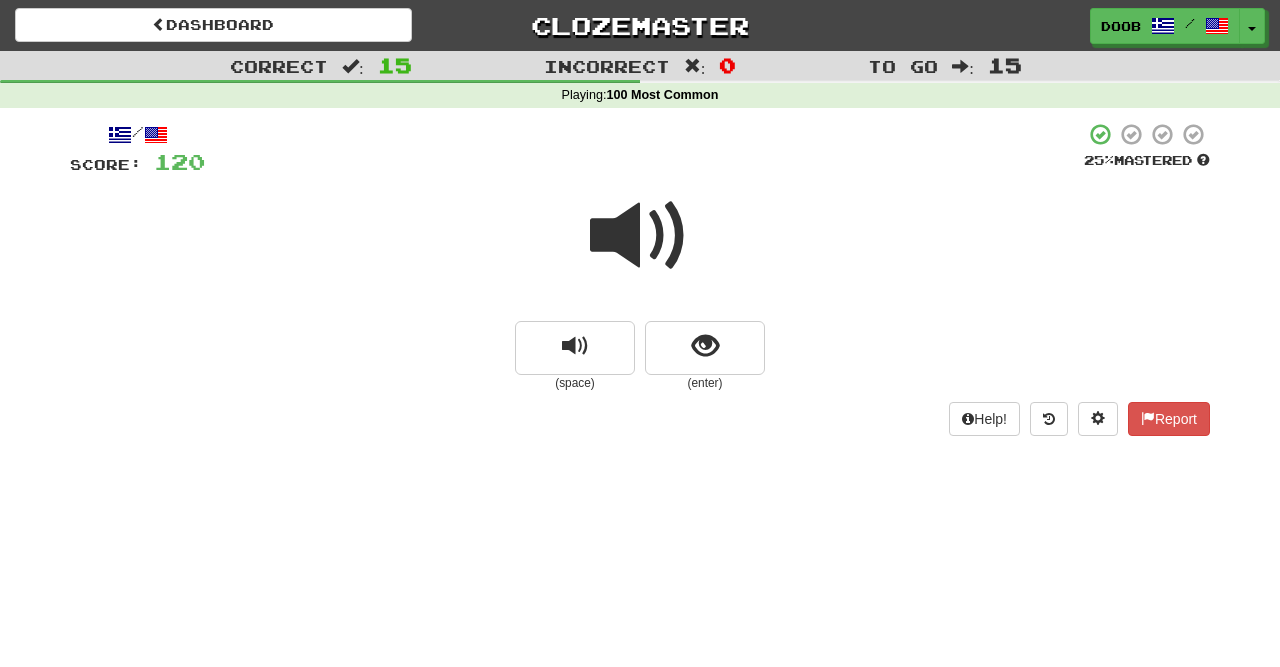click at bounding box center [640, 236] 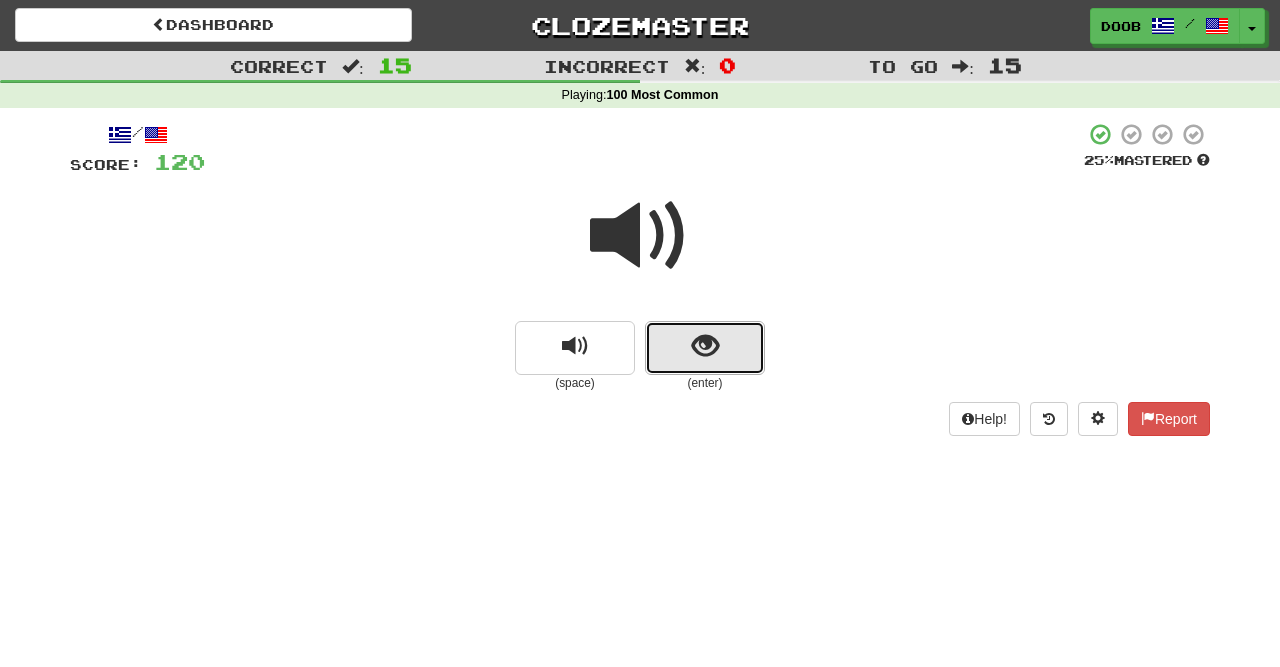 click at bounding box center (705, 346) 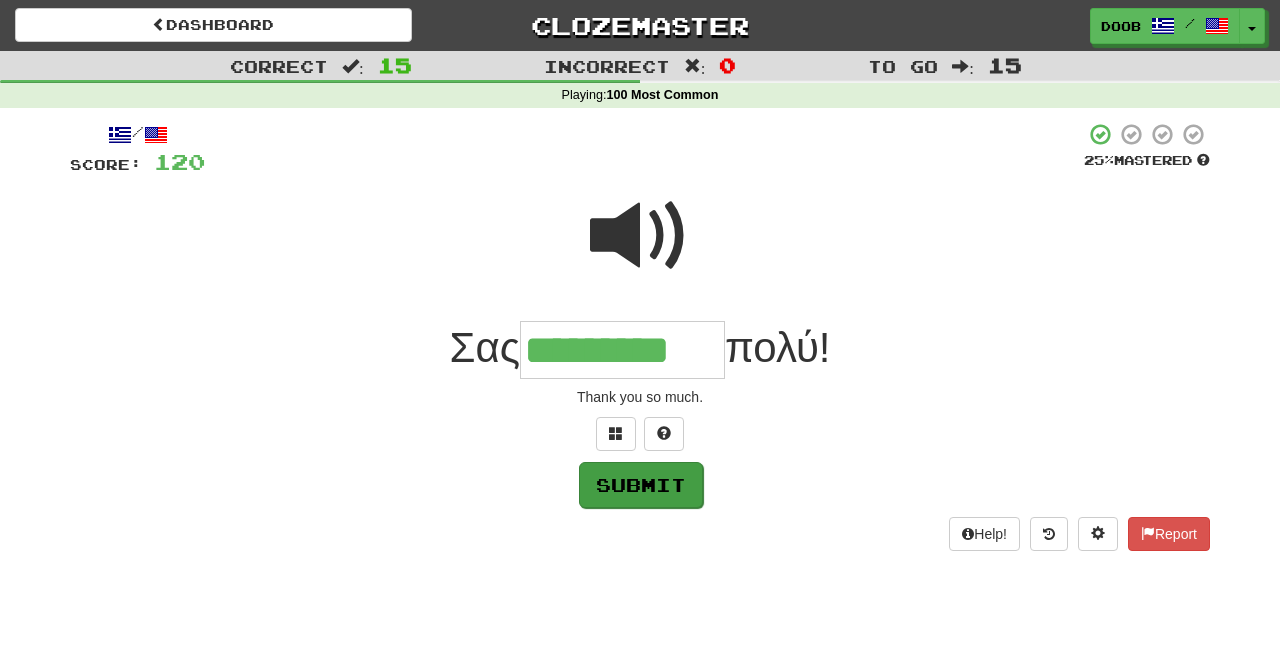 type on "*********" 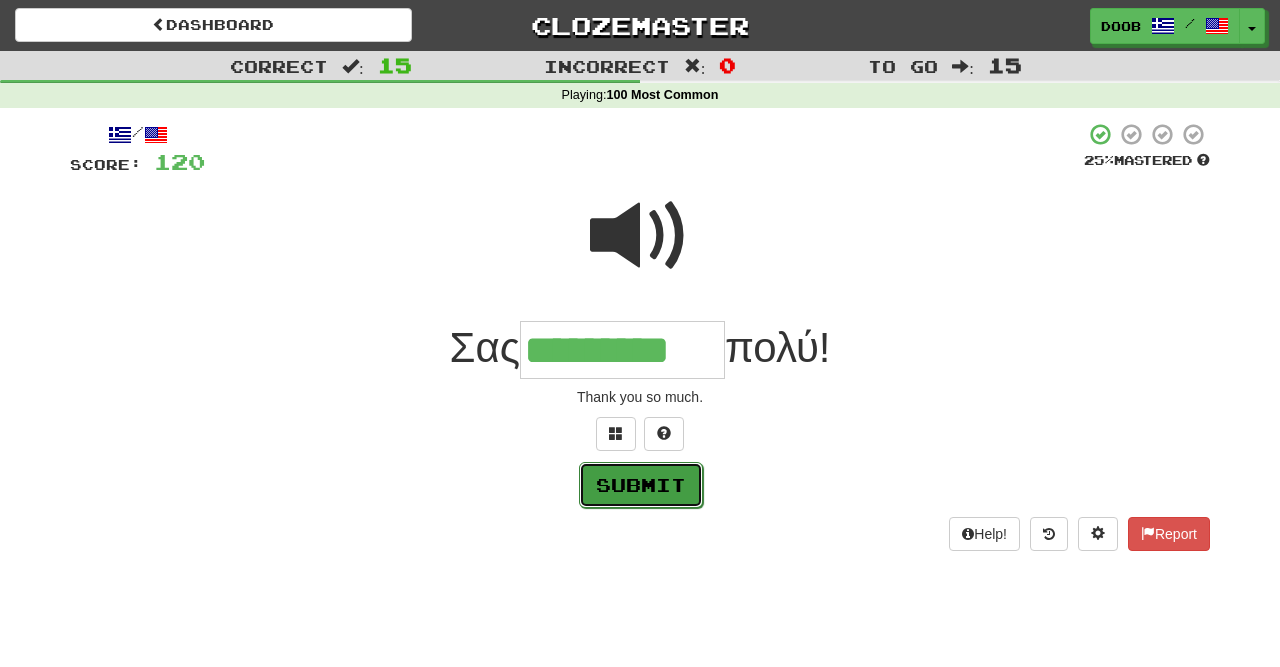 click on "Submit" at bounding box center (641, 485) 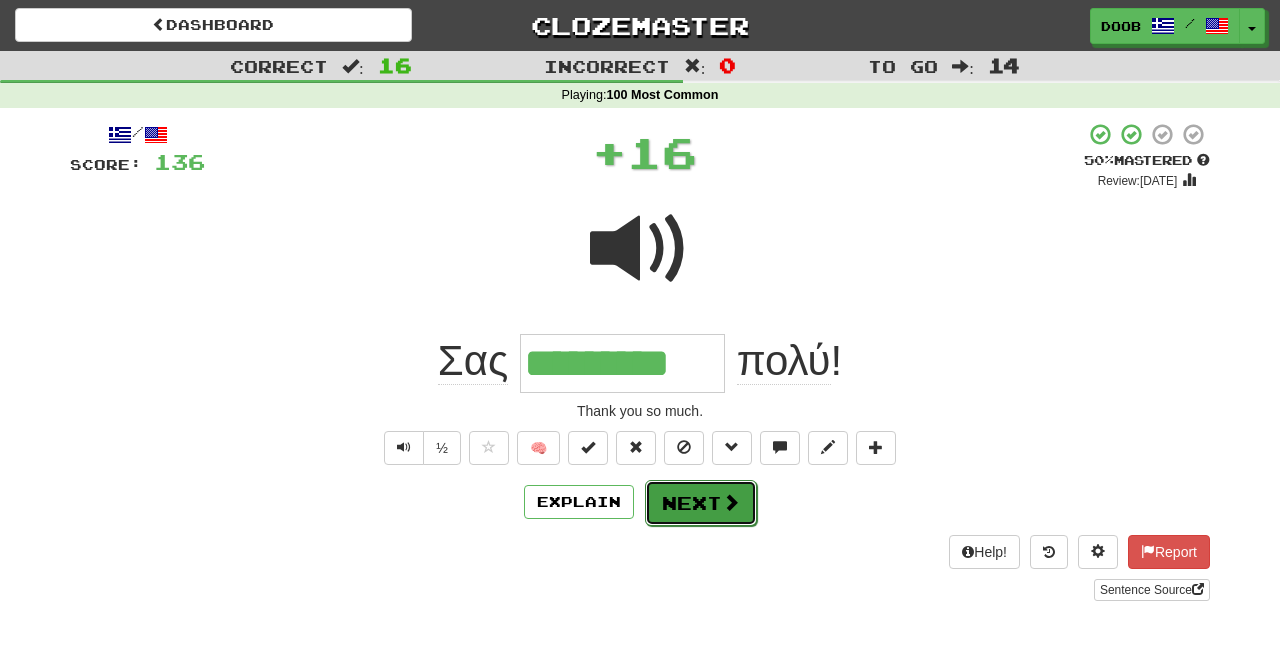 click on "Next" at bounding box center [701, 503] 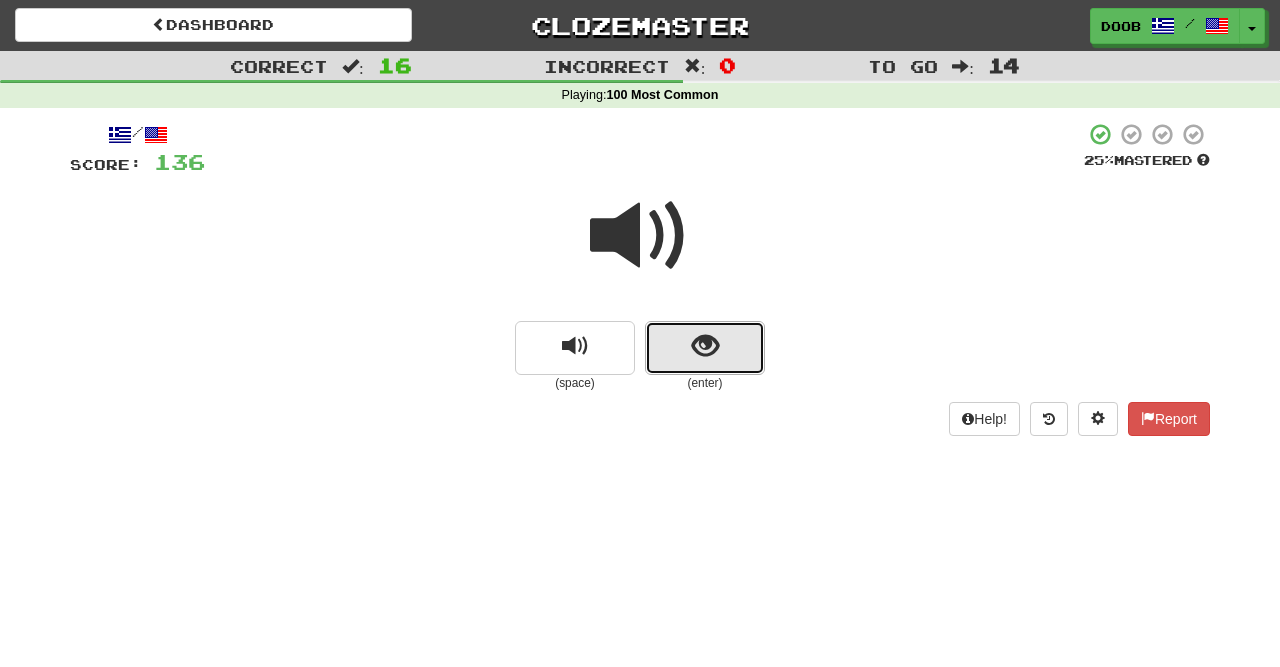 click at bounding box center (705, 348) 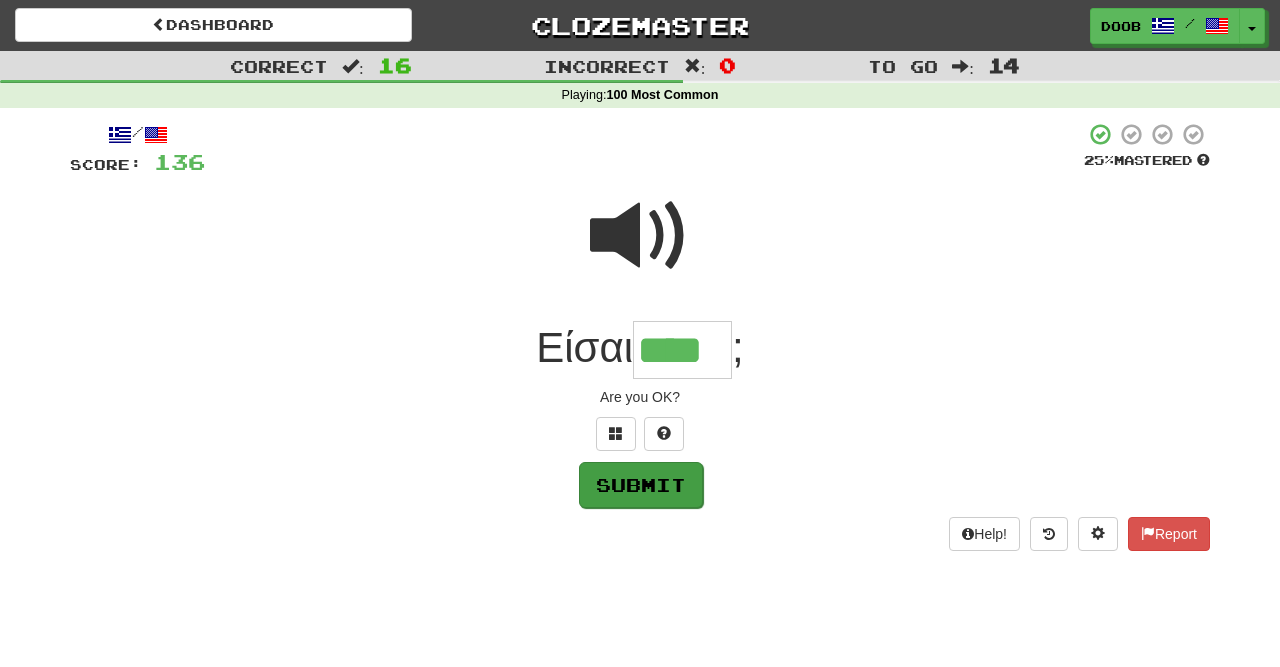 type on "****" 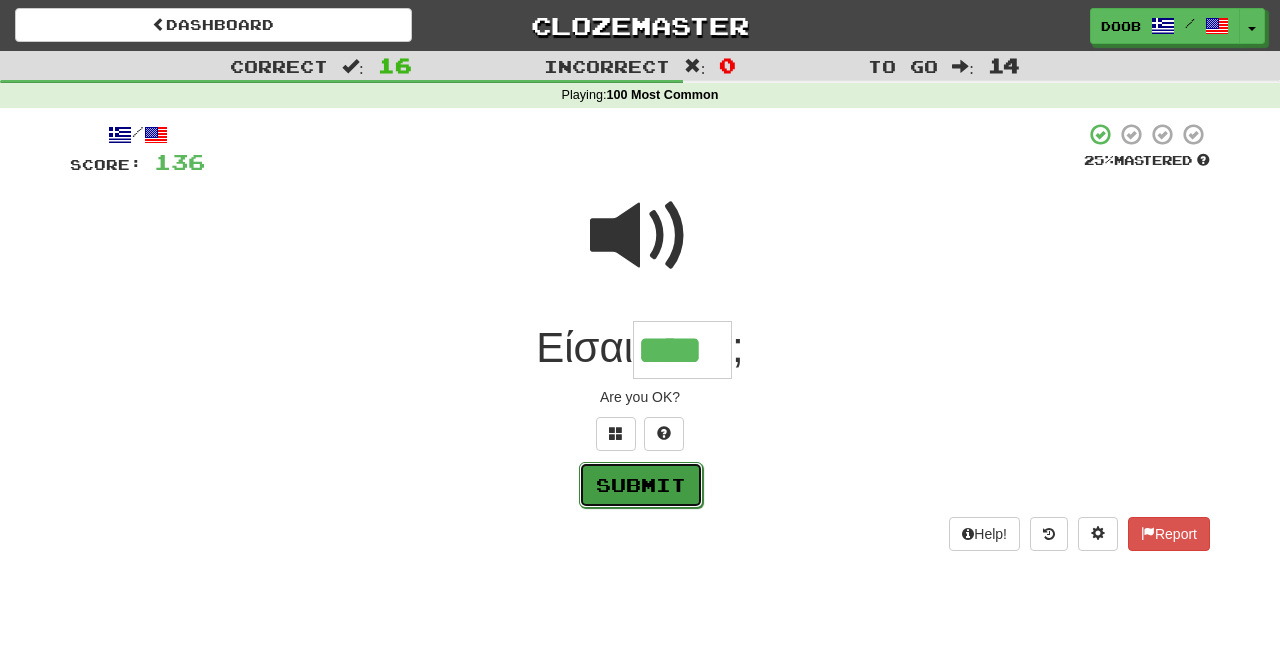 click on "Submit" at bounding box center (641, 485) 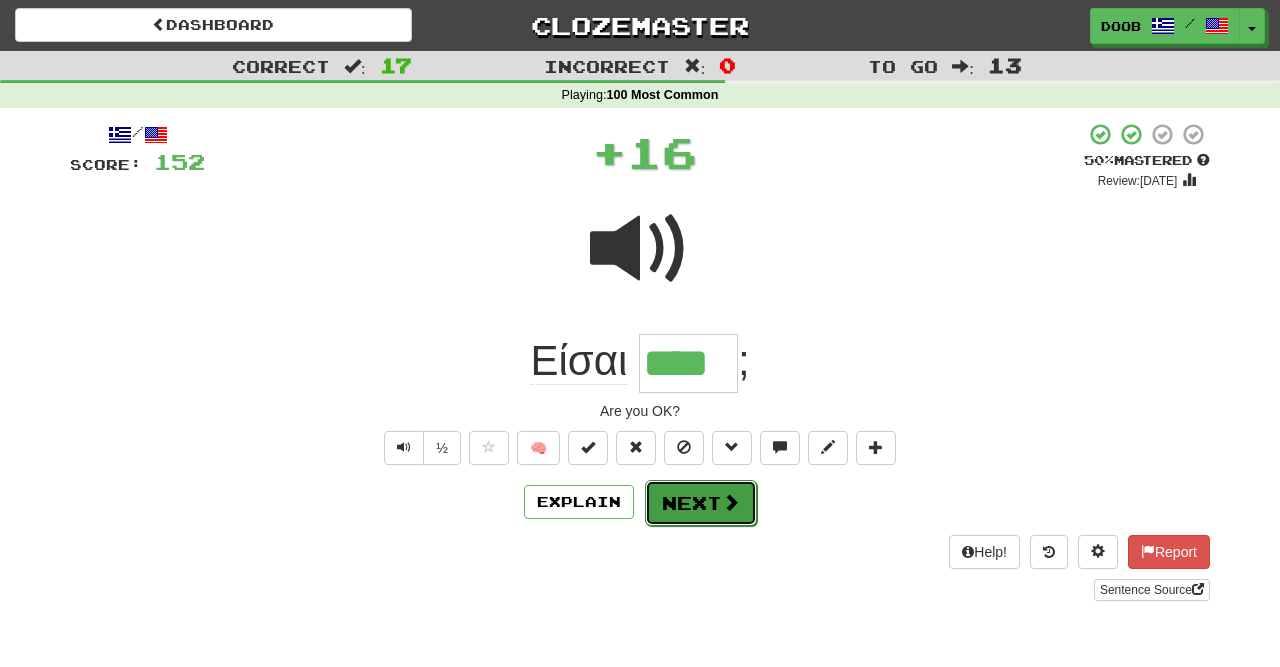 click on "Next" at bounding box center (701, 503) 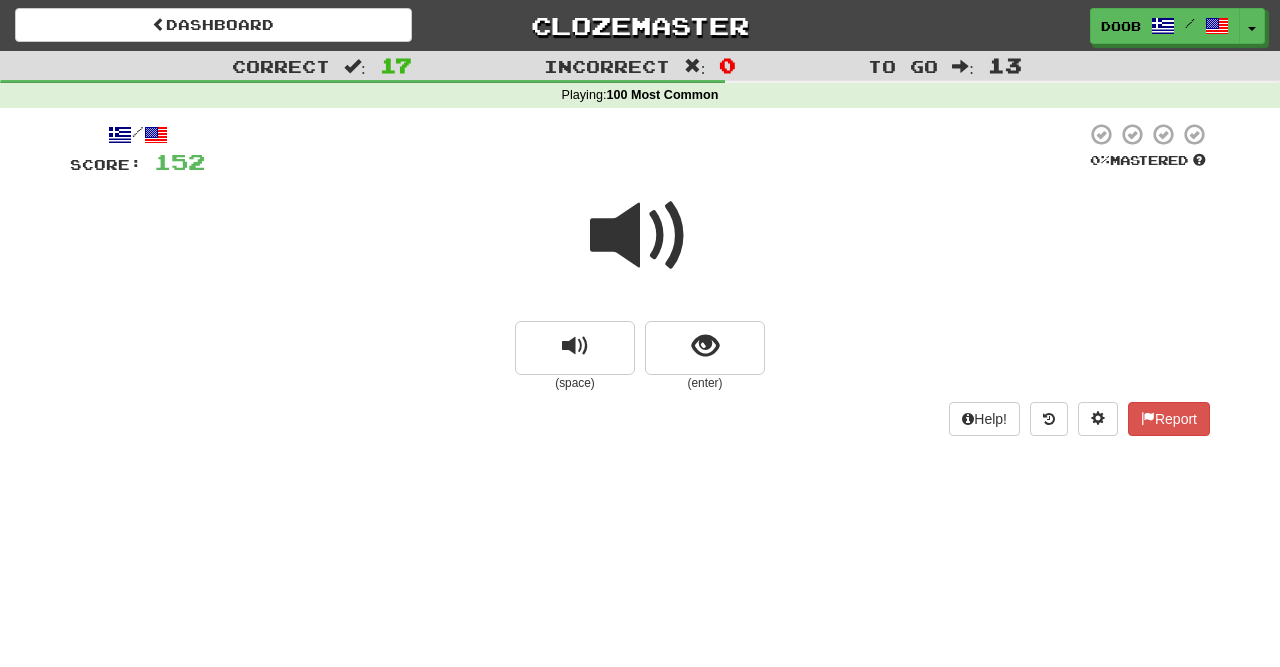 click at bounding box center [640, 236] 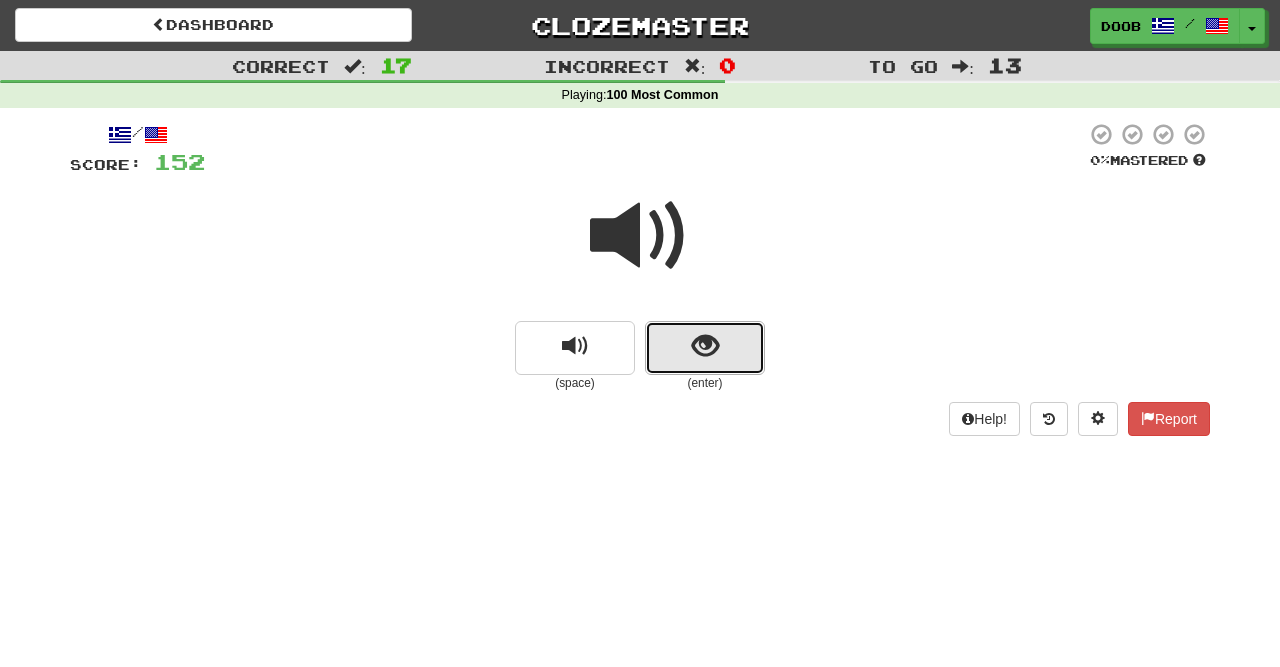 click at bounding box center [705, 346] 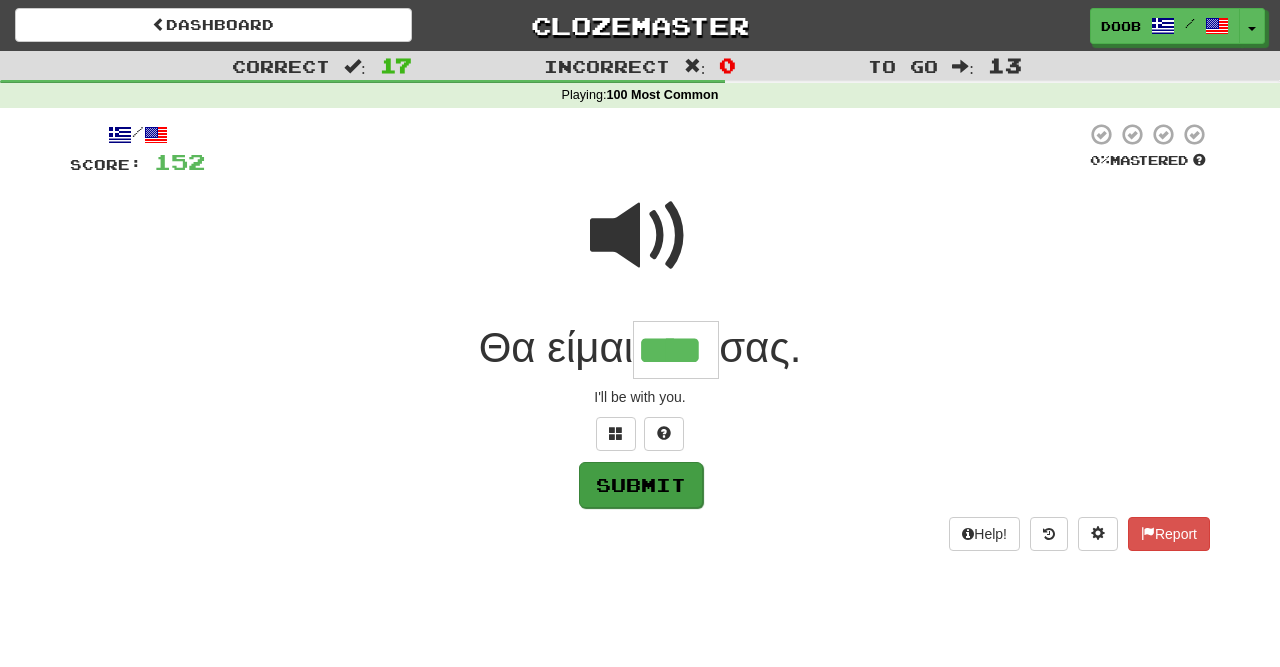 type on "****" 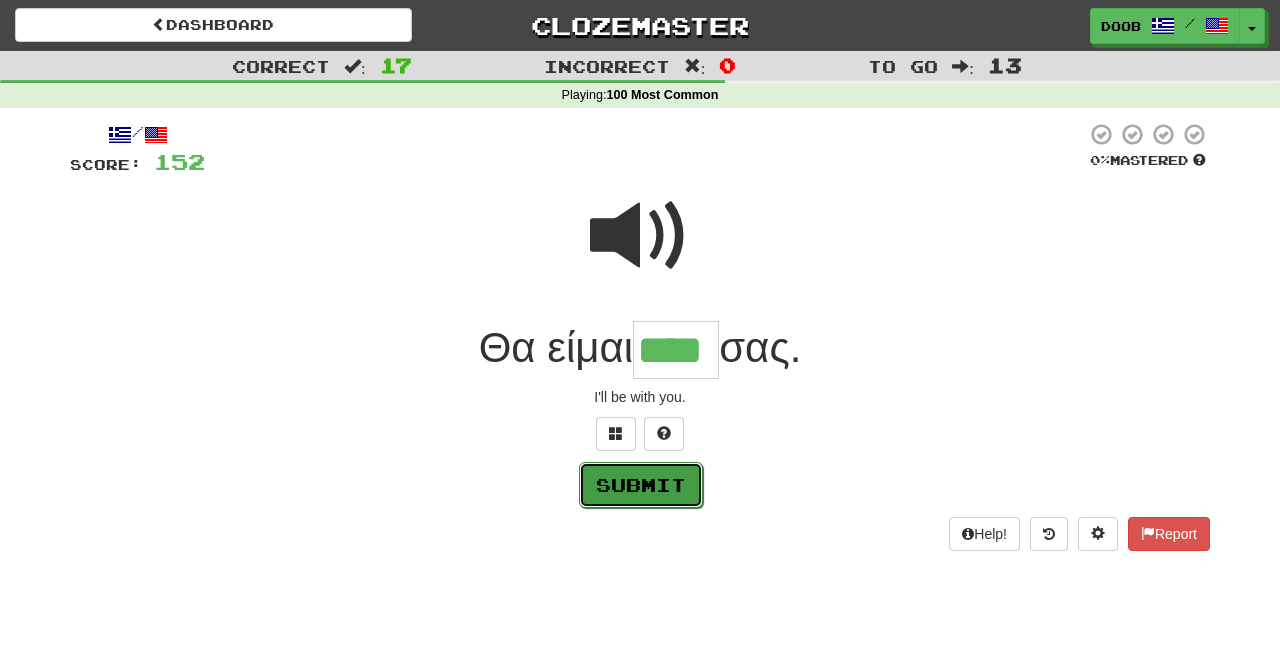 click on "Submit" at bounding box center [641, 485] 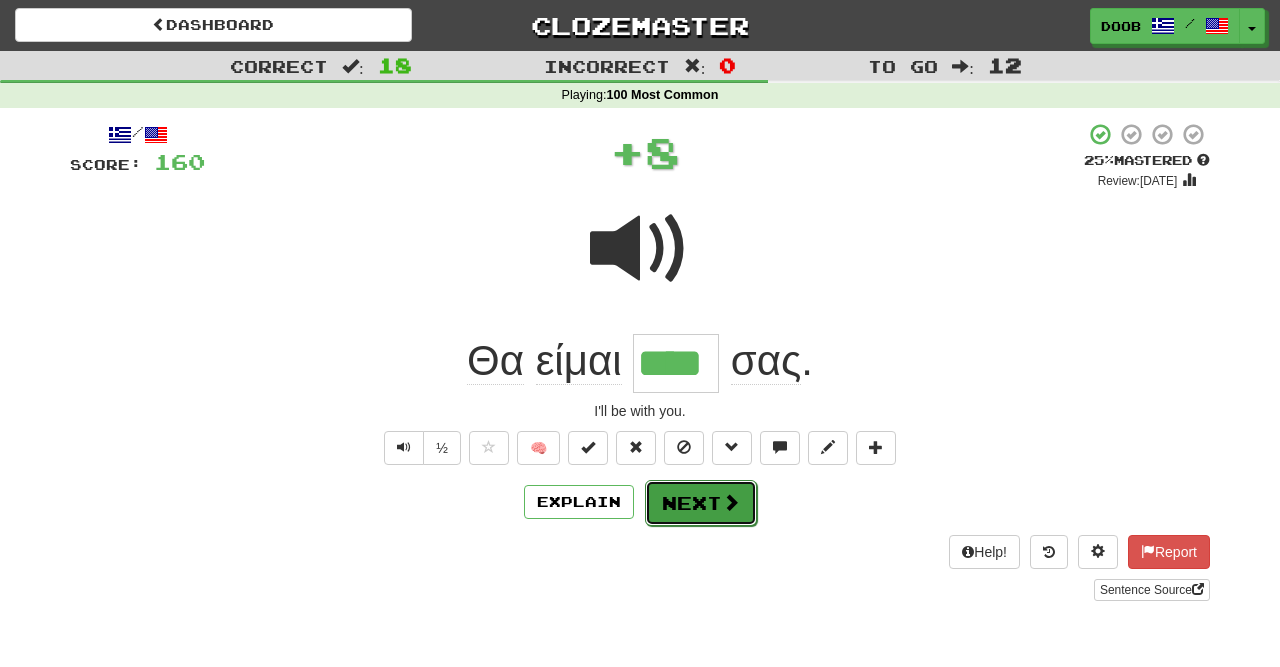 click on "Next" at bounding box center [701, 503] 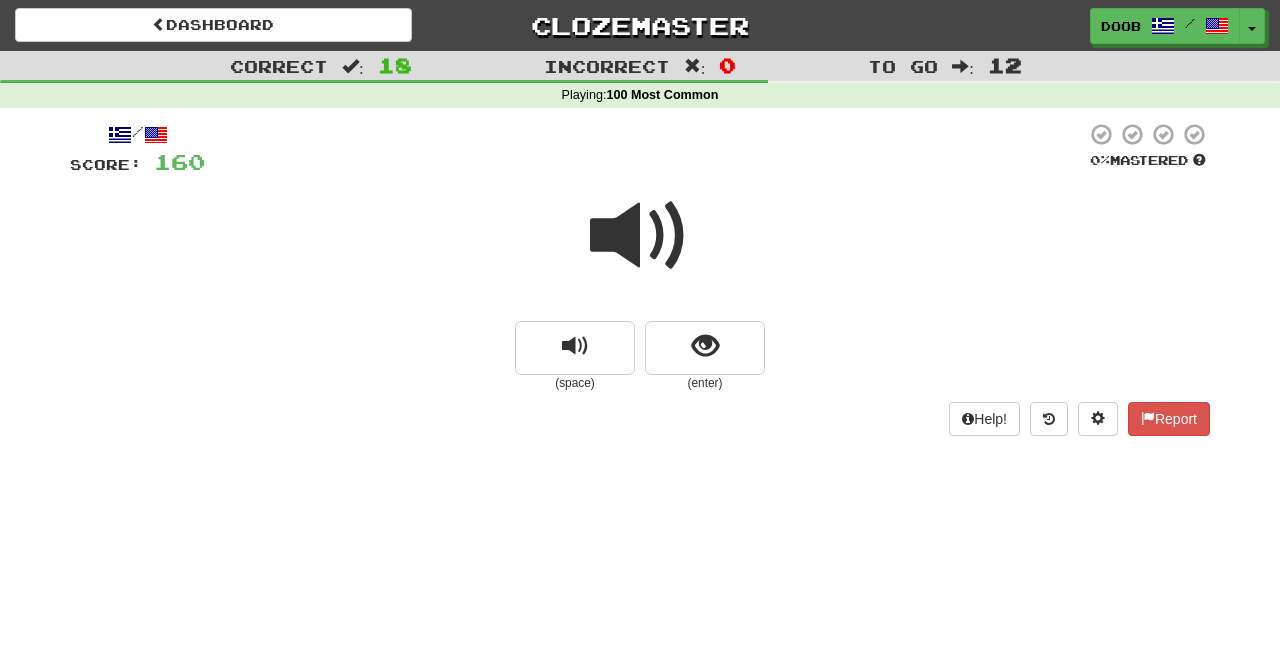 click at bounding box center (640, 236) 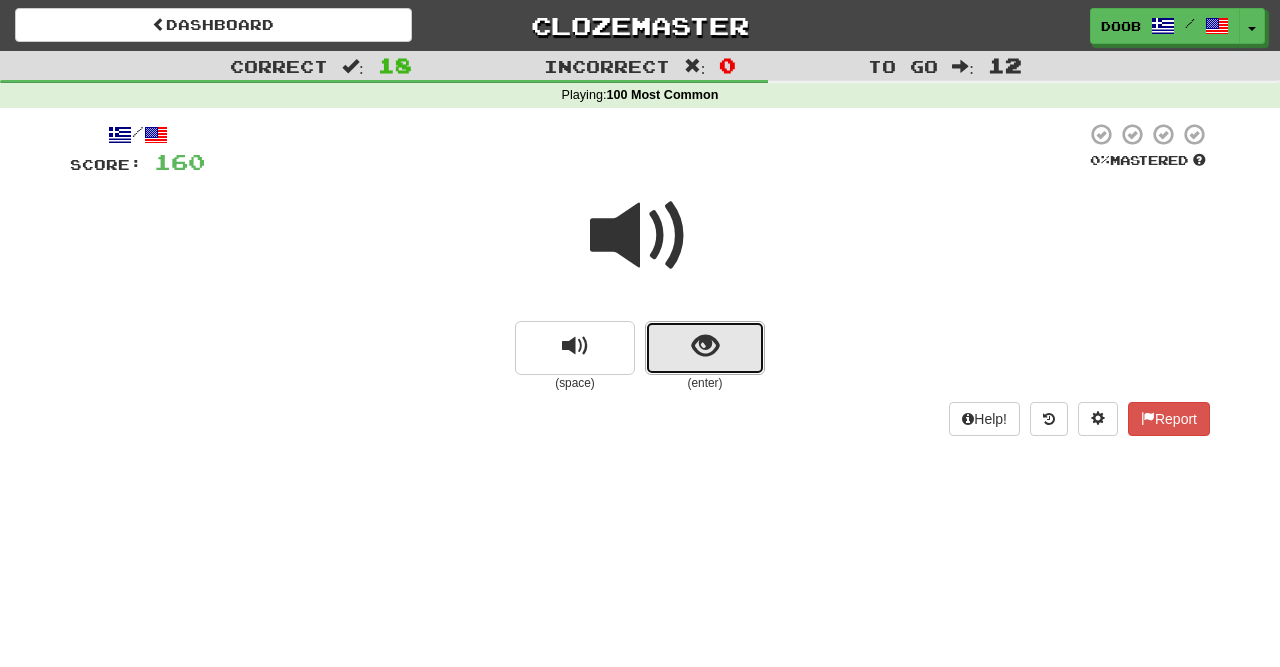 click at bounding box center (705, 346) 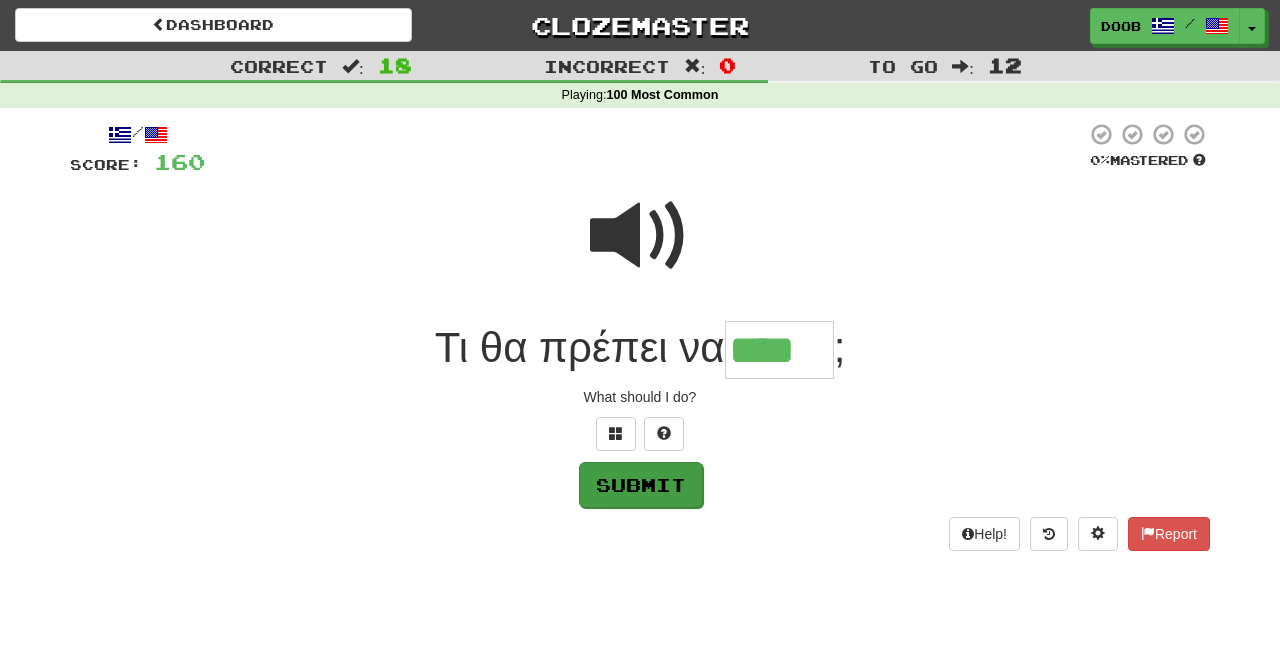 type on "****" 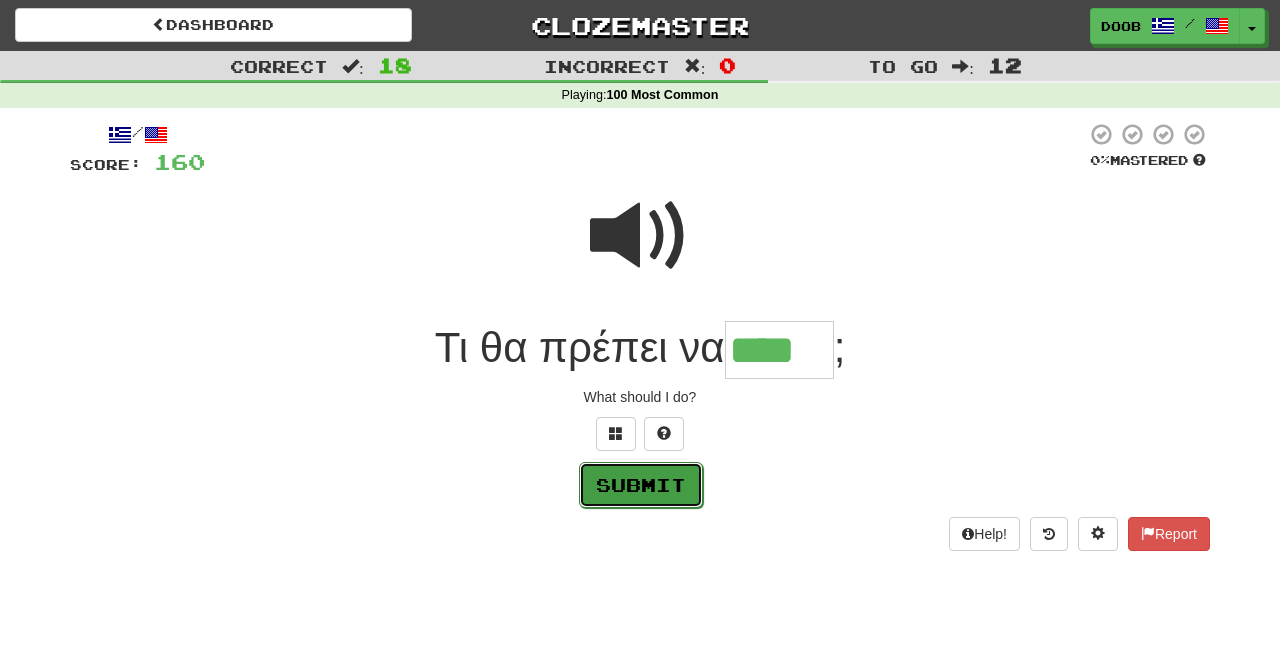click on "Submit" at bounding box center [641, 485] 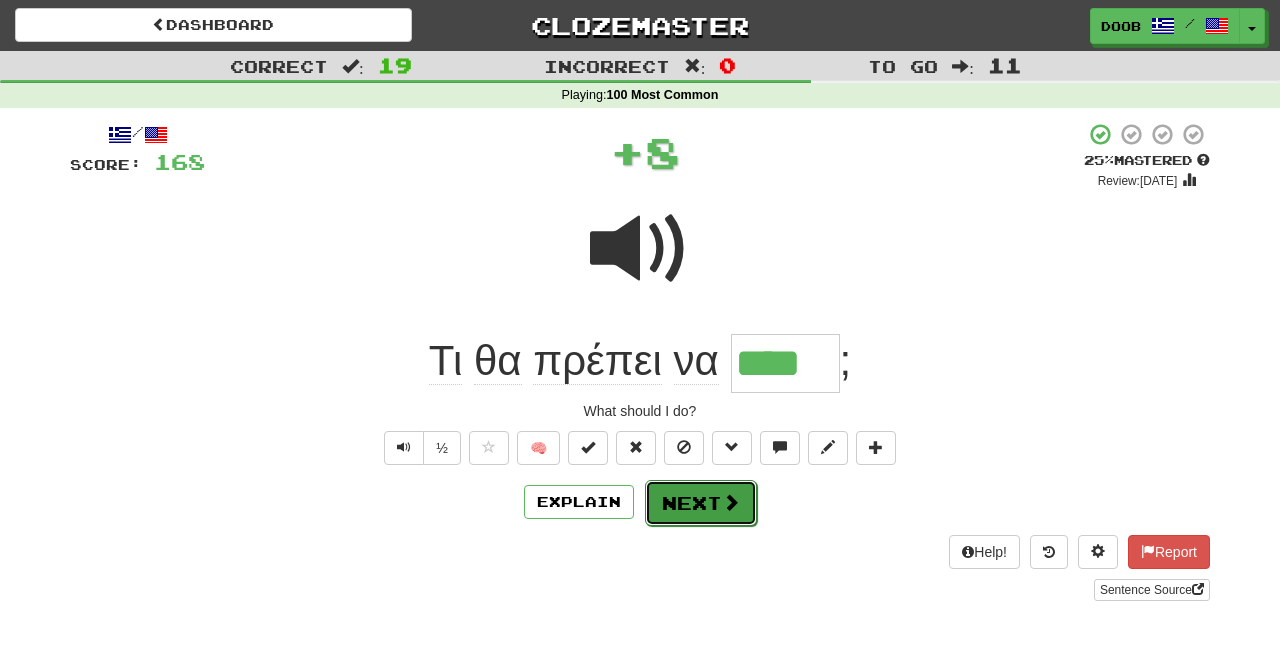 click on "Next" at bounding box center [701, 503] 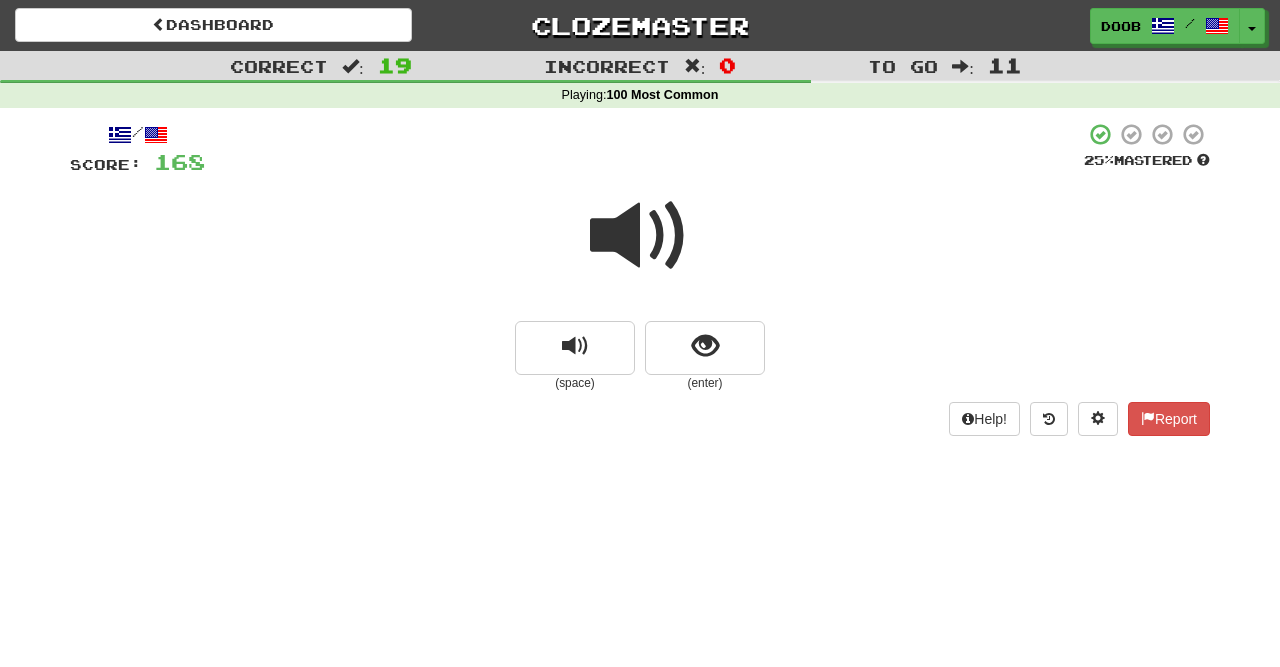 click at bounding box center [640, 236] 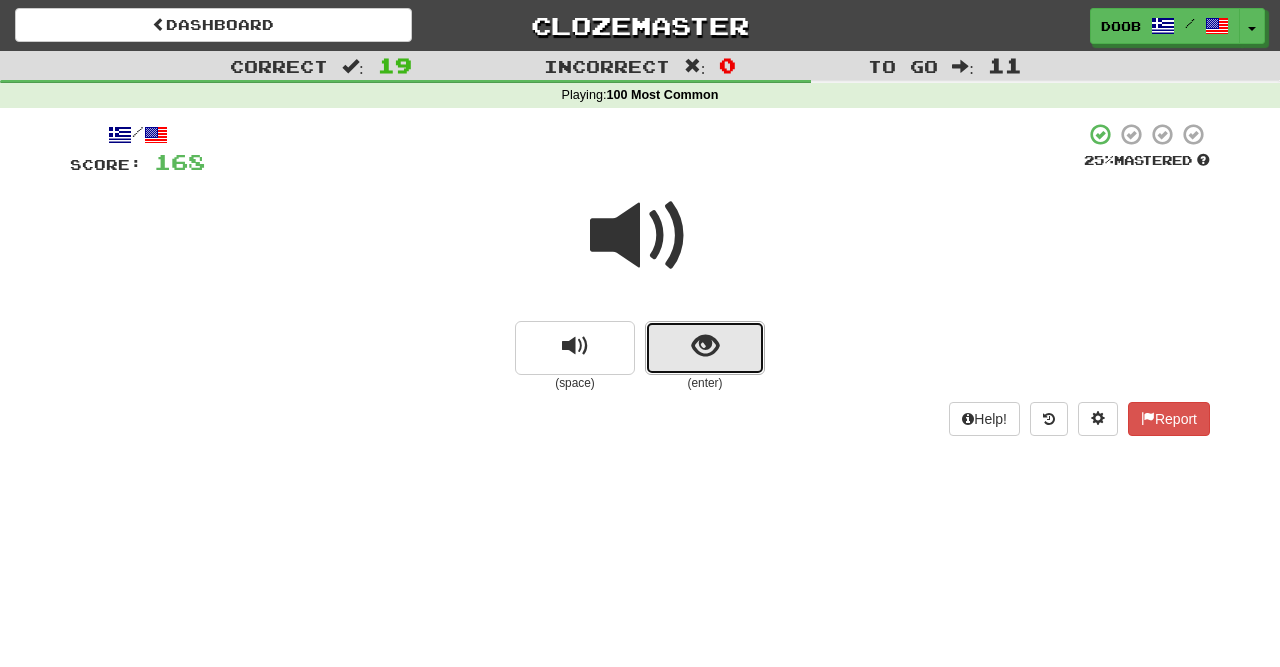 click at bounding box center [705, 346] 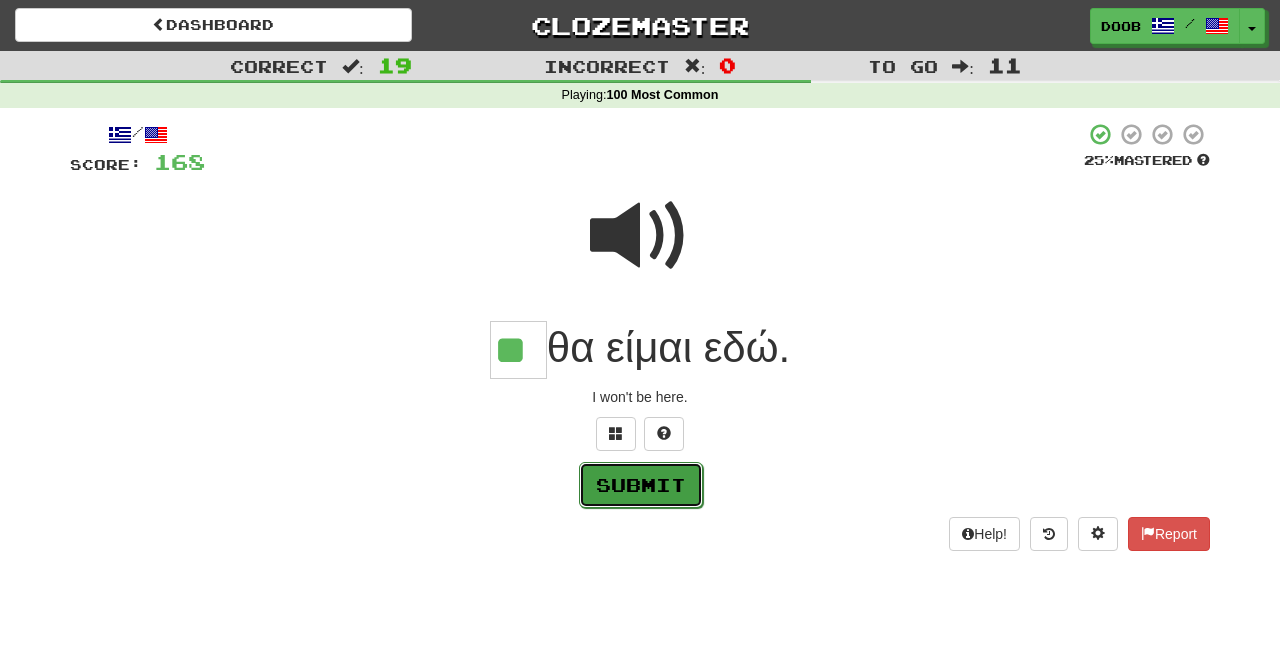 click on "Submit" at bounding box center (641, 485) 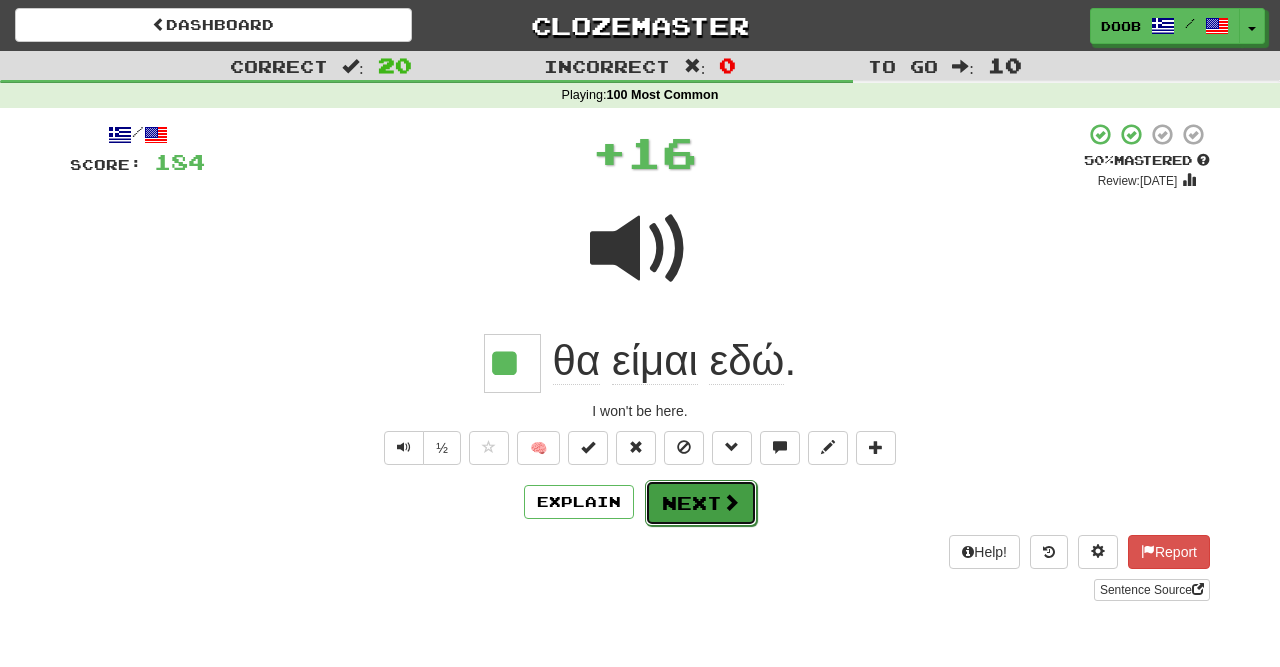 click on "Next" at bounding box center [701, 503] 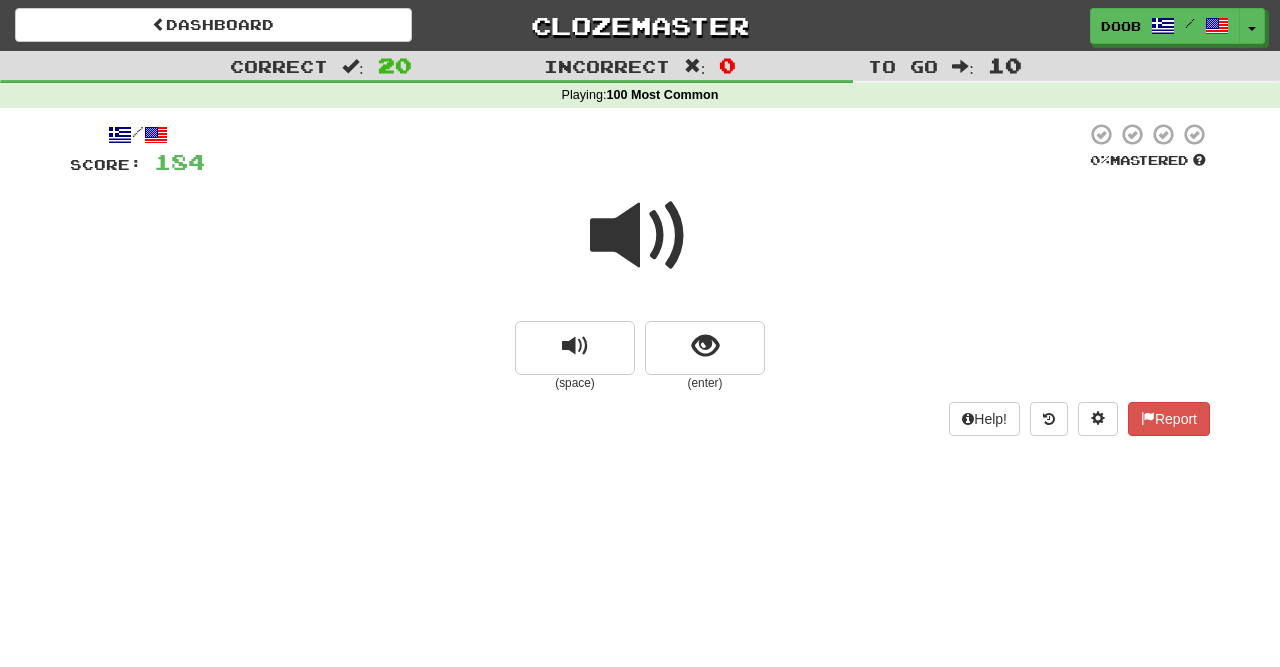 click at bounding box center (640, 236) 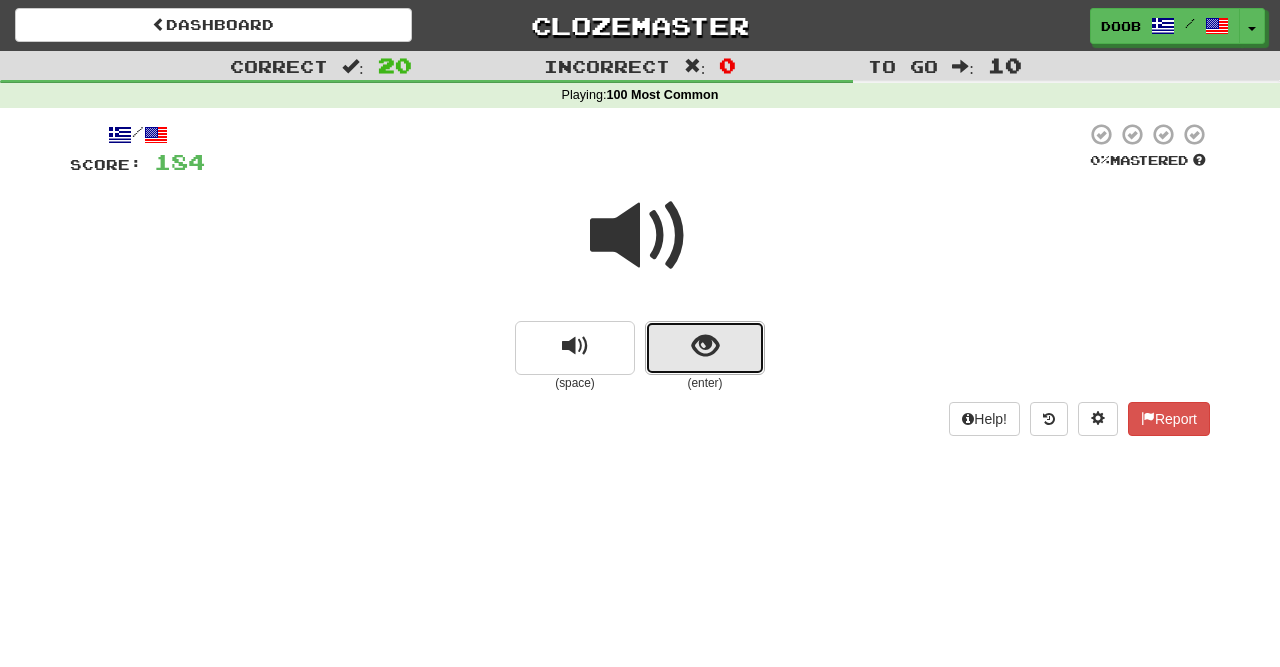 click at bounding box center [705, 348] 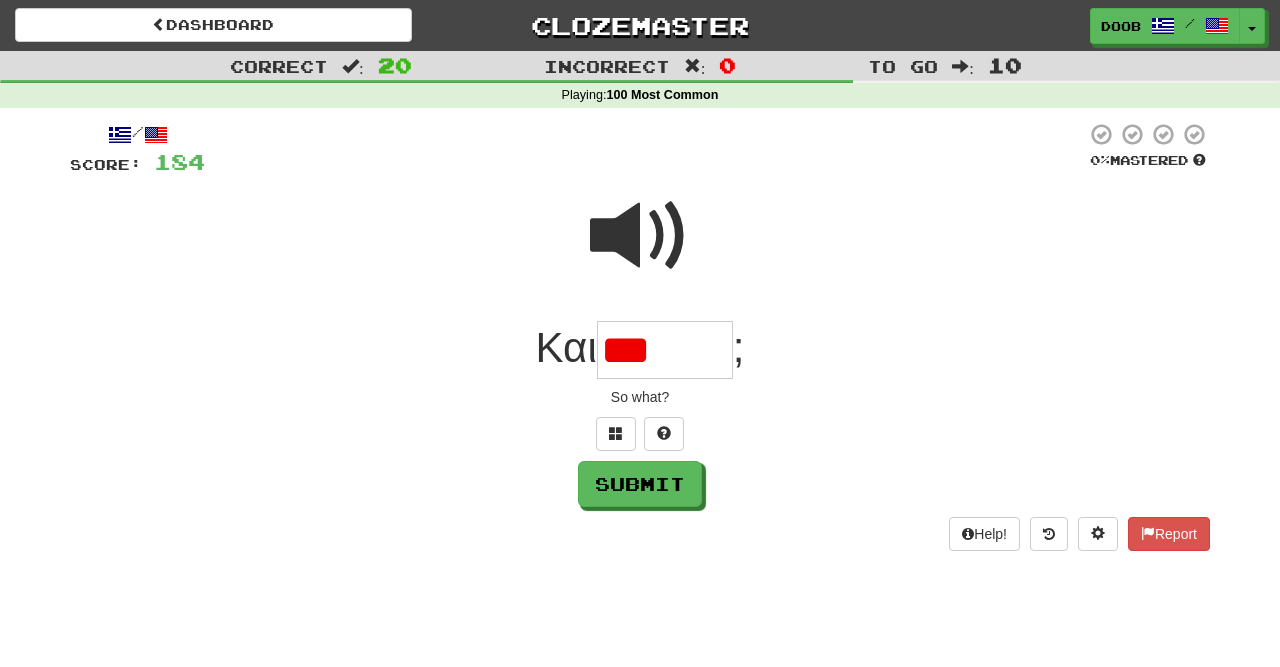 click on "***" at bounding box center [665, 350] 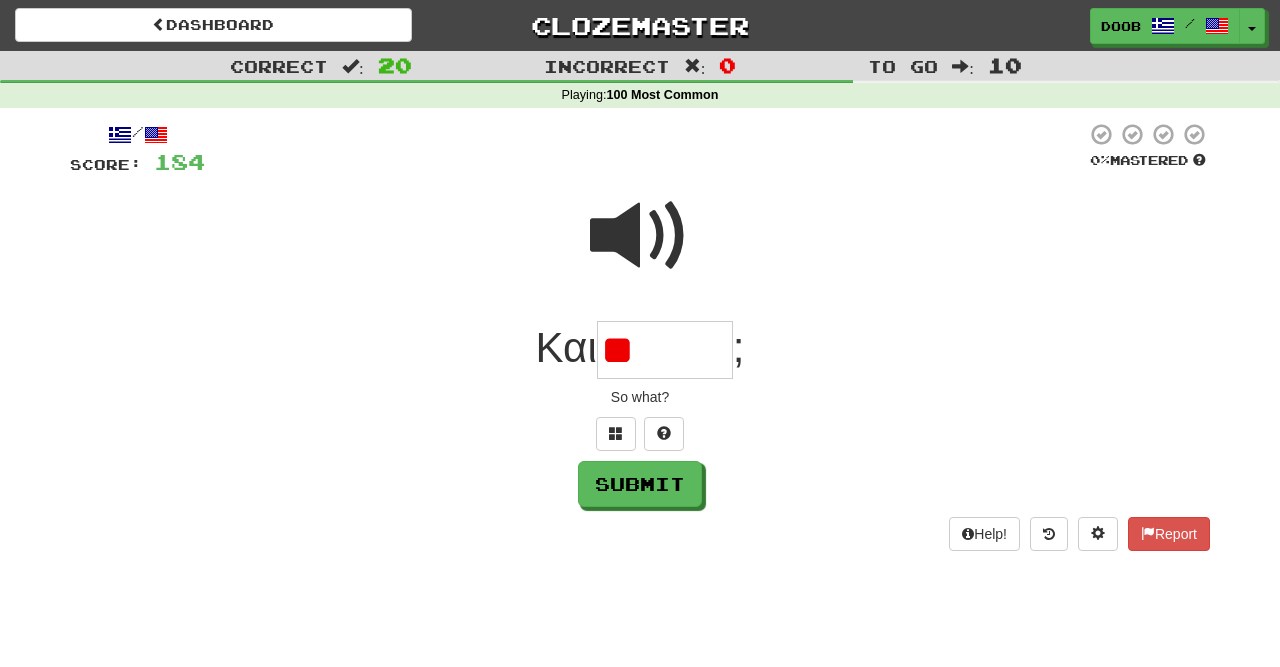 type on "*" 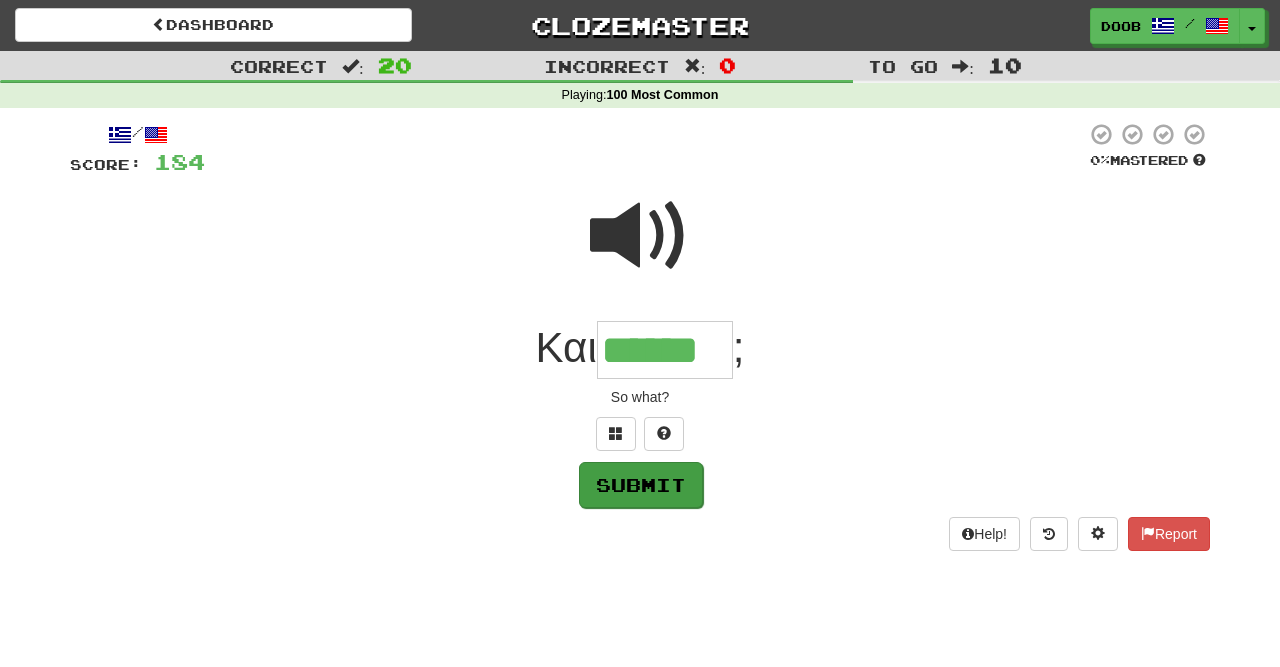 type on "******" 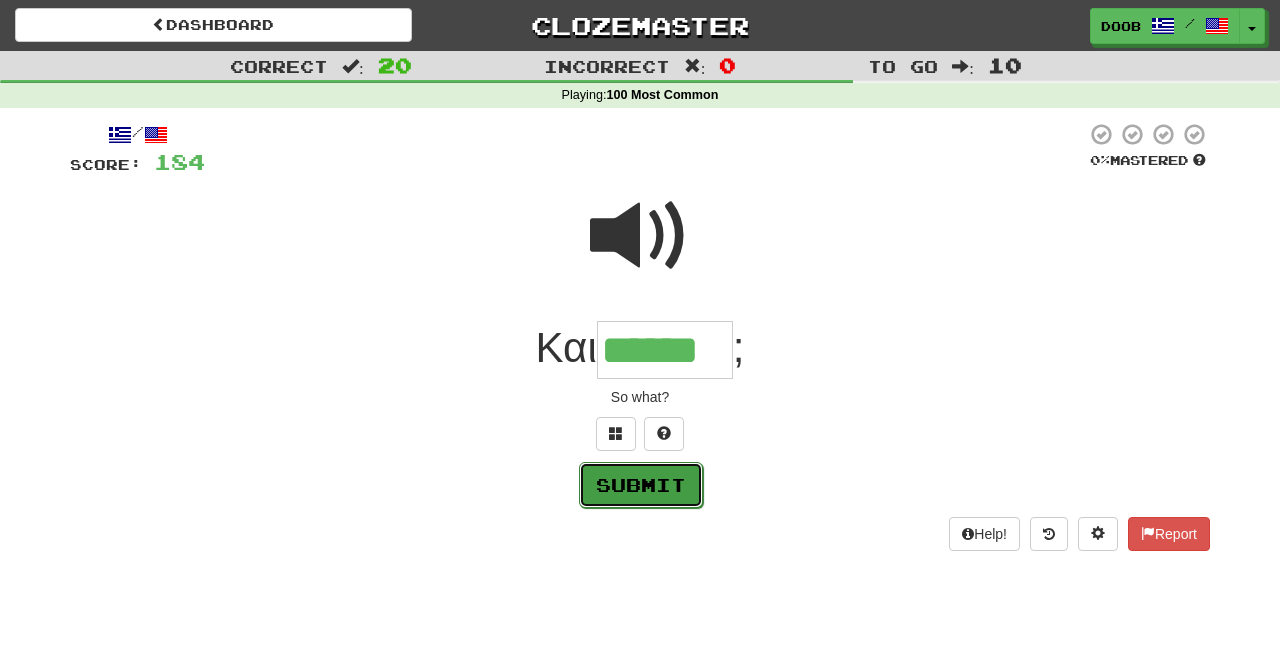 click on "Submit" at bounding box center (641, 485) 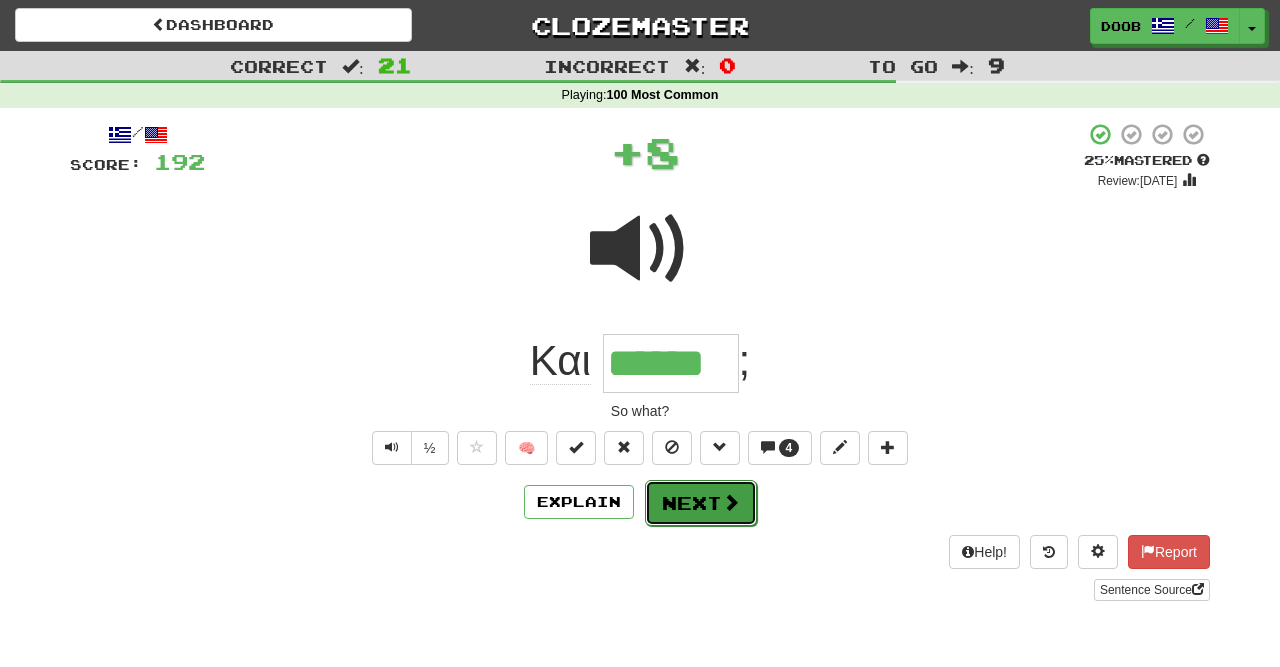 click on "Next" at bounding box center [701, 503] 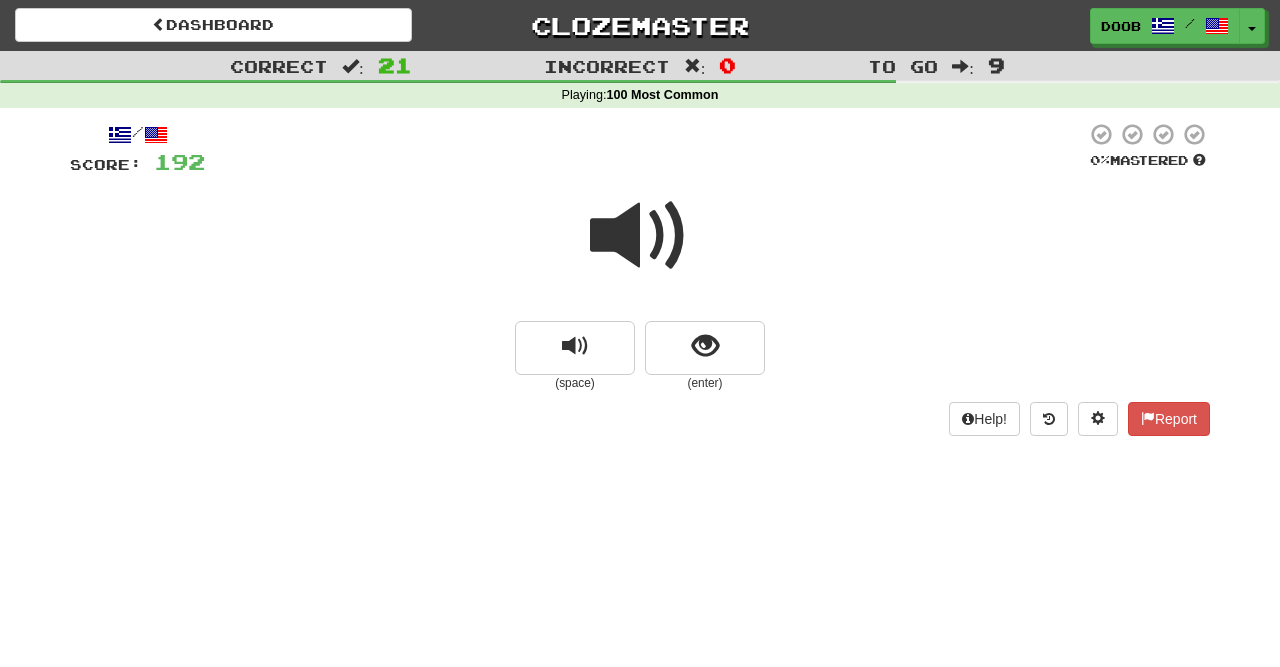 click at bounding box center [640, 236] 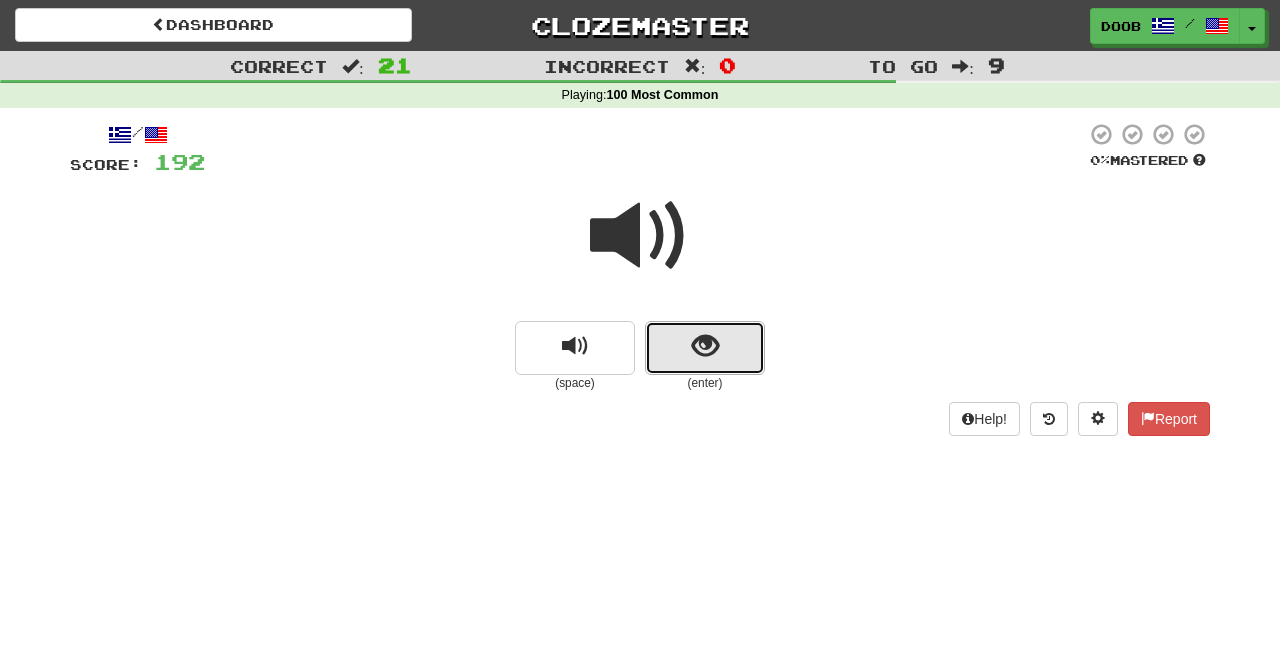 click at bounding box center [705, 346] 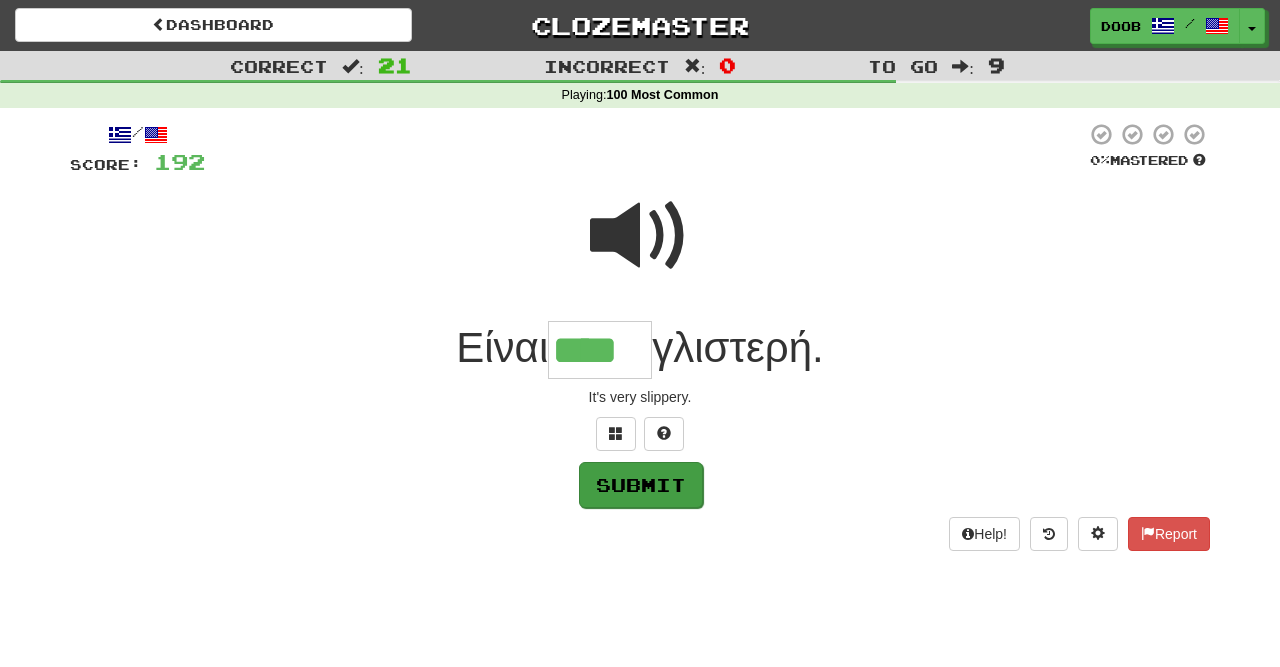 type on "****" 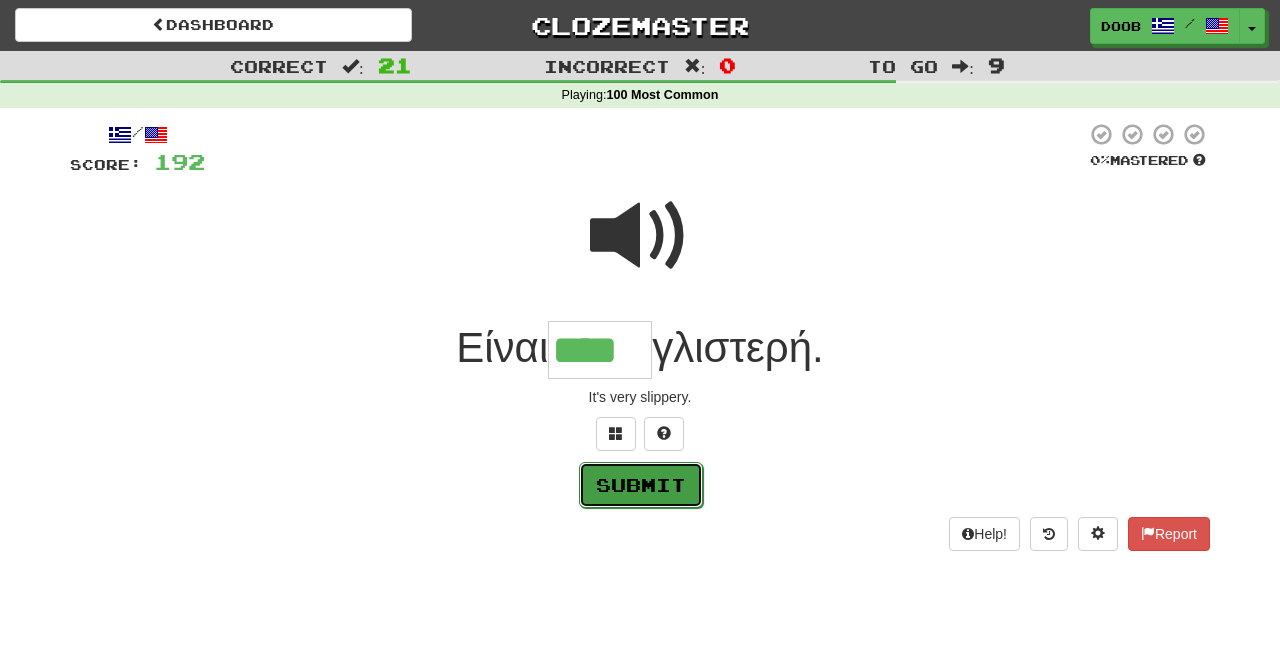 click on "Submit" at bounding box center [641, 485] 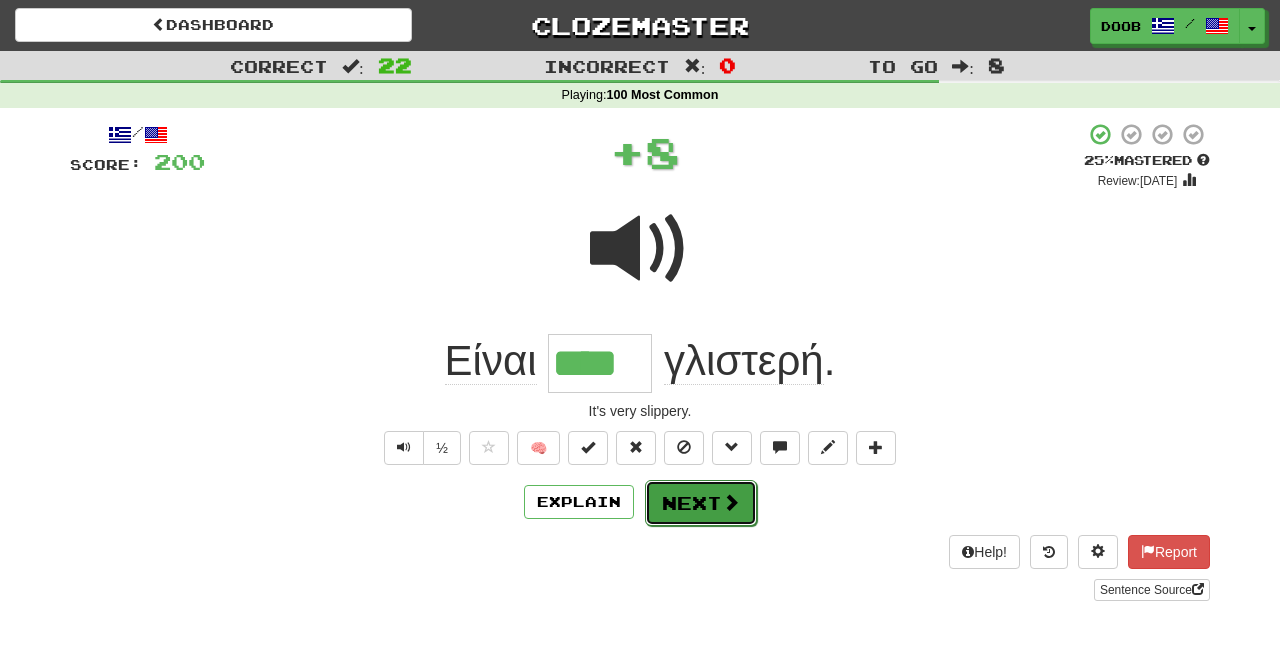 click on "Next" at bounding box center [701, 503] 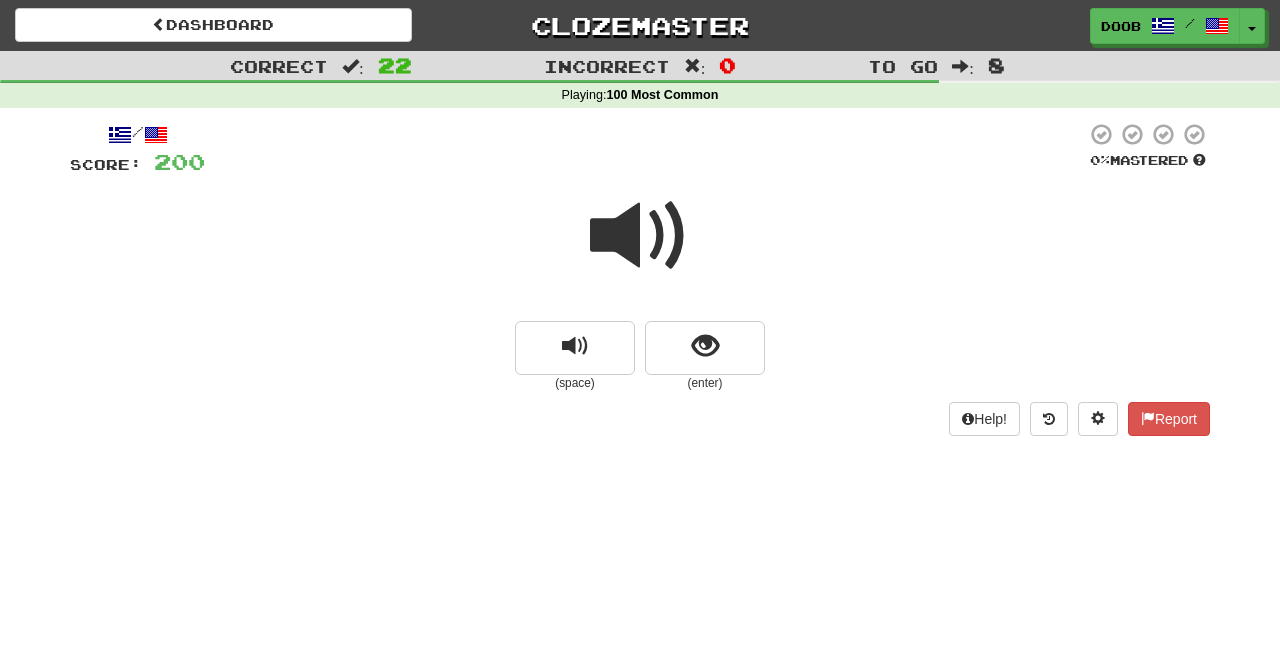 click at bounding box center [640, 236] 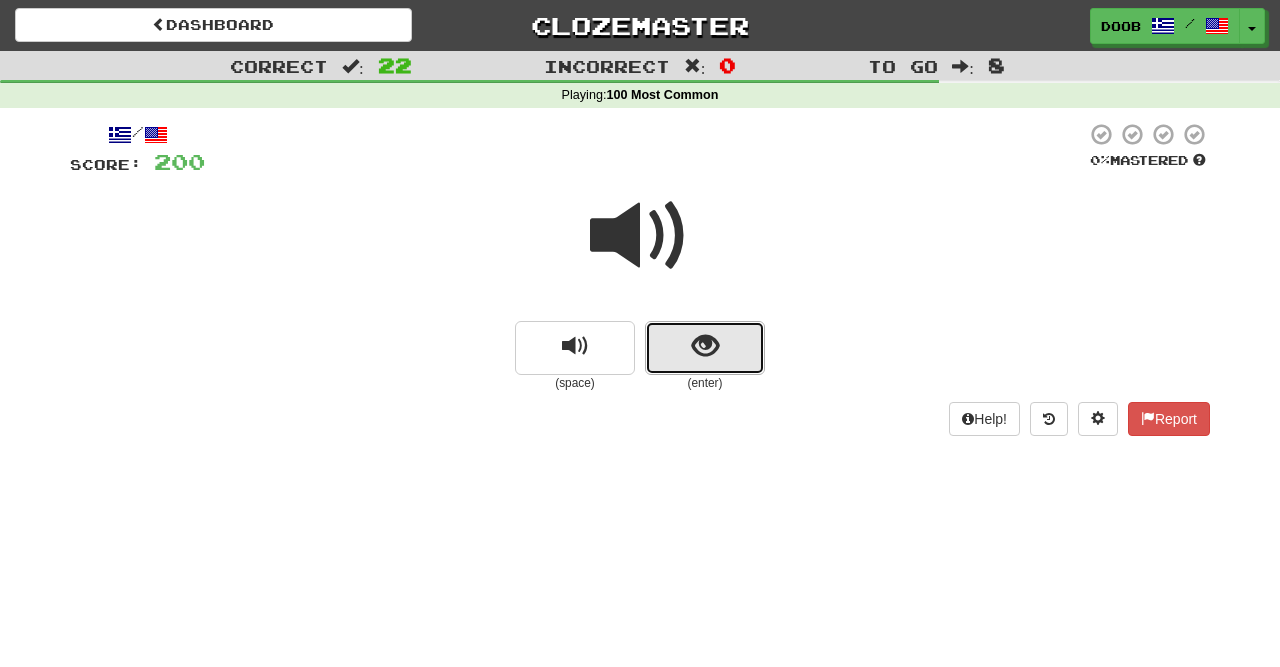 click at bounding box center [705, 348] 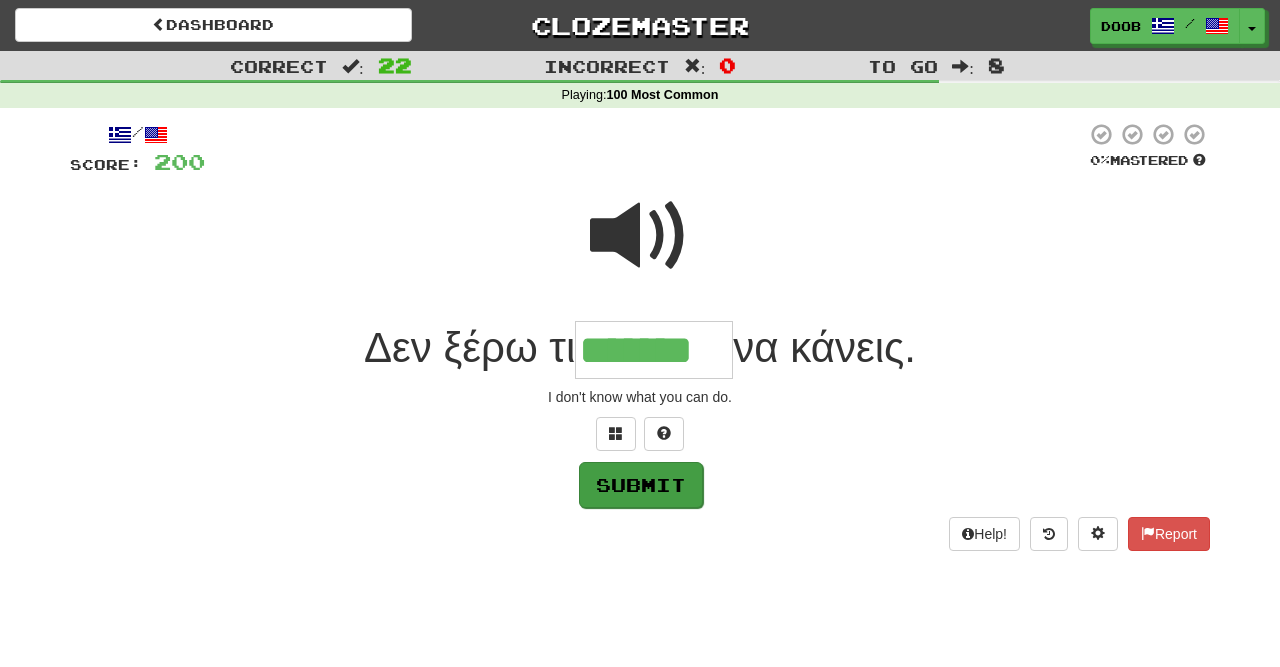 type on "*******" 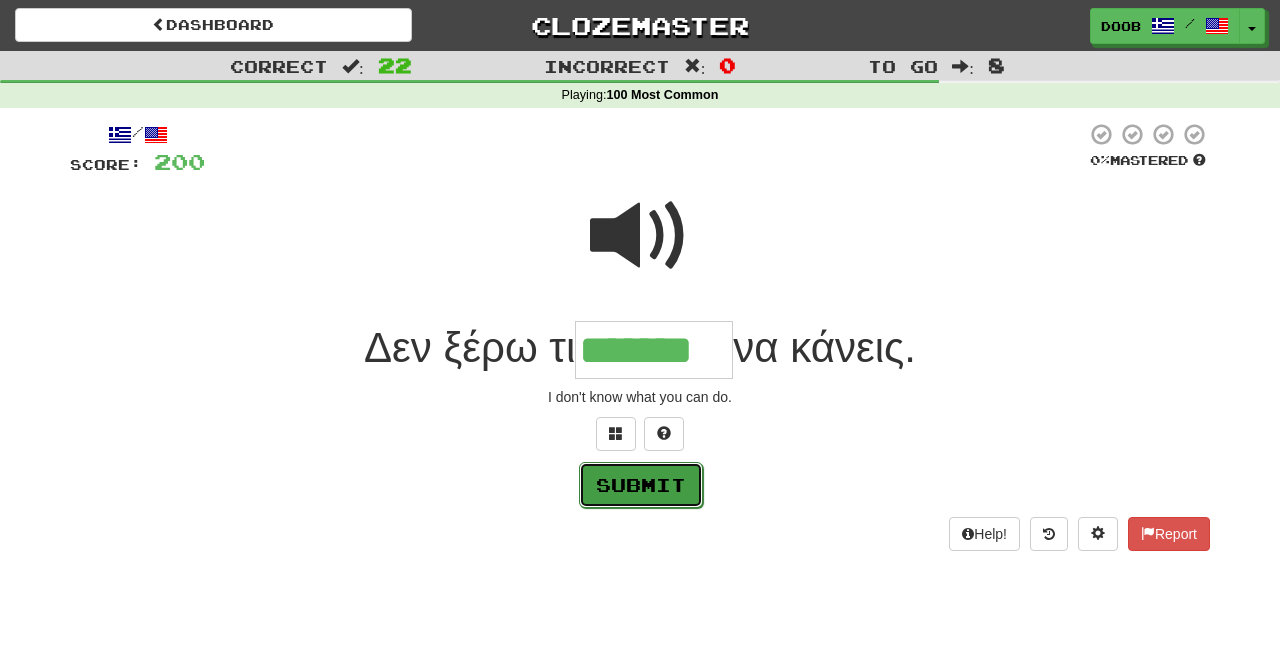 click on "Submit" at bounding box center (641, 485) 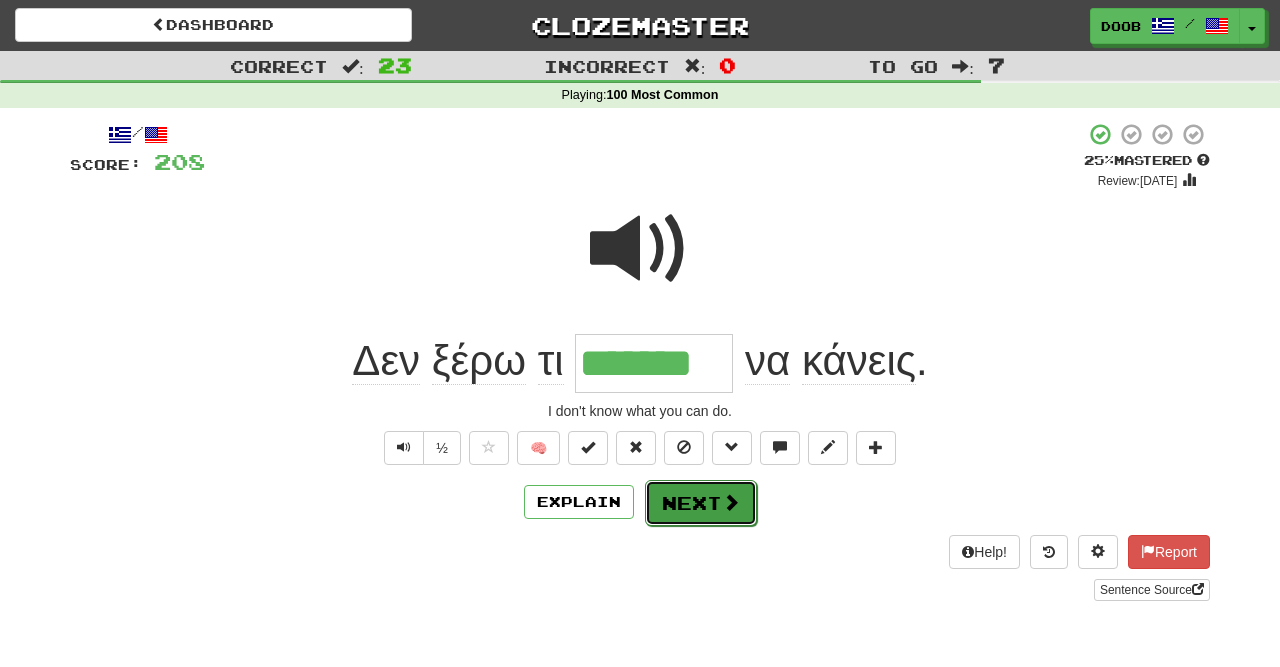 click on "Next" at bounding box center [701, 503] 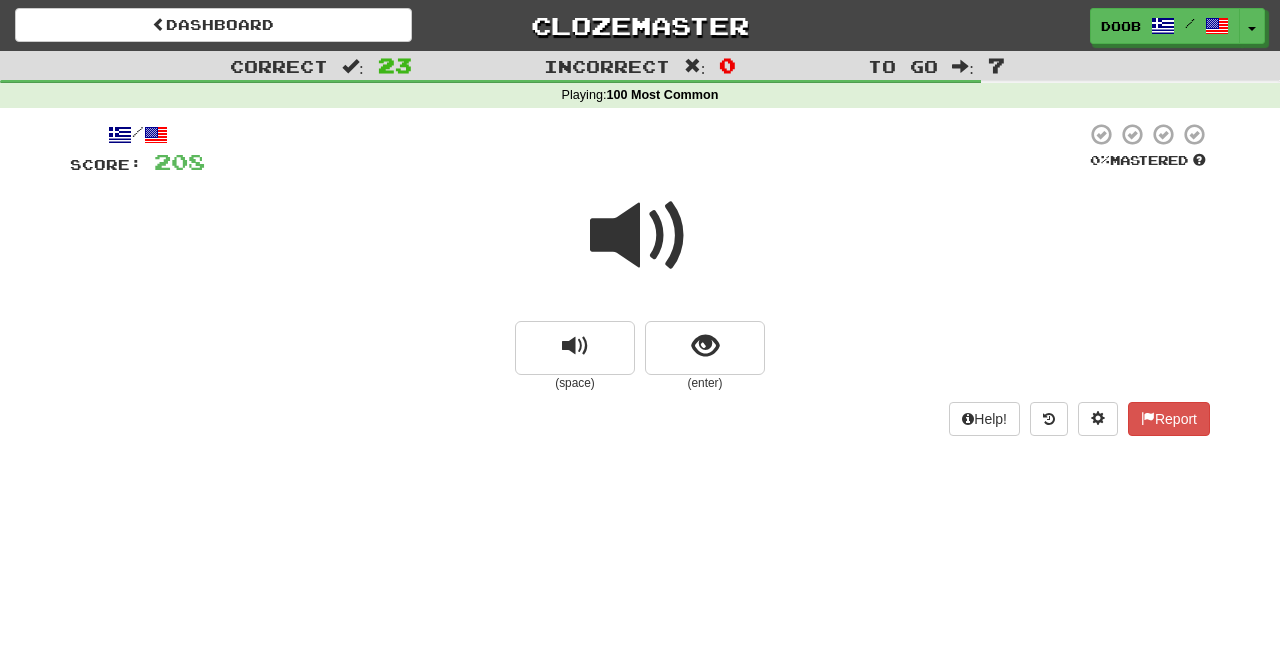 click at bounding box center [640, 236] 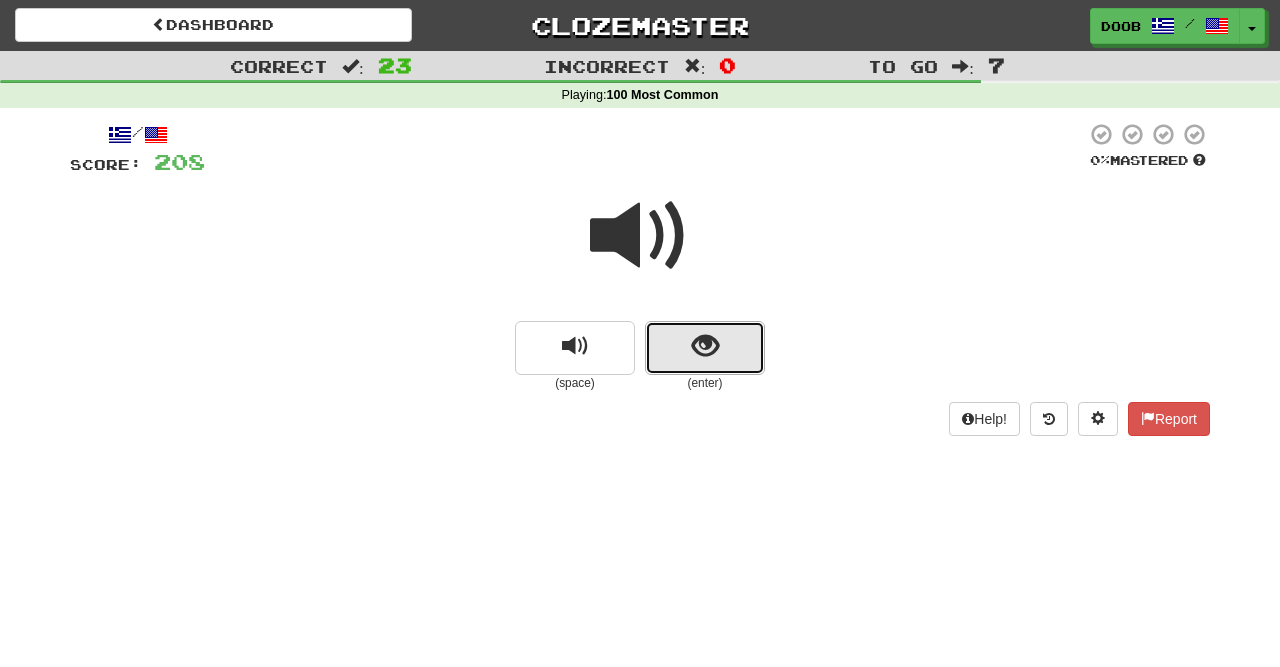 click at bounding box center [705, 346] 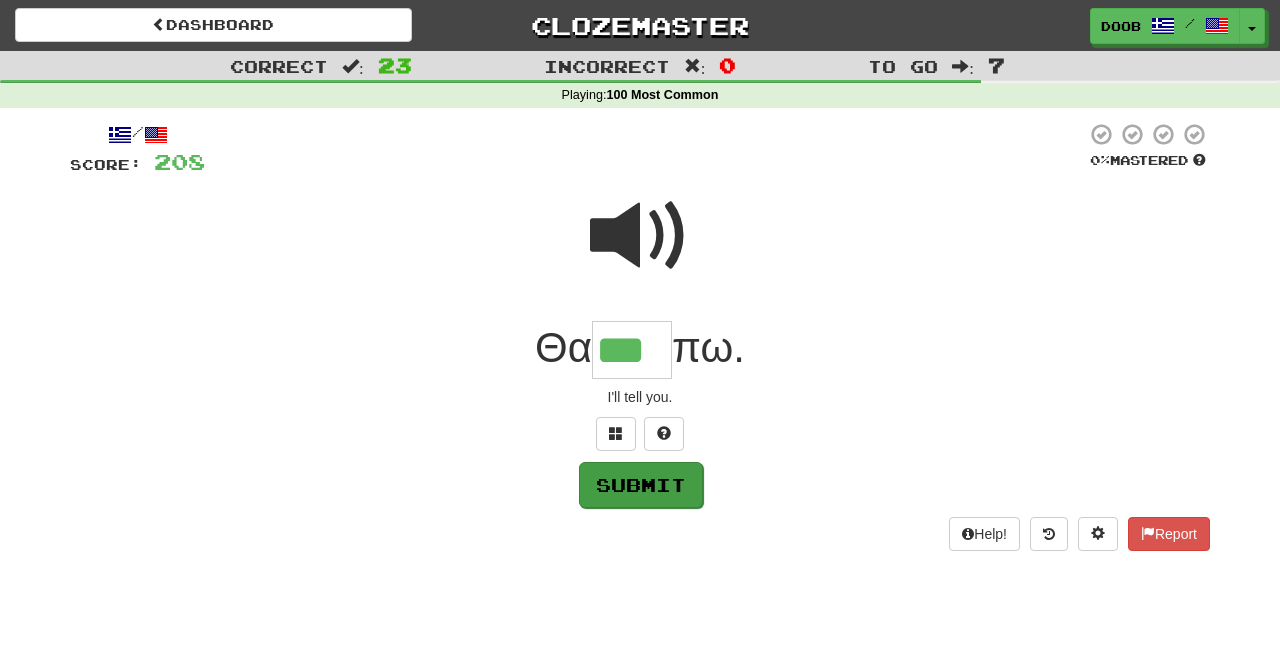type on "***" 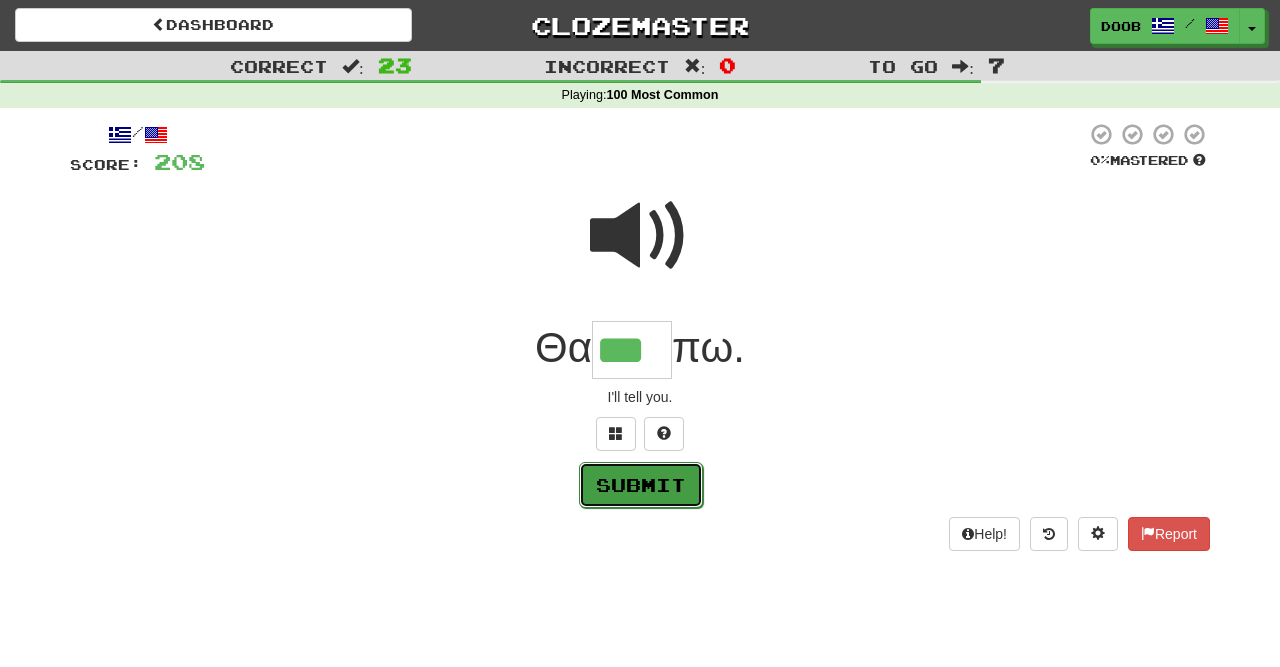click on "Submit" at bounding box center (641, 485) 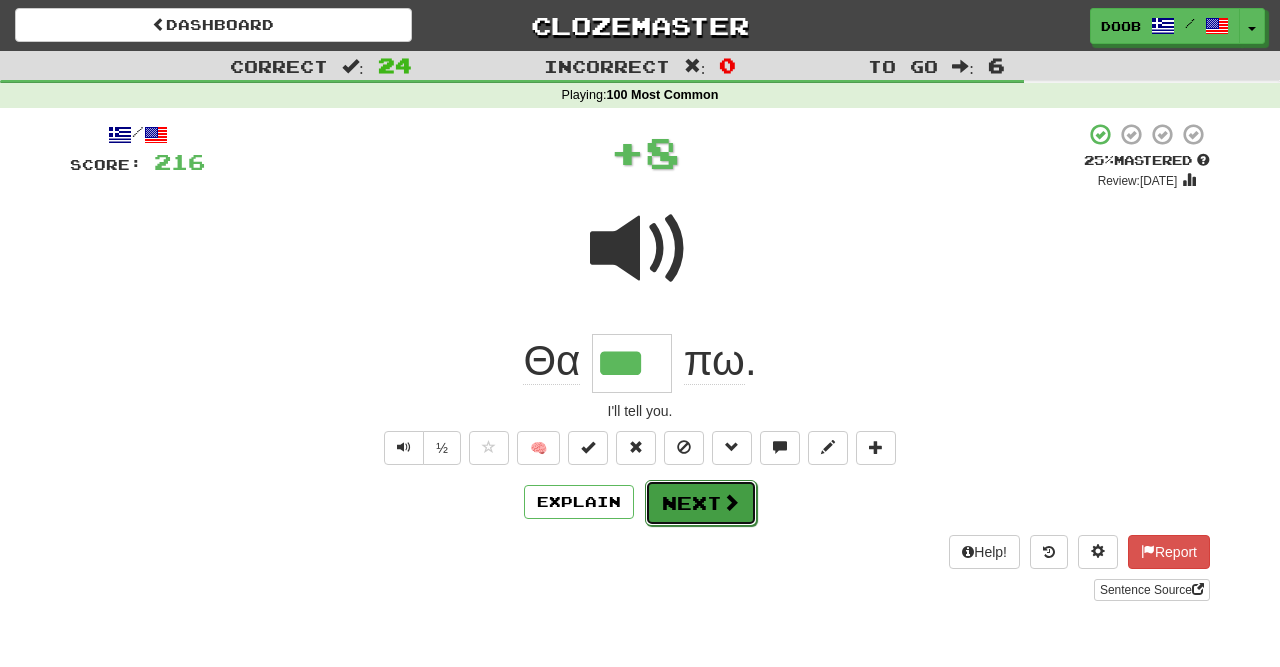 click on "Next" at bounding box center [701, 503] 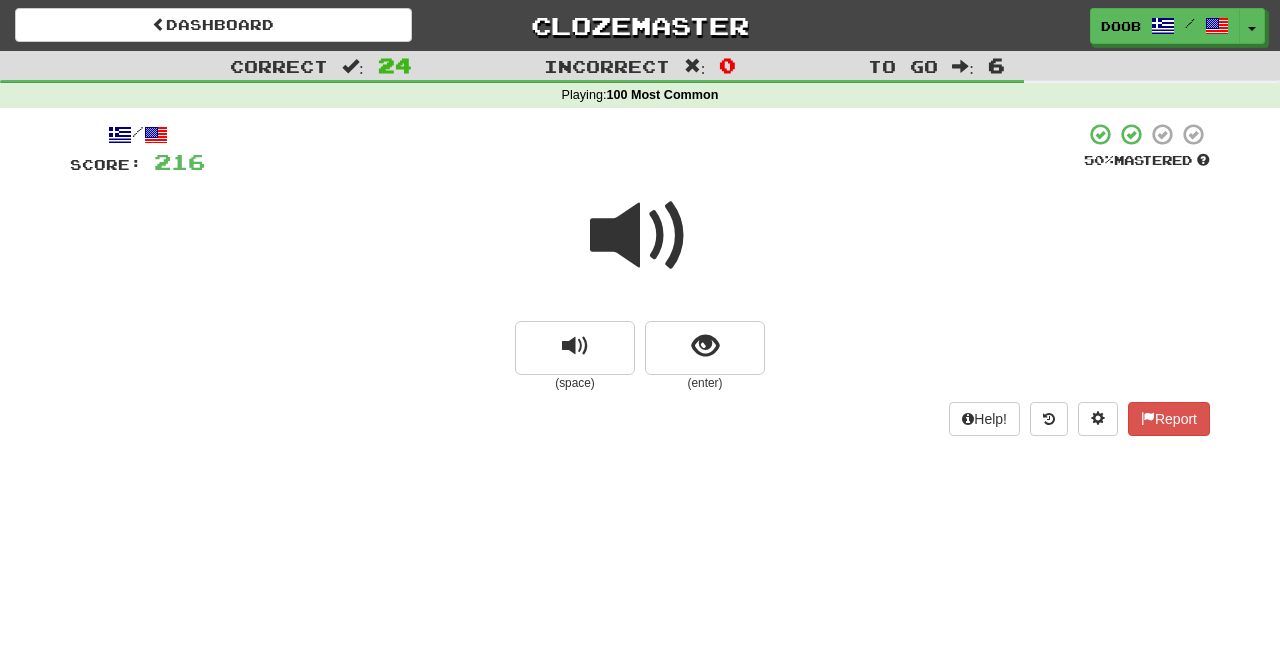 click at bounding box center (640, 236) 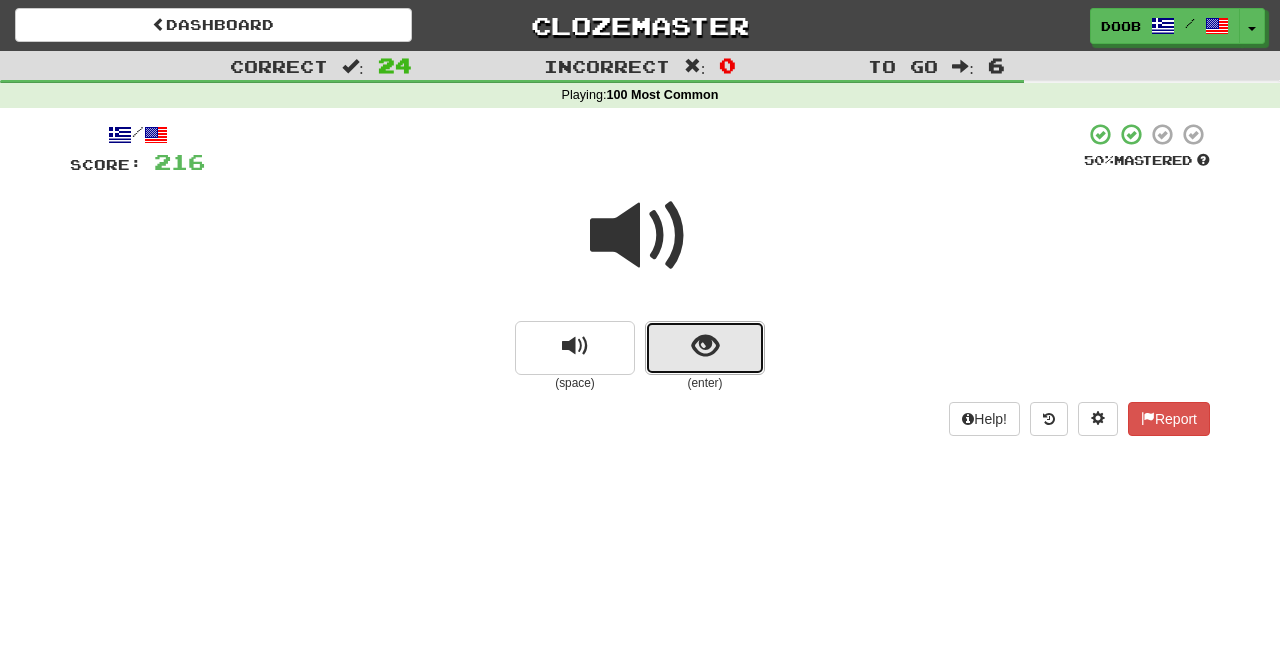 click at bounding box center [705, 348] 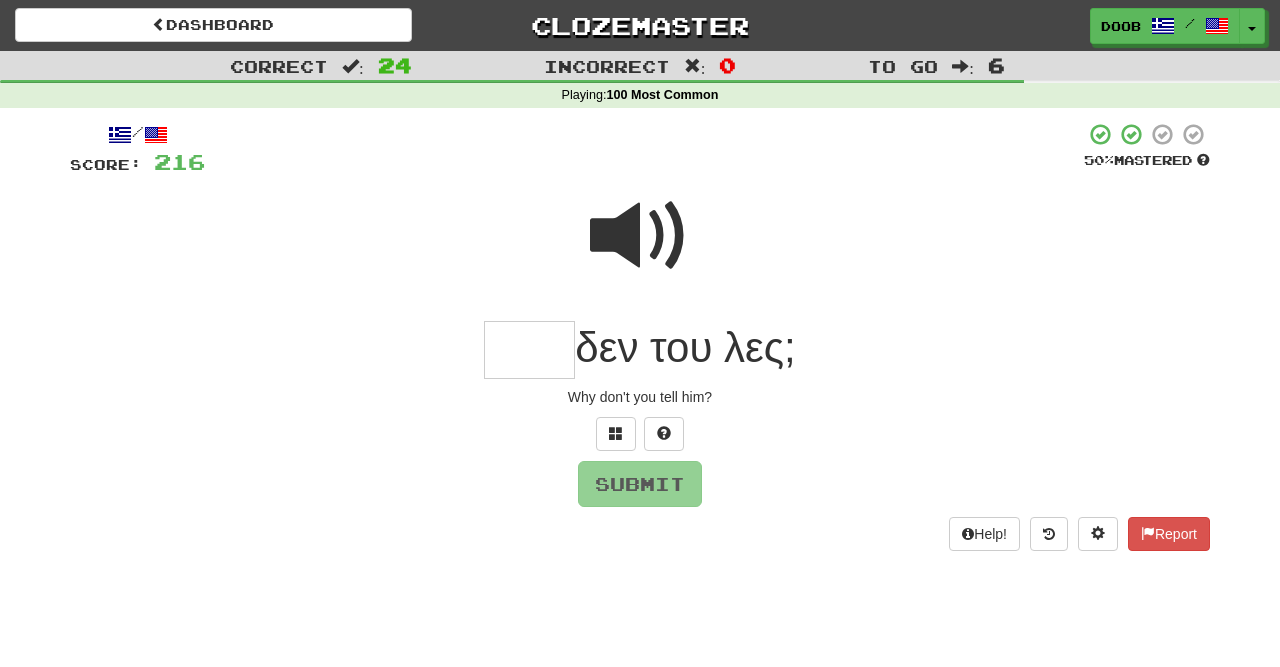 click at bounding box center (529, 350) 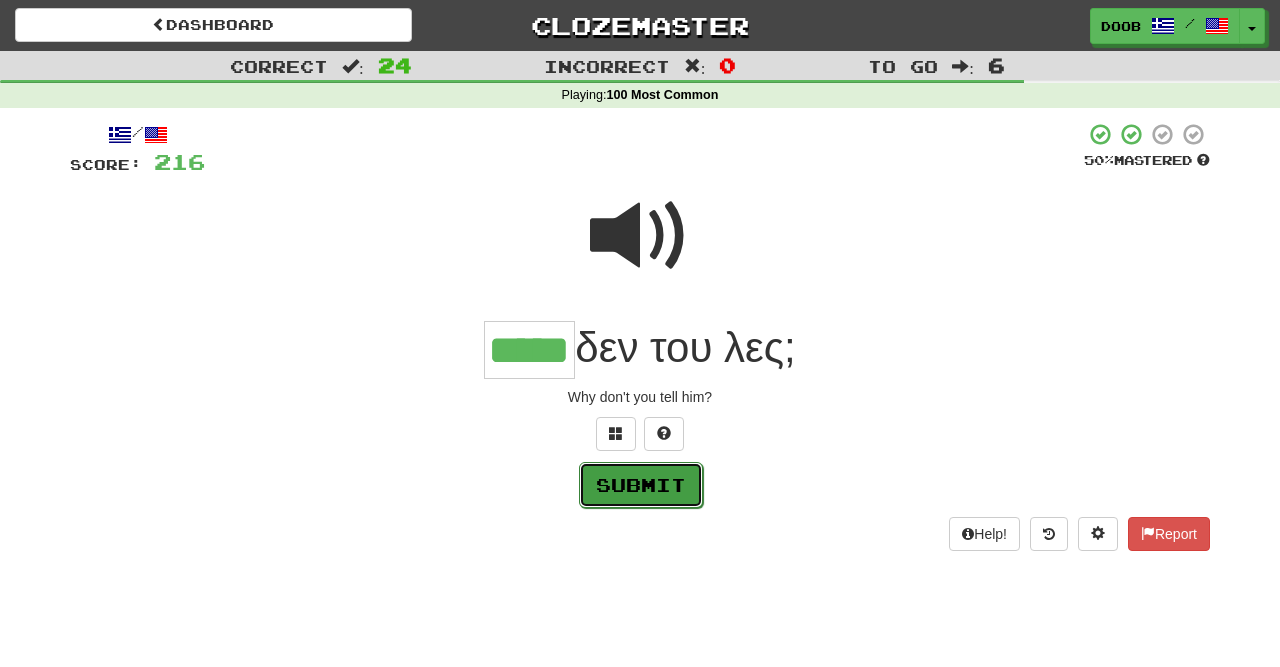 click on "Submit" at bounding box center [641, 485] 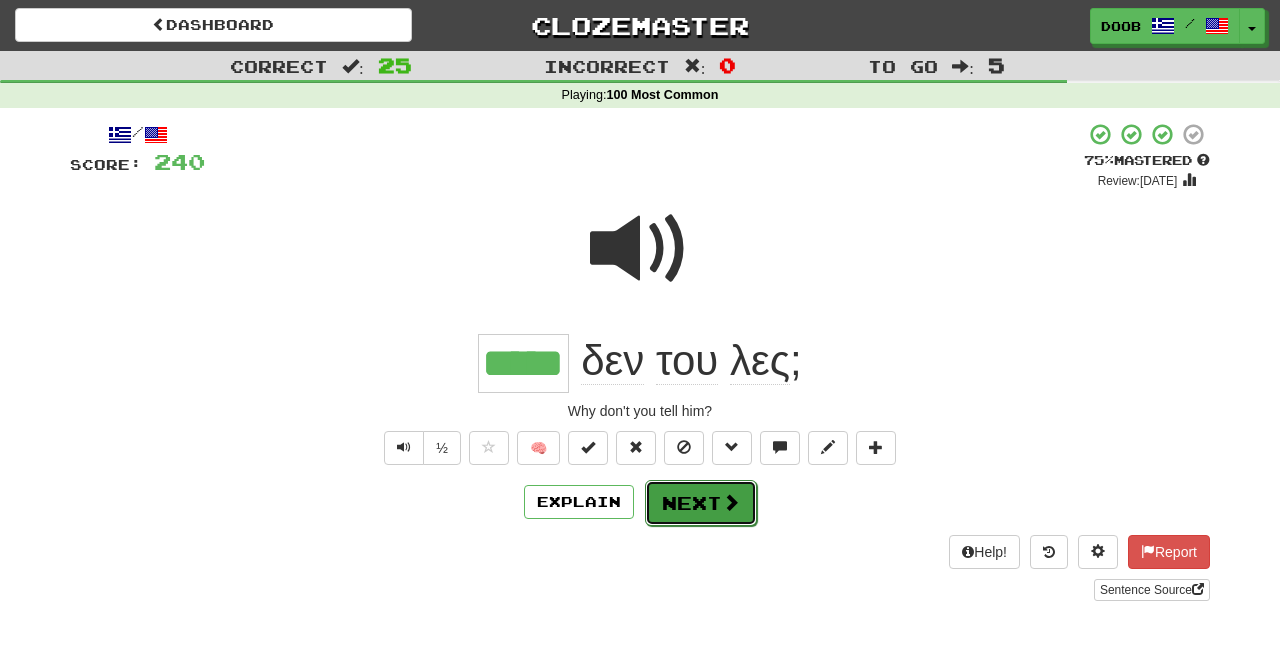 click on "Next" at bounding box center (701, 503) 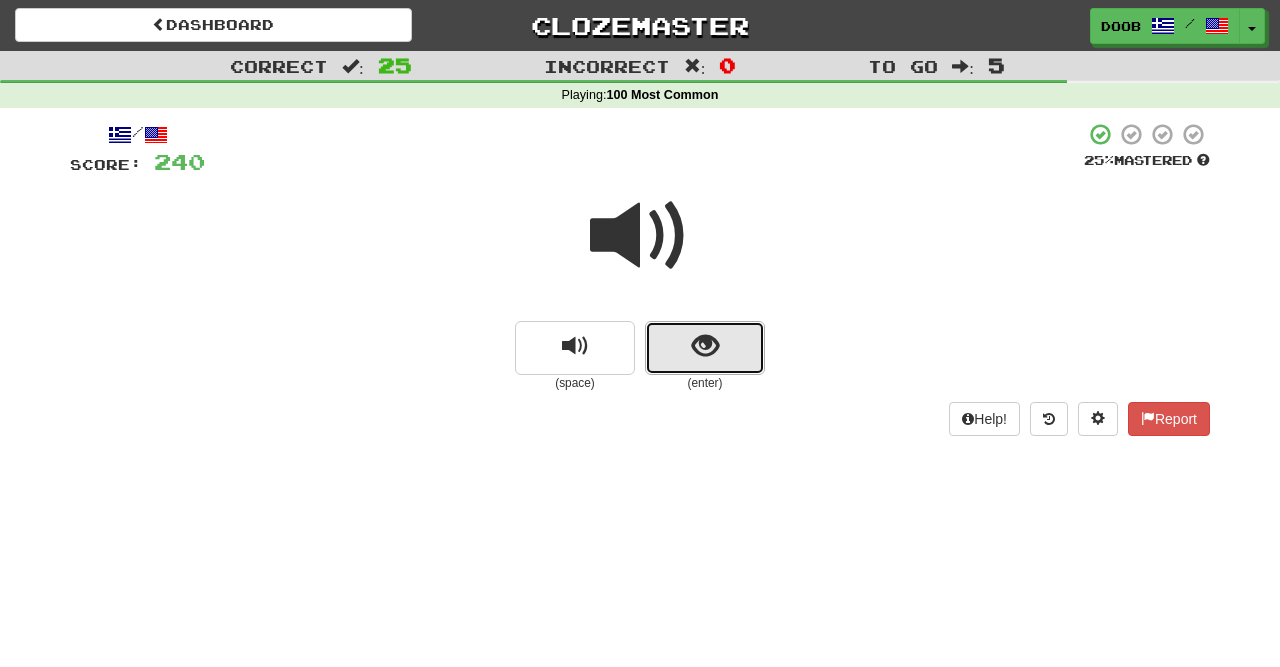click at bounding box center [705, 346] 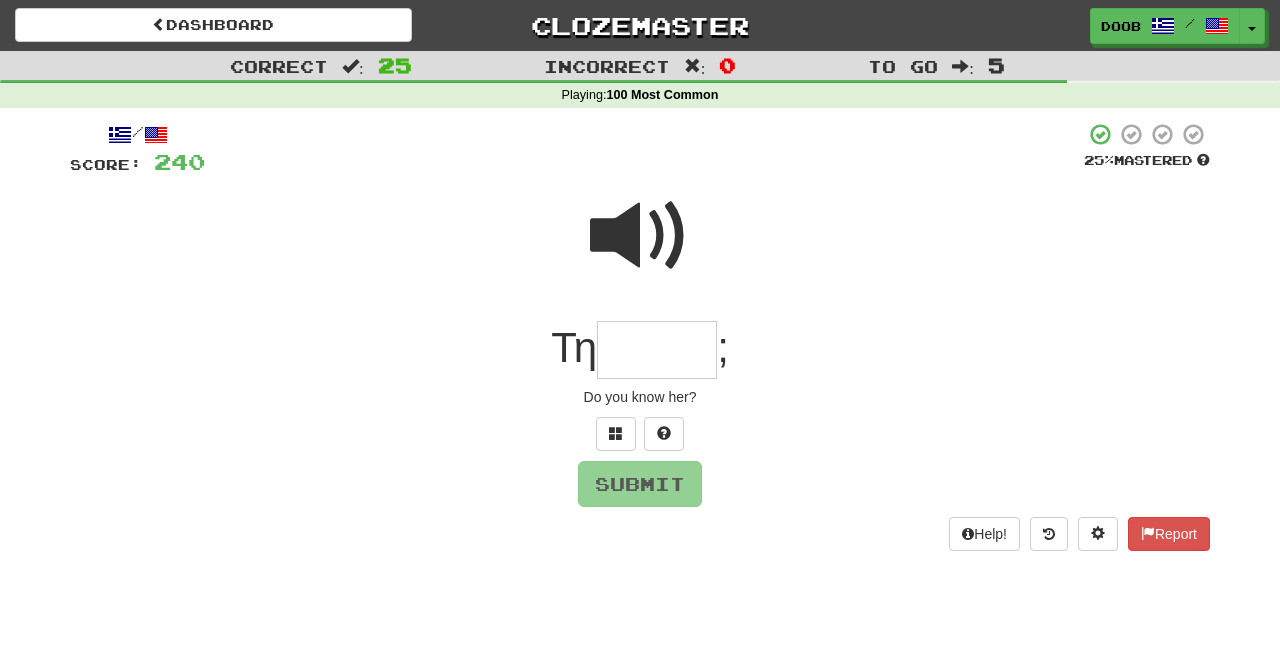 type on "*" 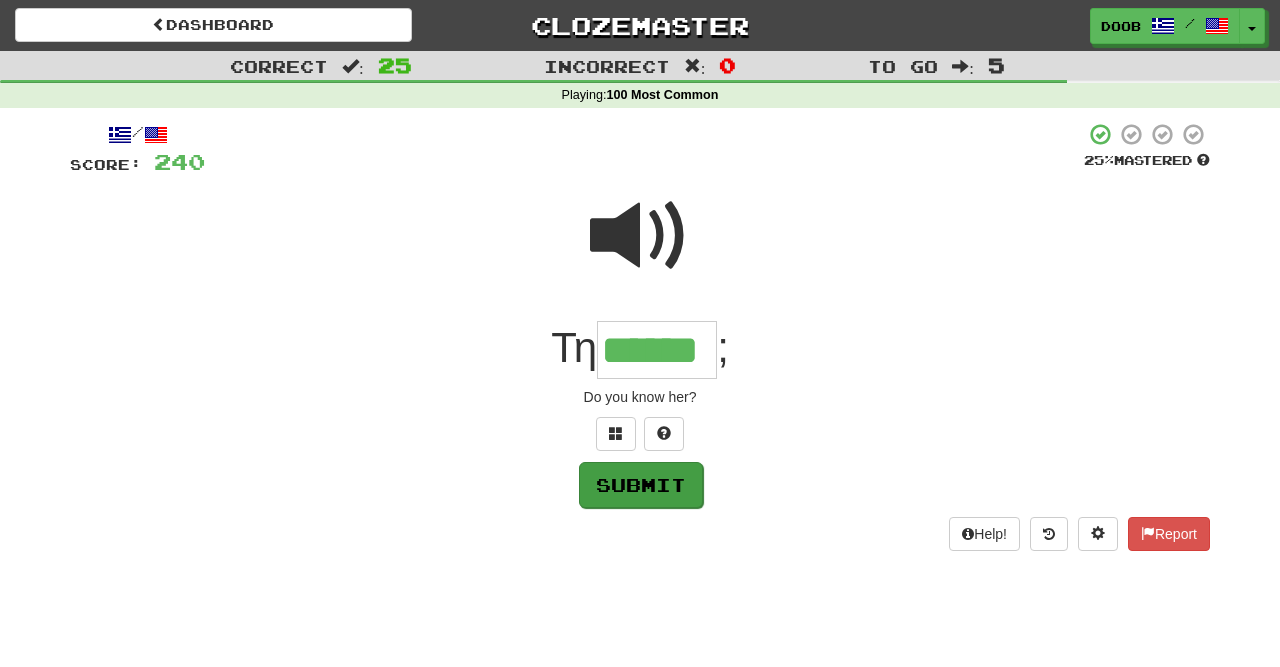 type on "******" 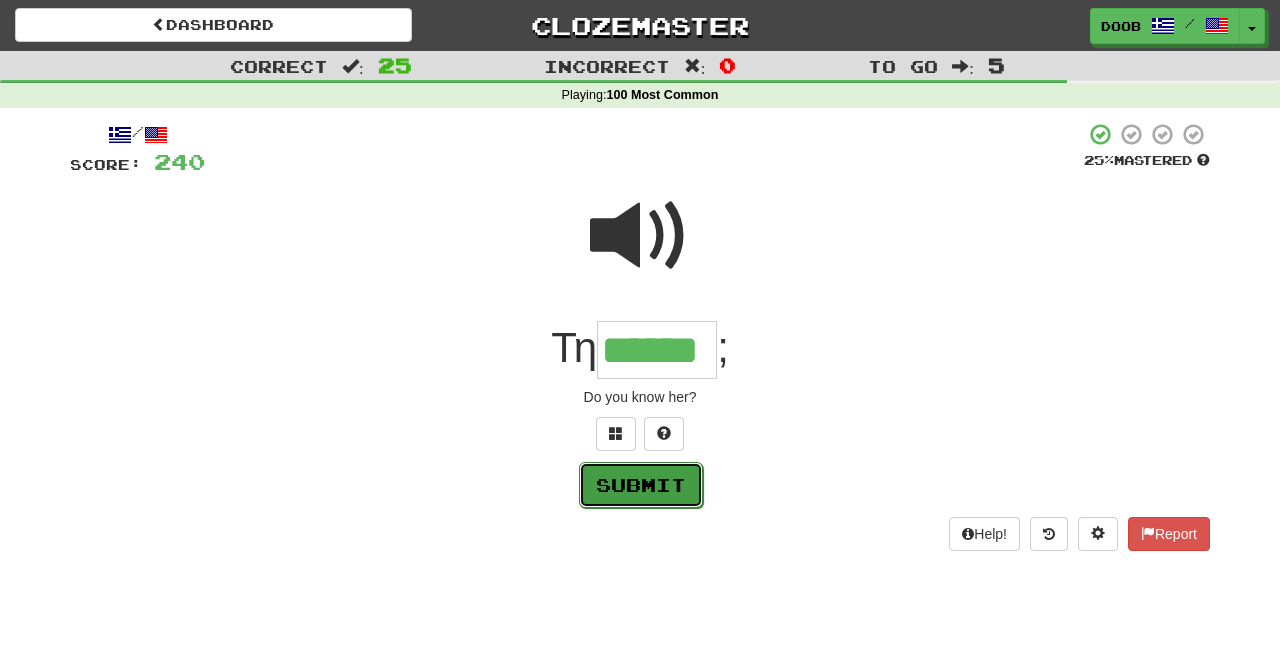 click on "Submit" at bounding box center [641, 485] 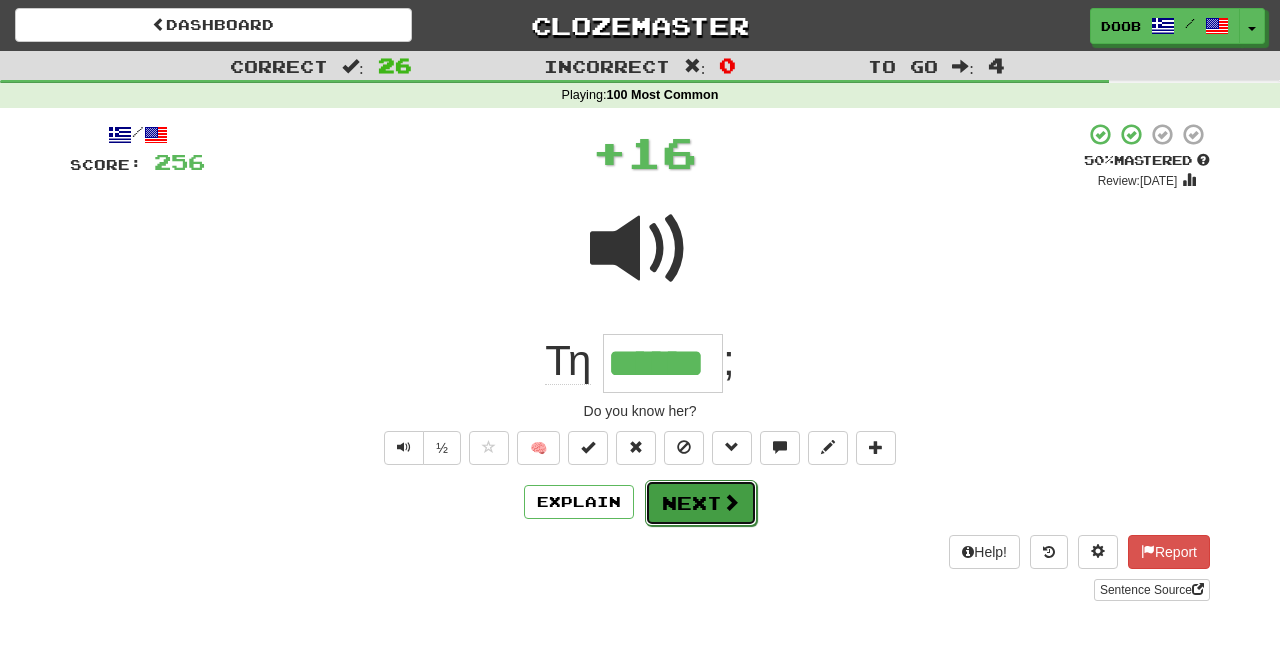 click on "Next" at bounding box center [701, 503] 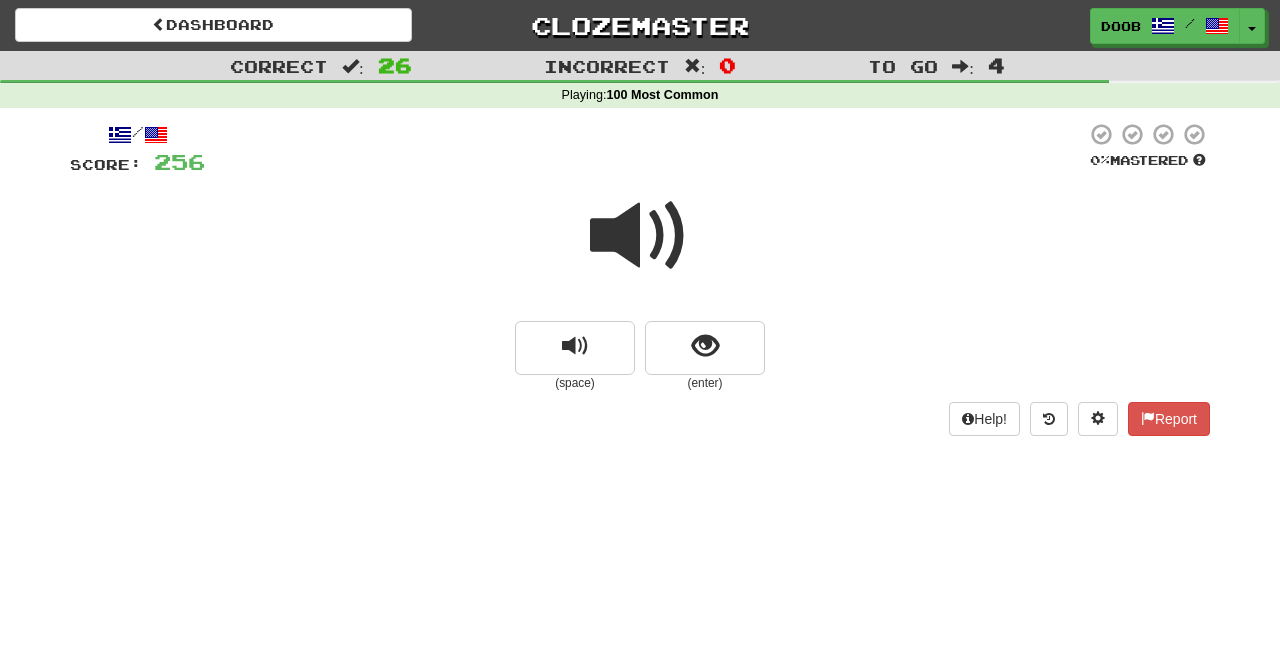 click at bounding box center (640, 236) 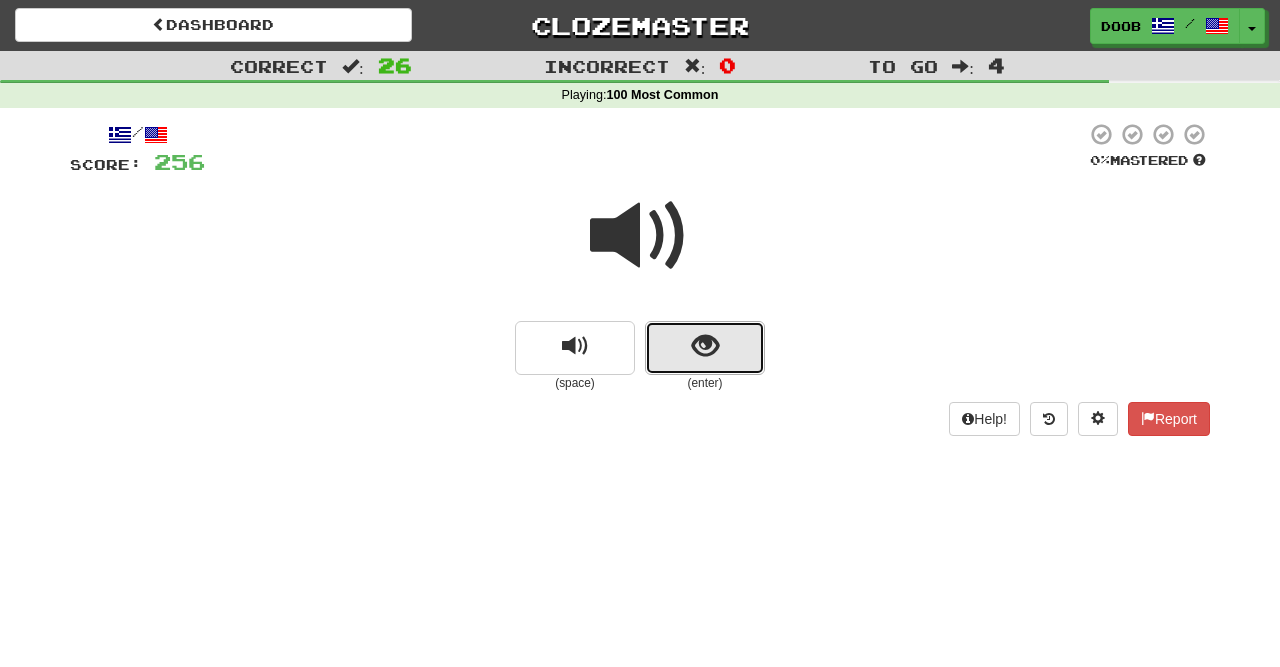 click at bounding box center (705, 346) 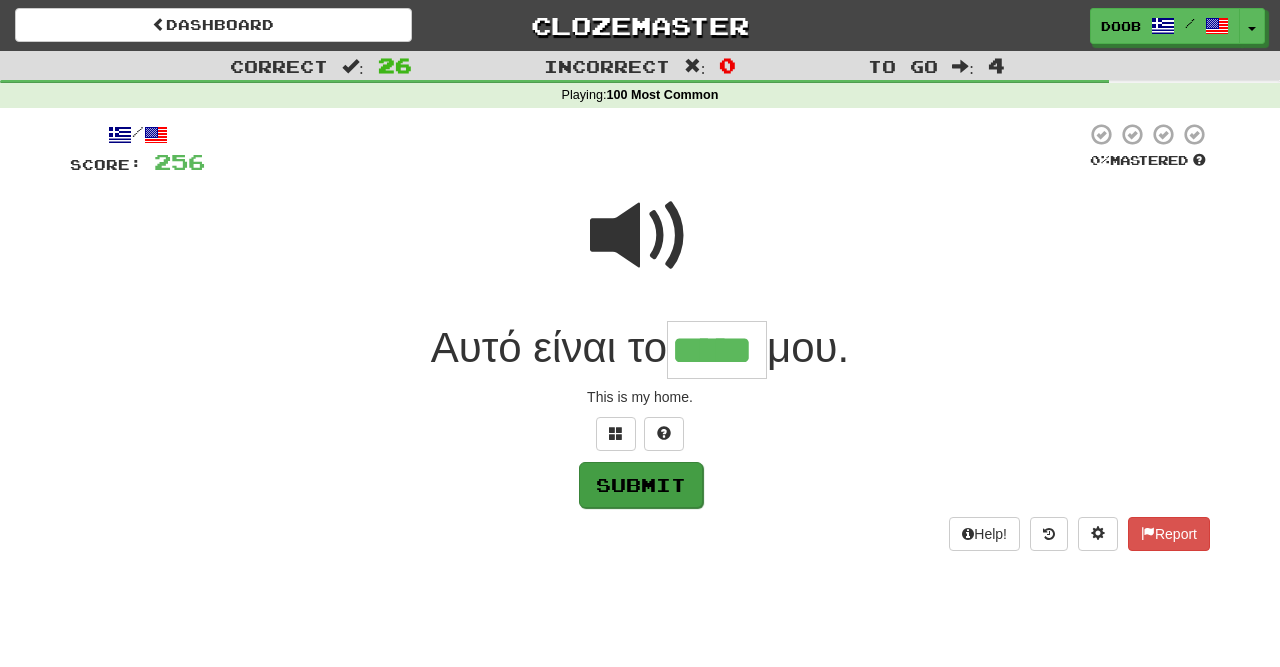 type on "*****" 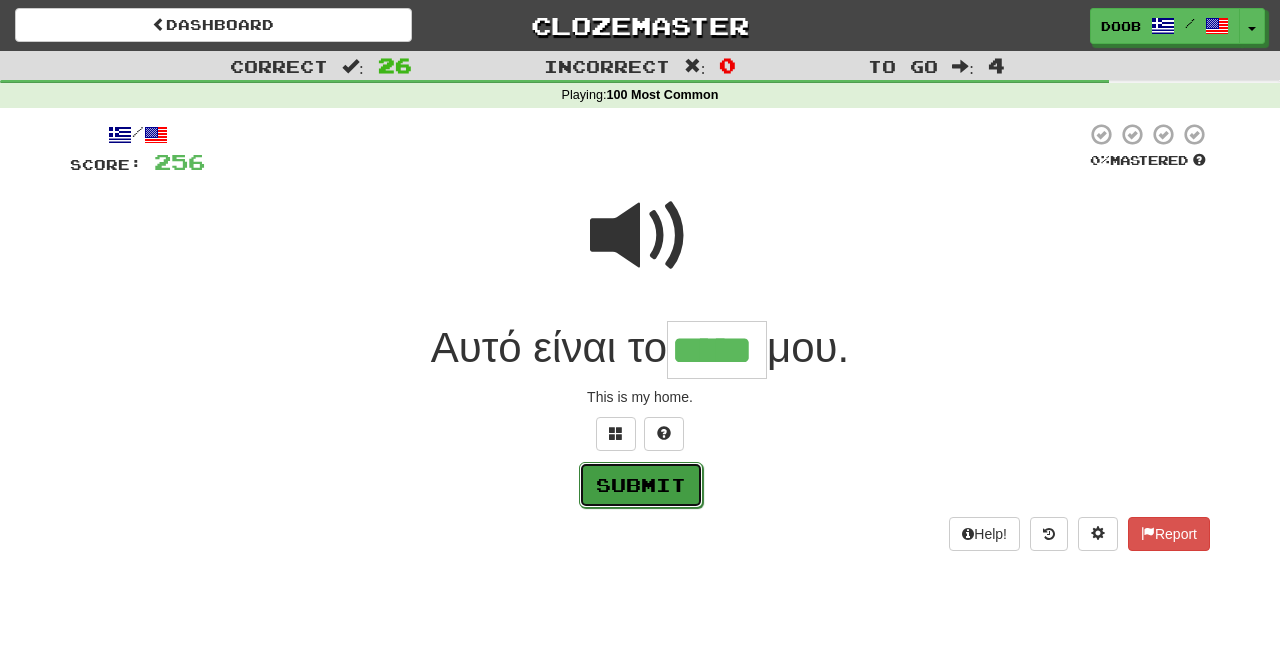 click on "Submit" at bounding box center [641, 485] 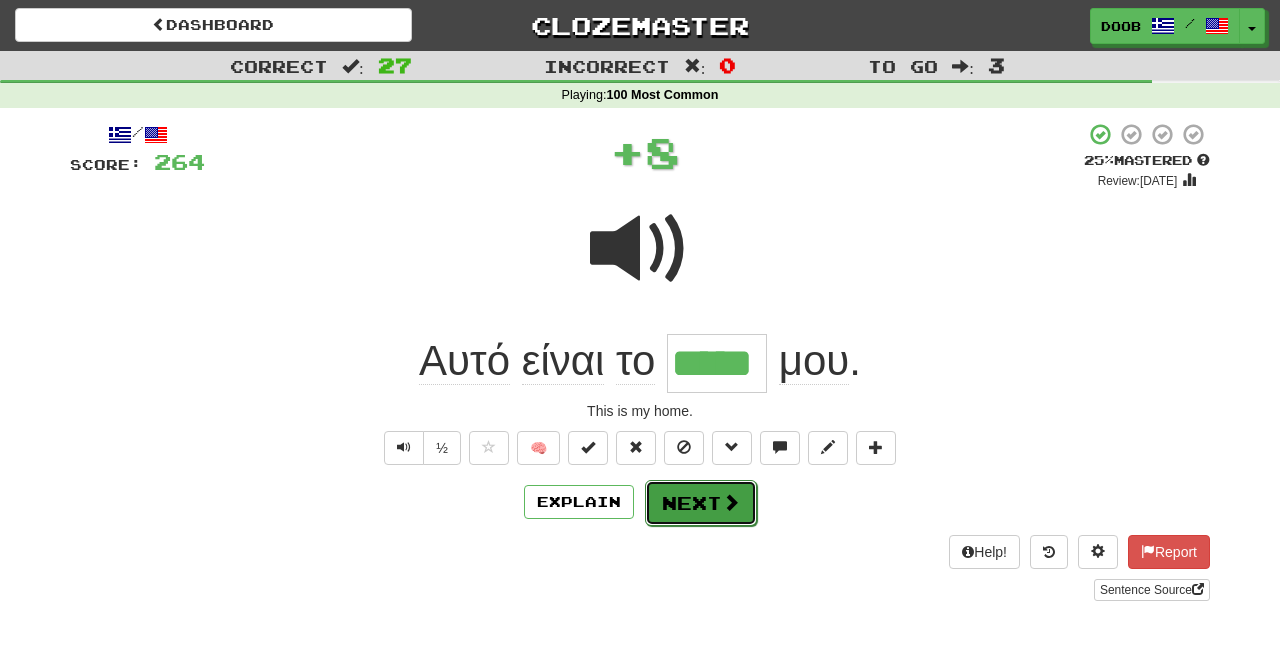 click on "Next" at bounding box center [701, 503] 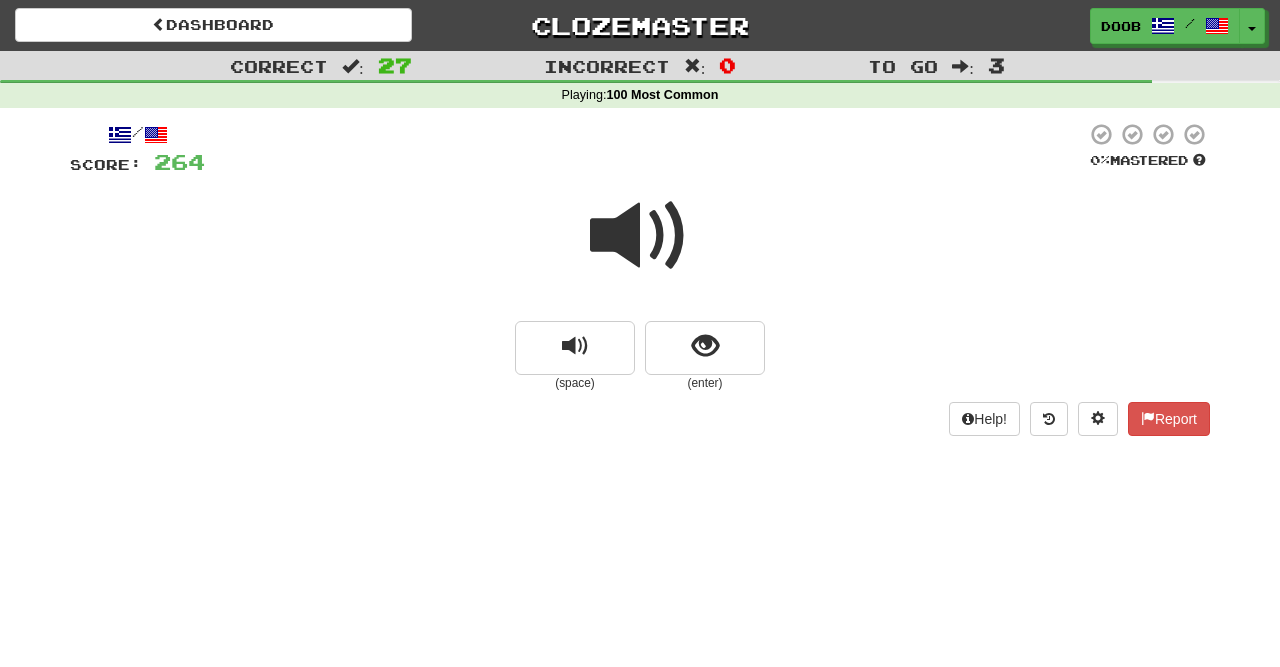 click at bounding box center [640, 236] 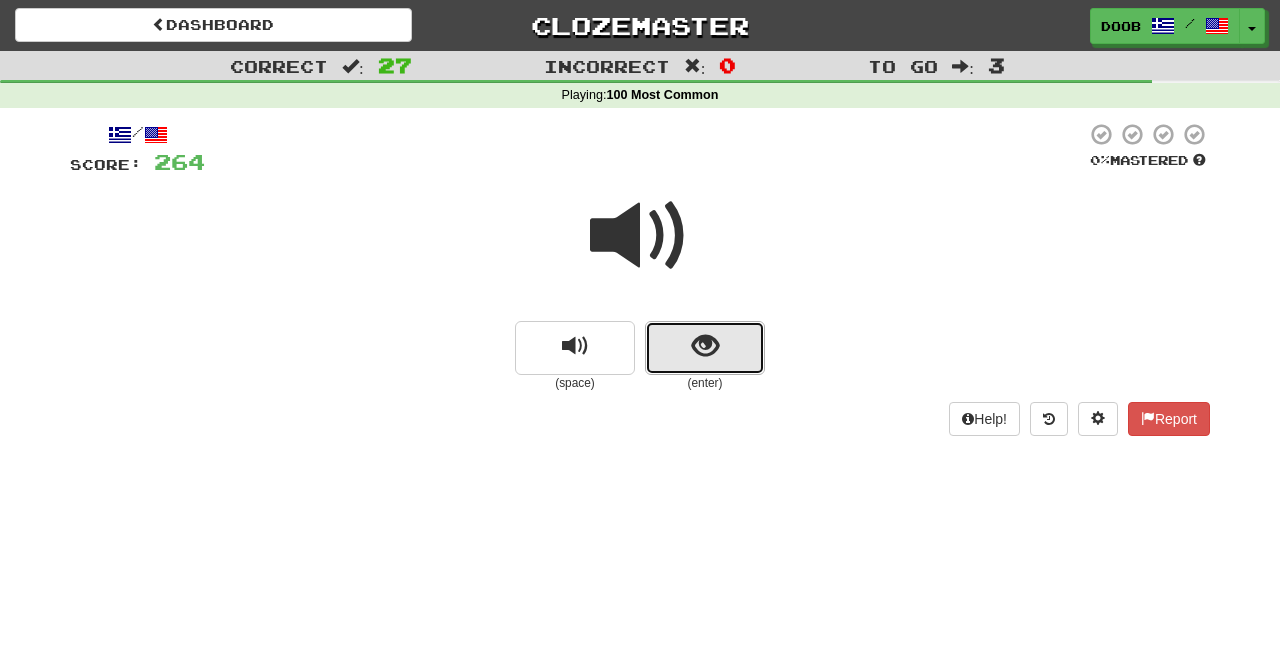 click at bounding box center (705, 346) 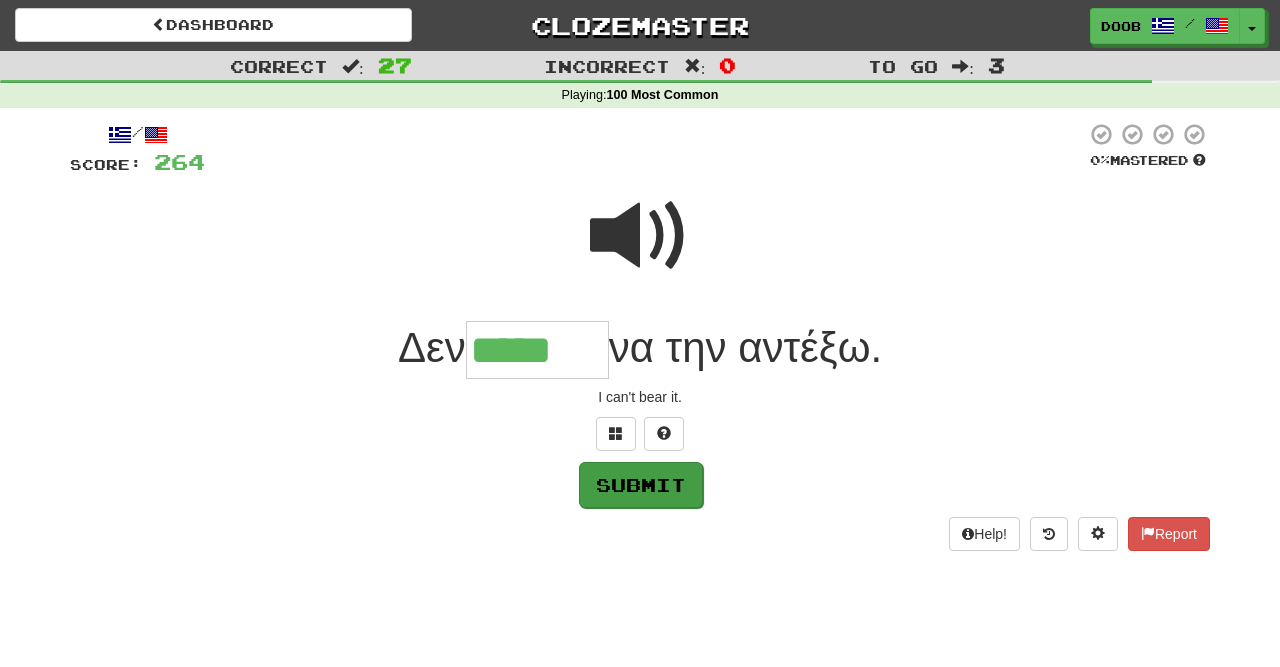 type on "*****" 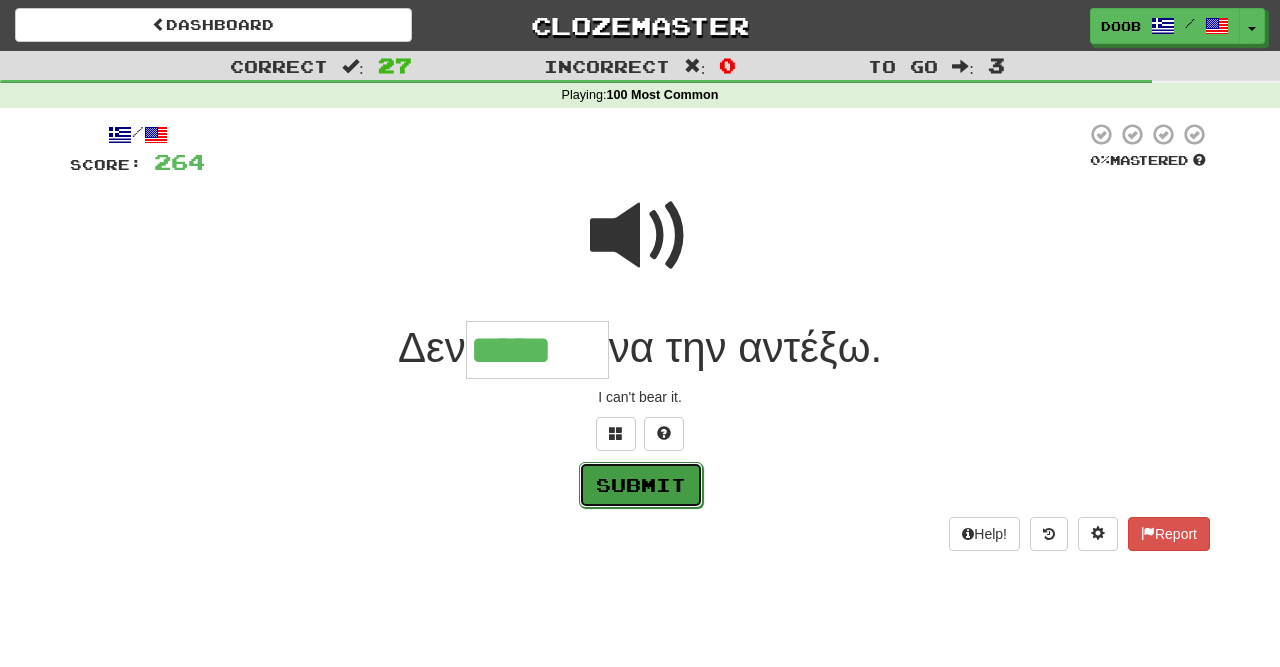 click on "Submit" at bounding box center [641, 485] 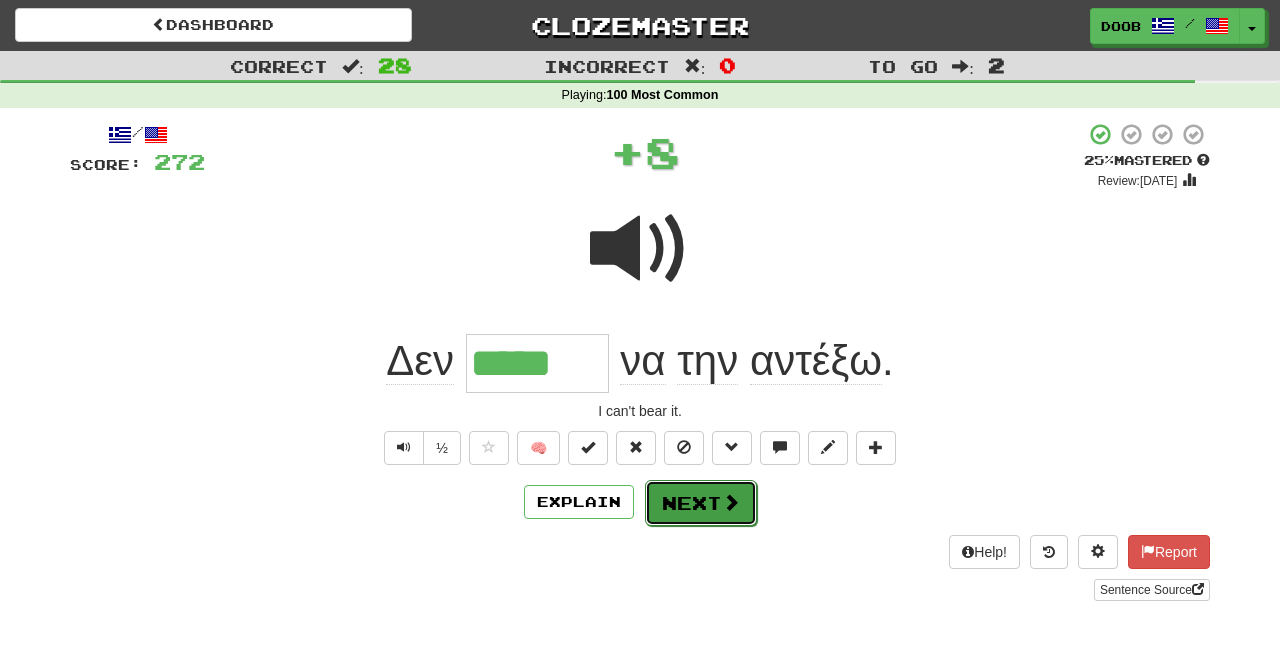 click on "Next" at bounding box center (701, 503) 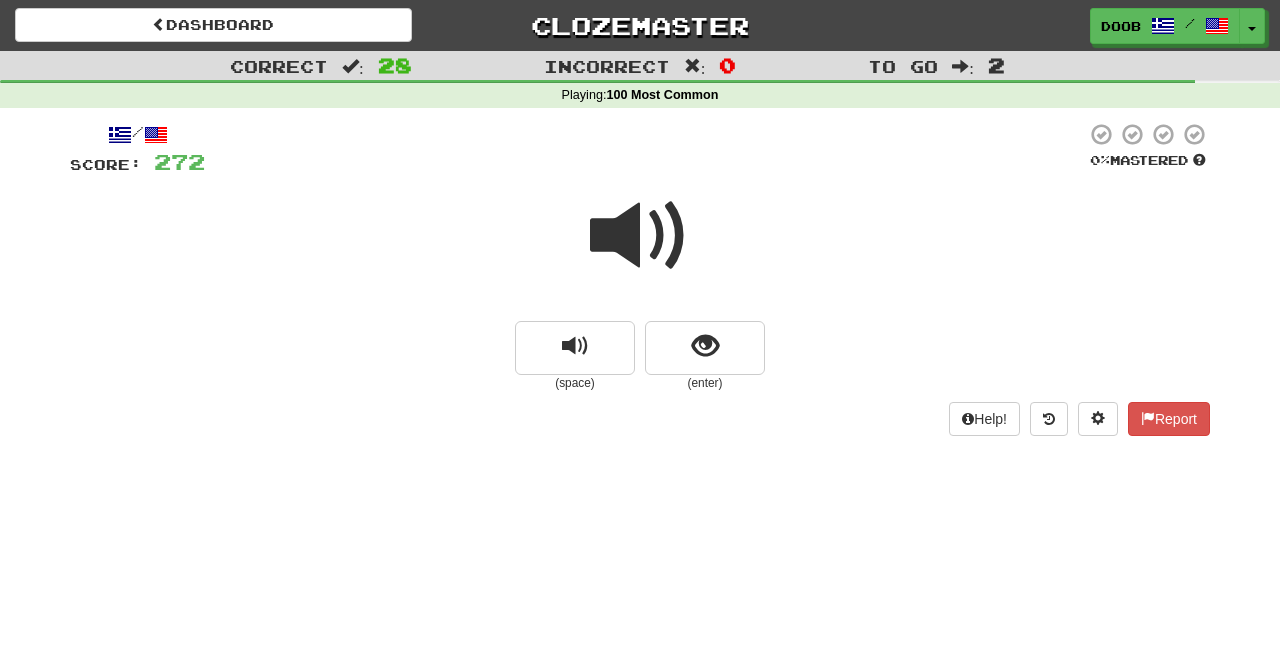 click at bounding box center [640, 236] 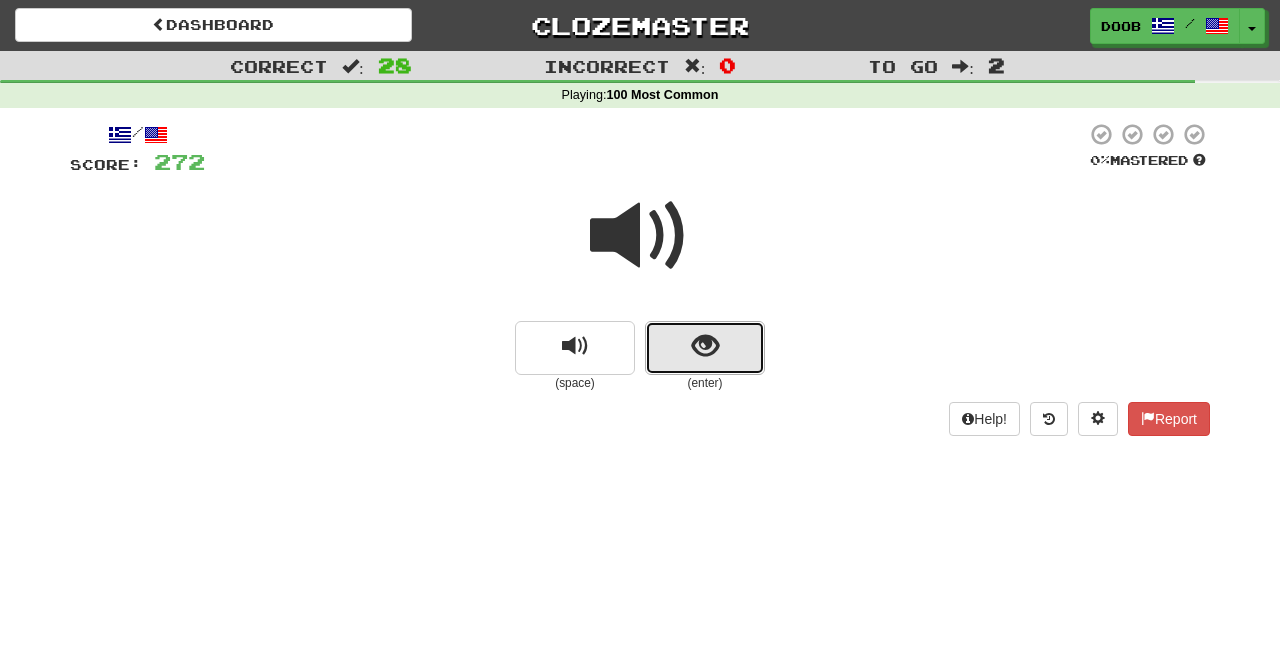 click at bounding box center (705, 346) 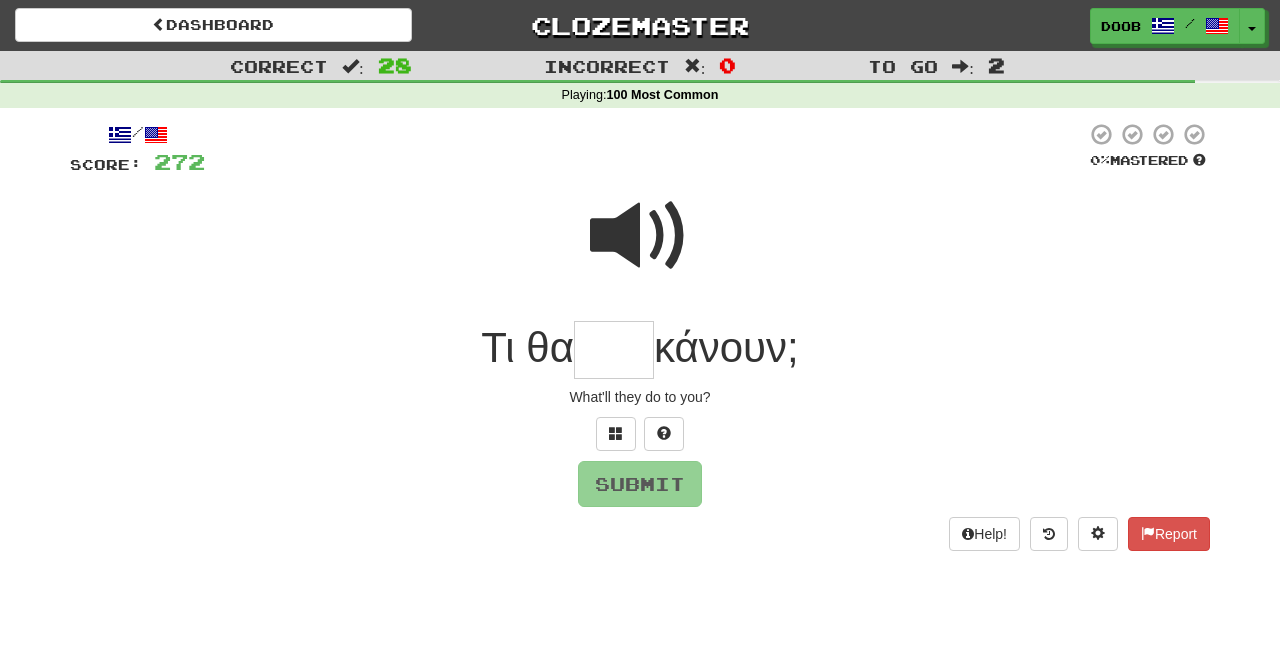 click at bounding box center (640, 236) 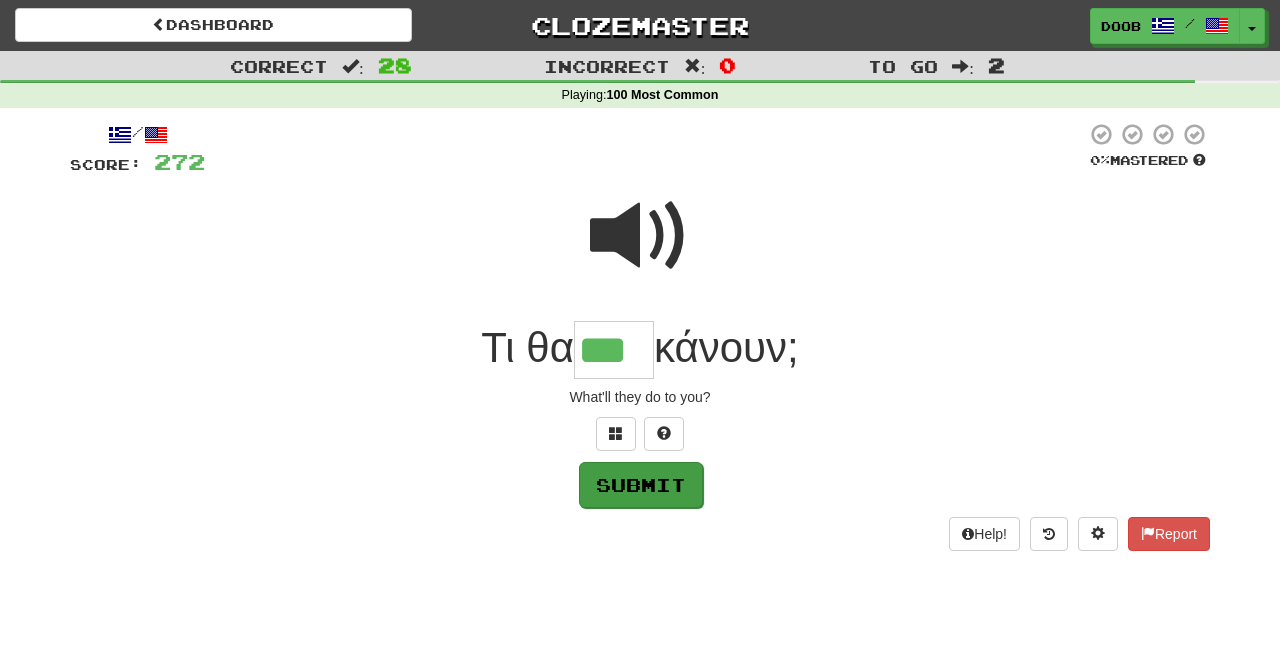 type on "***" 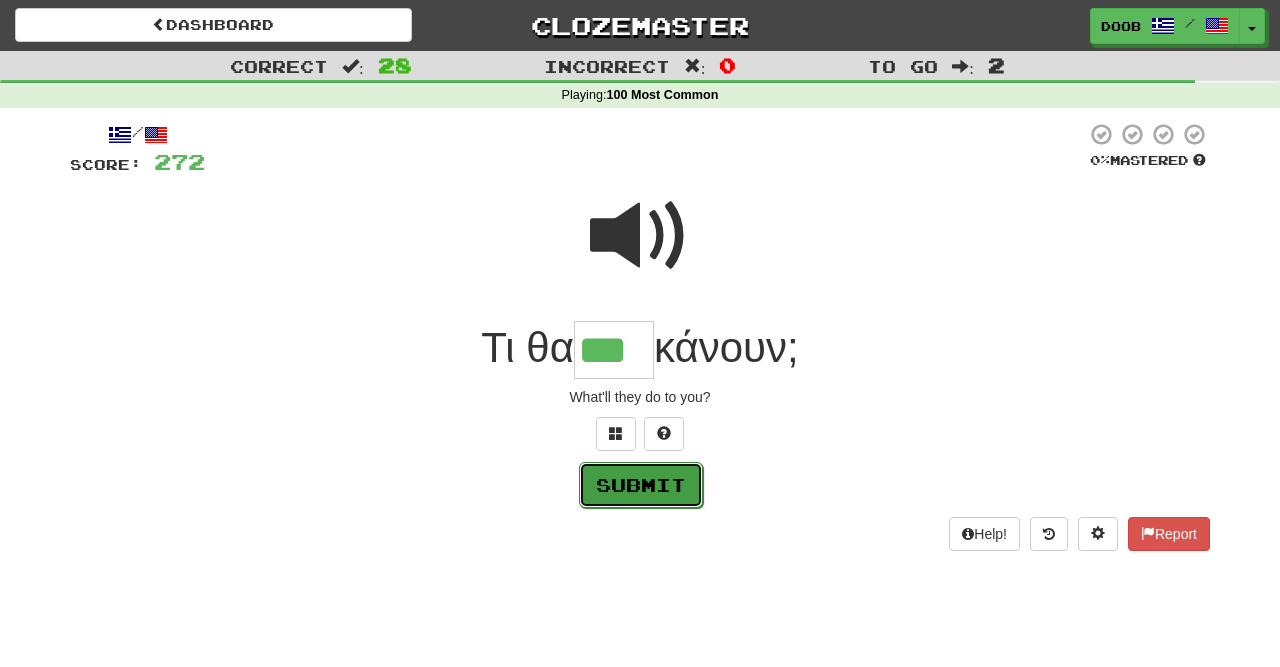 click on "Submit" at bounding box center [641, 485] 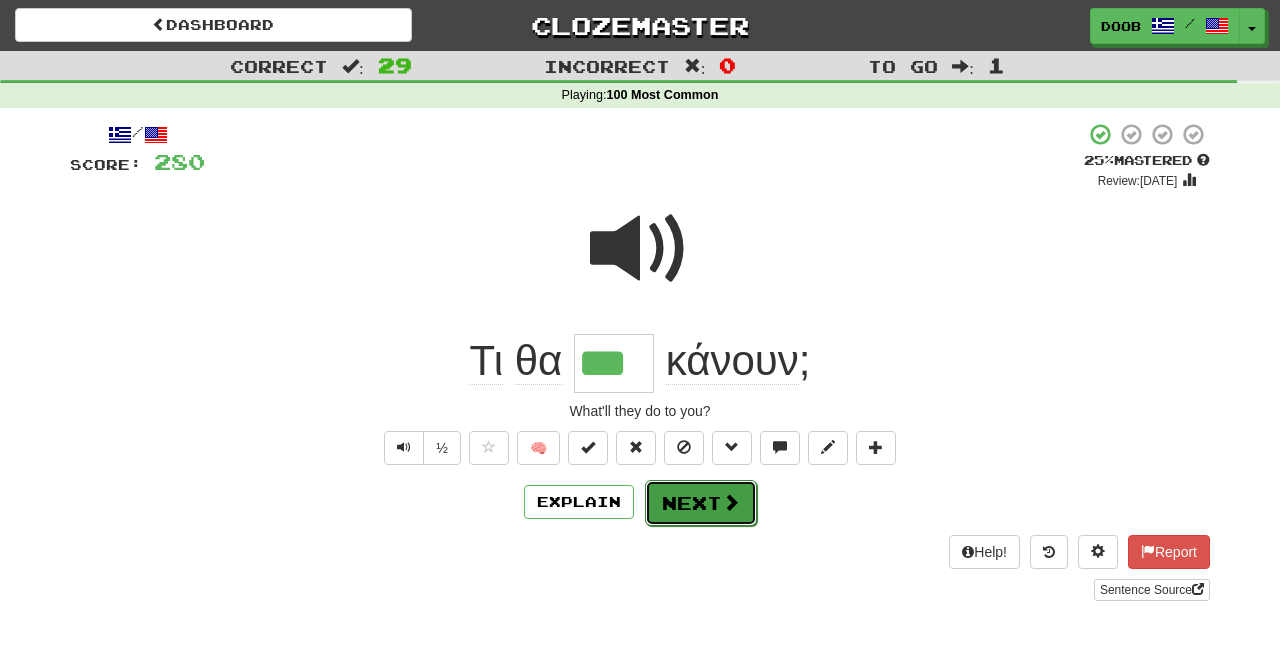 click on "Next" at bounding box center (701, 503) 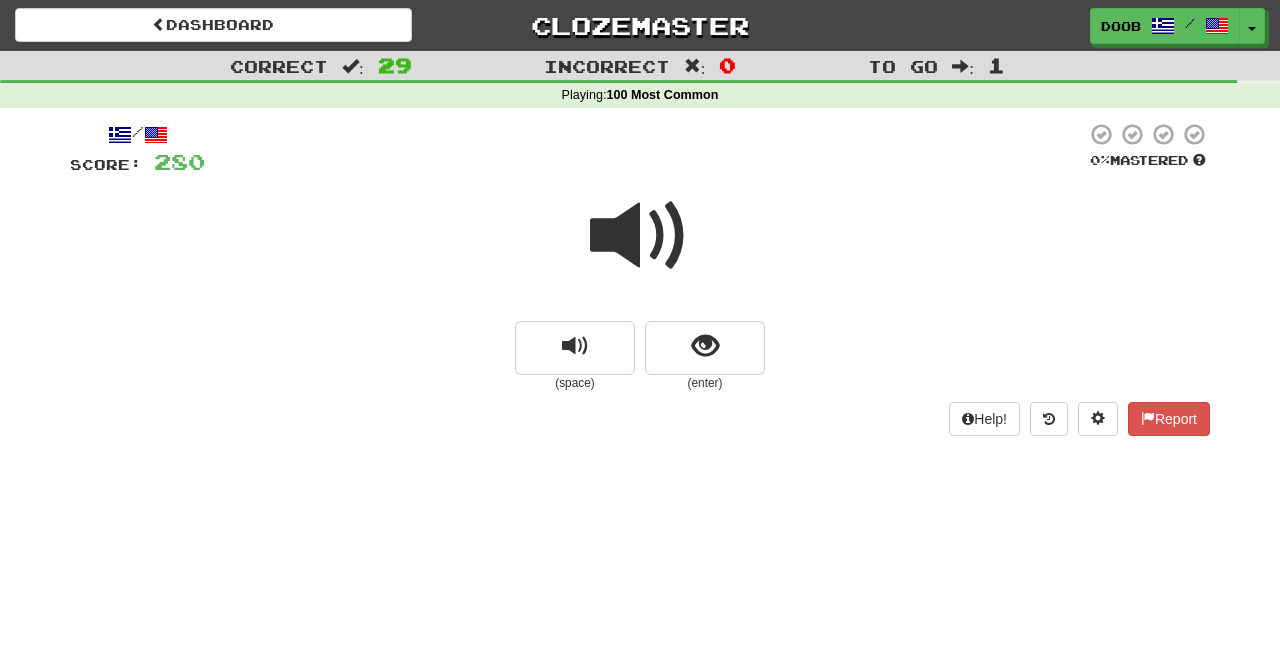 click at bounding box center [640, 236] 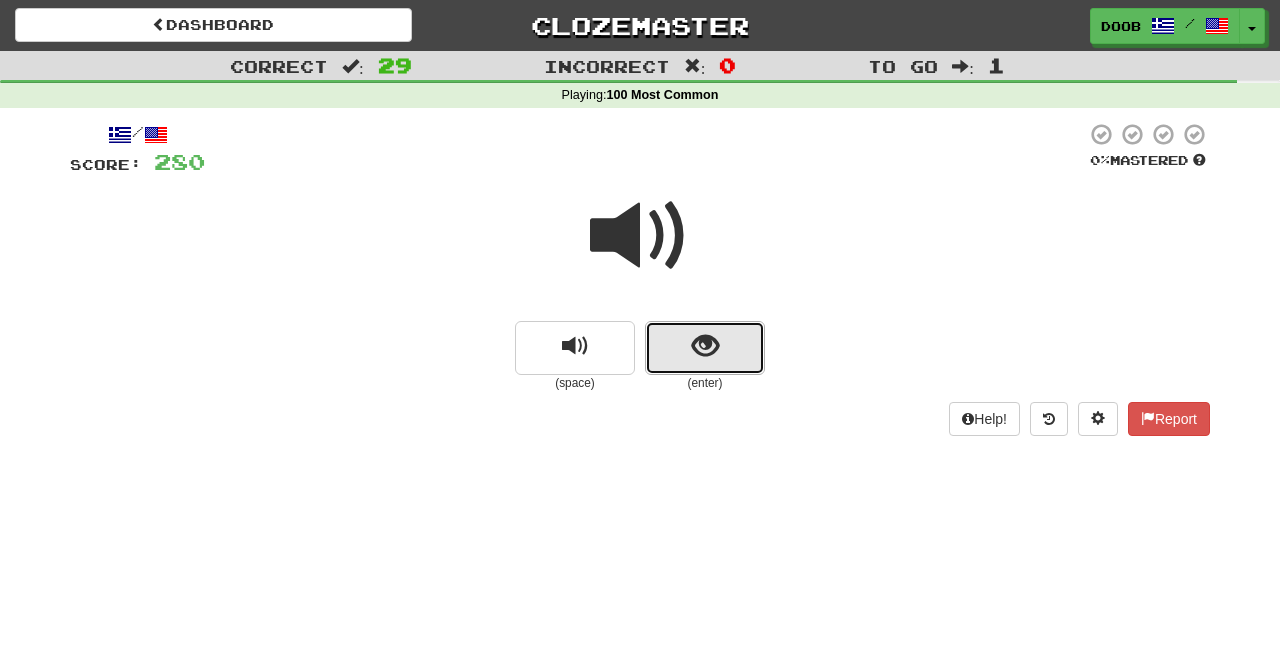click at bounding box center (705, 346) 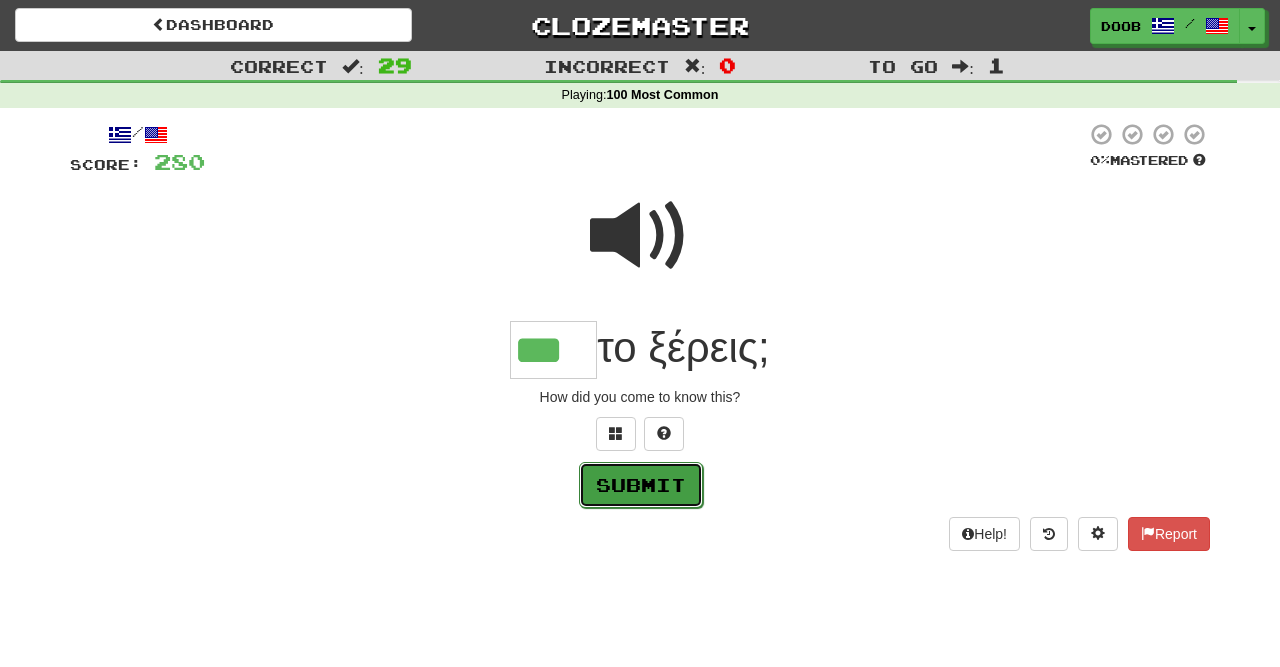 click on "Submit" at bounding box center (641, 485) 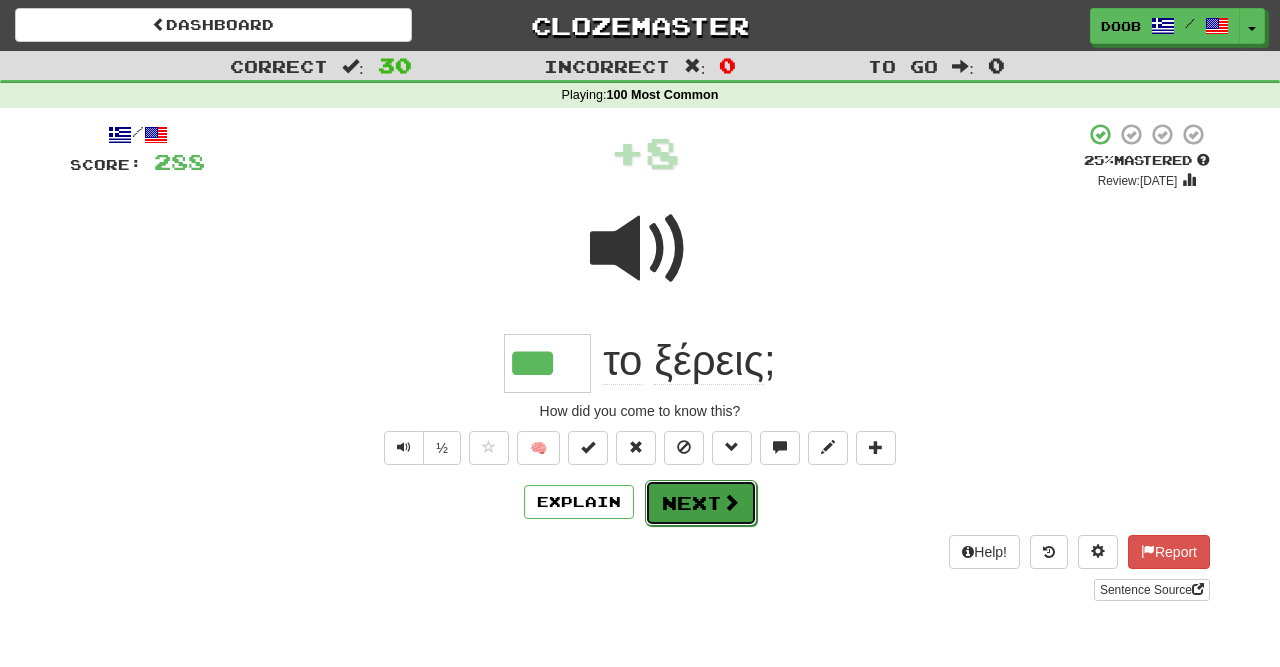 click on "Next" at bounding box center [701, 503] 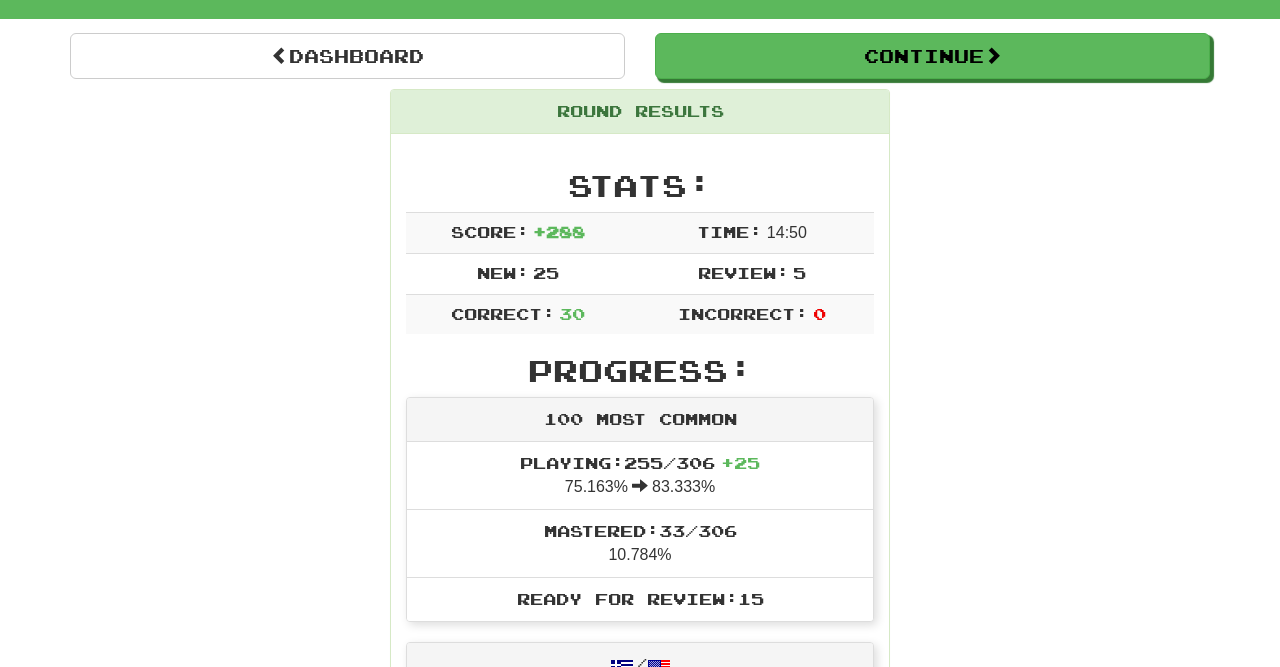 scroll, scrollTop: 156, scrollLeft: 0, axis: vertical 